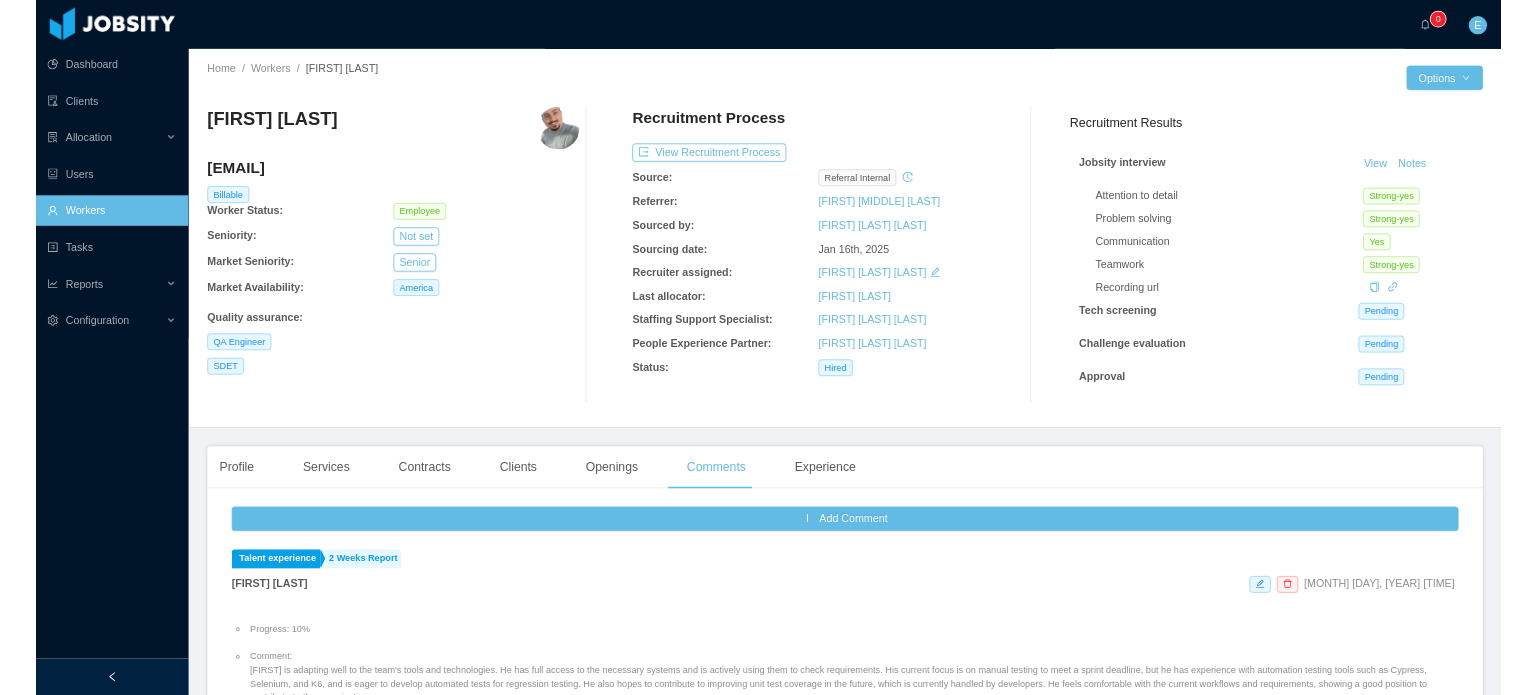 scroll, scrollTop: 0, scrollLeft: 0, axis: both 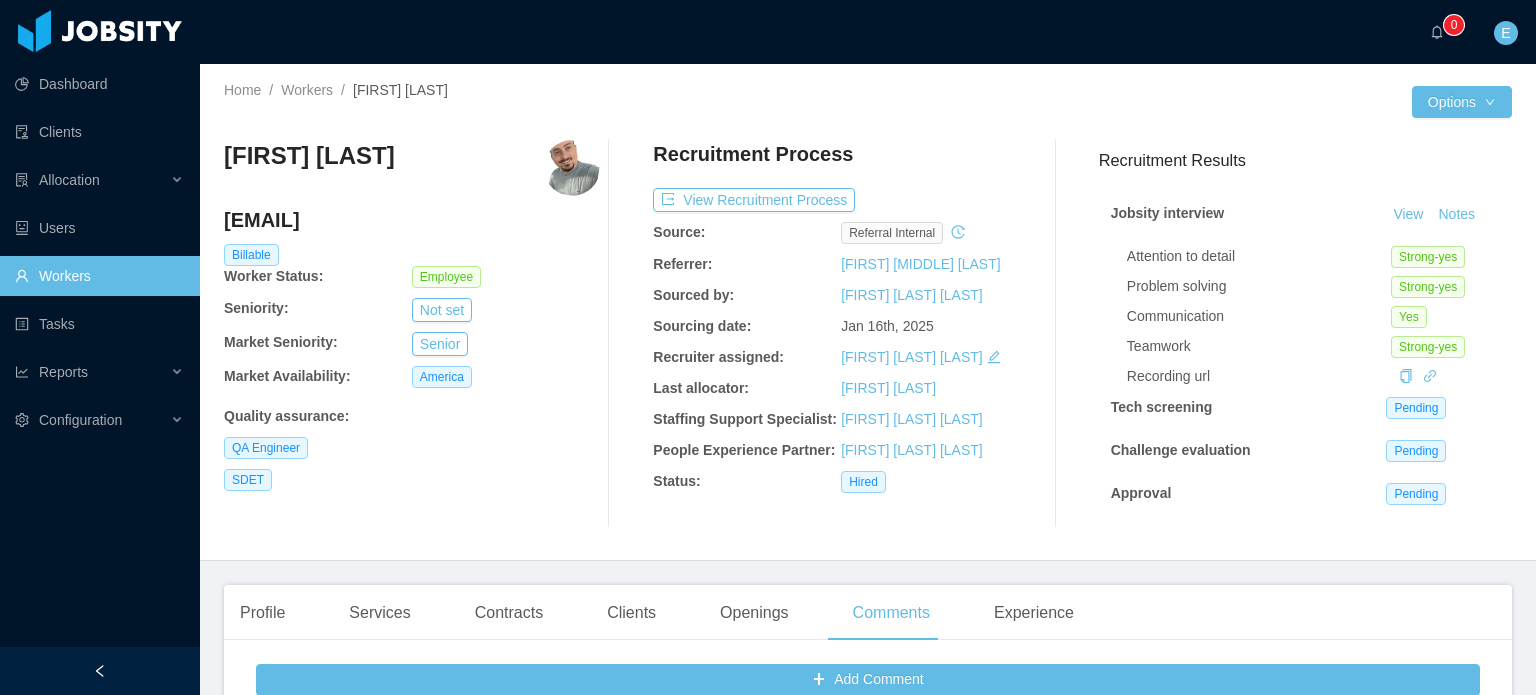 click on "Workers" at bounding box center [99, 276] 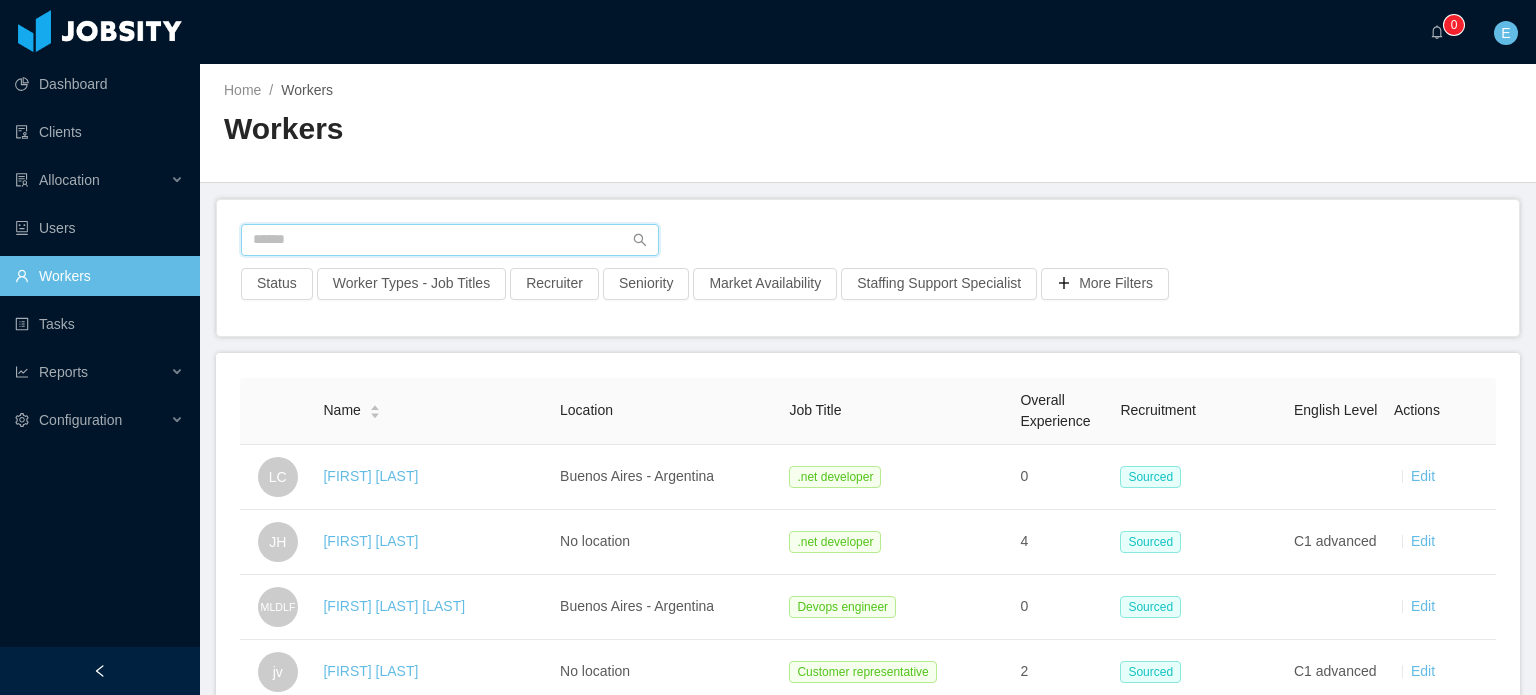 click at bounding box center [450, 240] 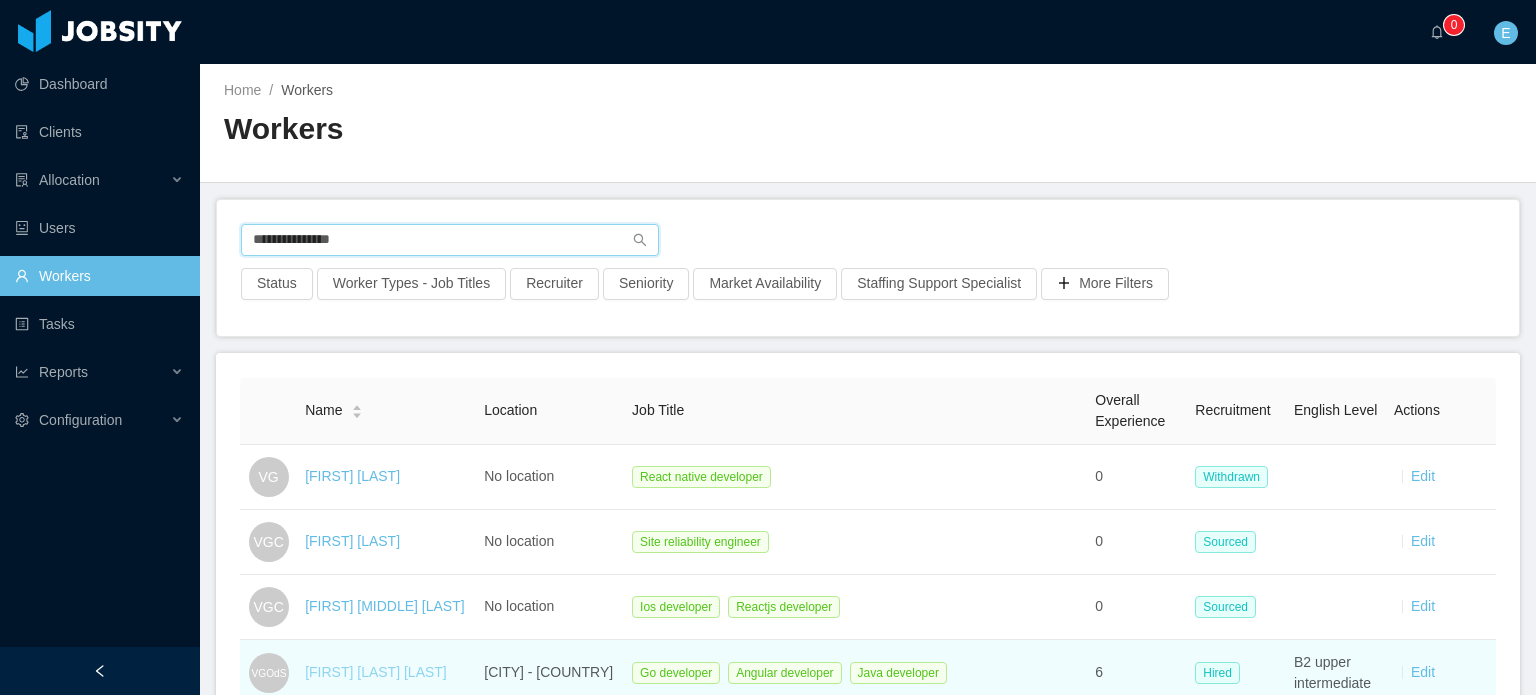 type on "**********" 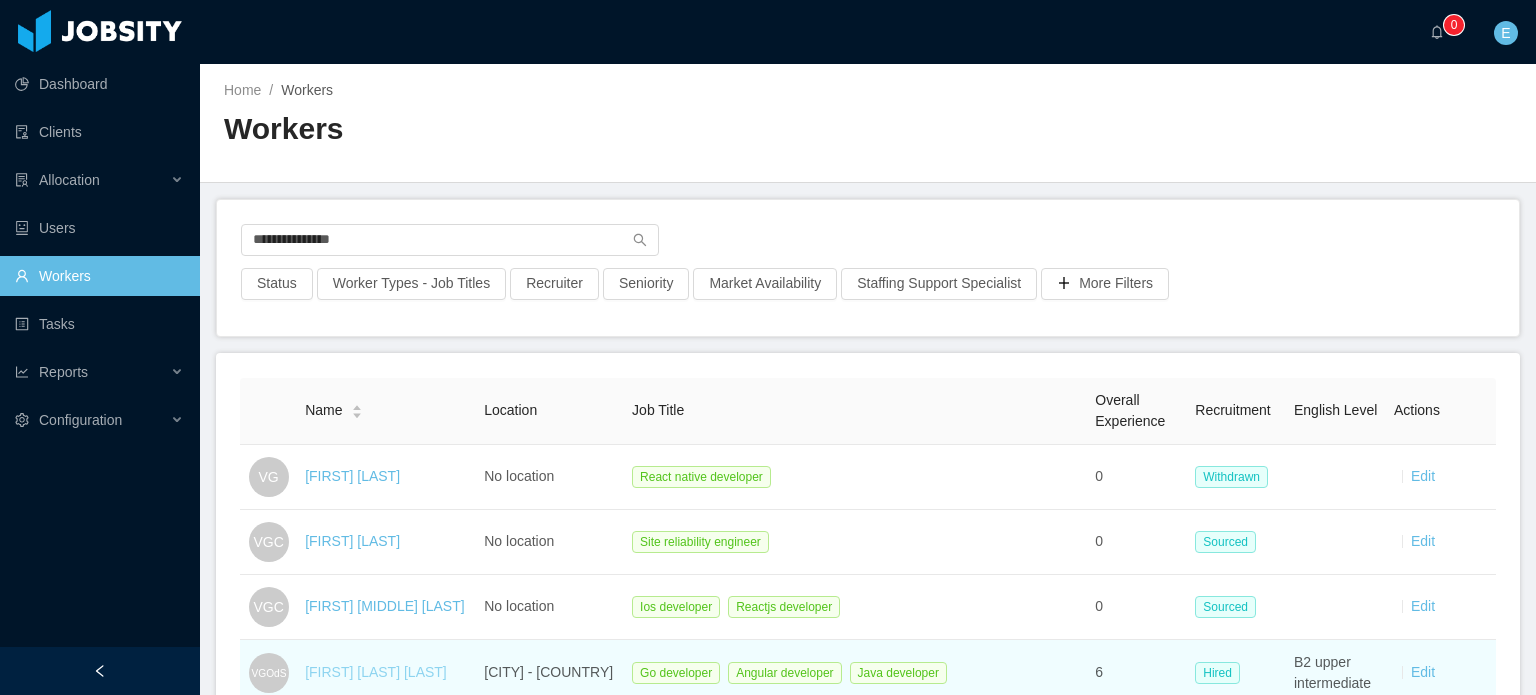 click on "[FIRST] [LAST] [LAST]" at bounding box center [376, 672] 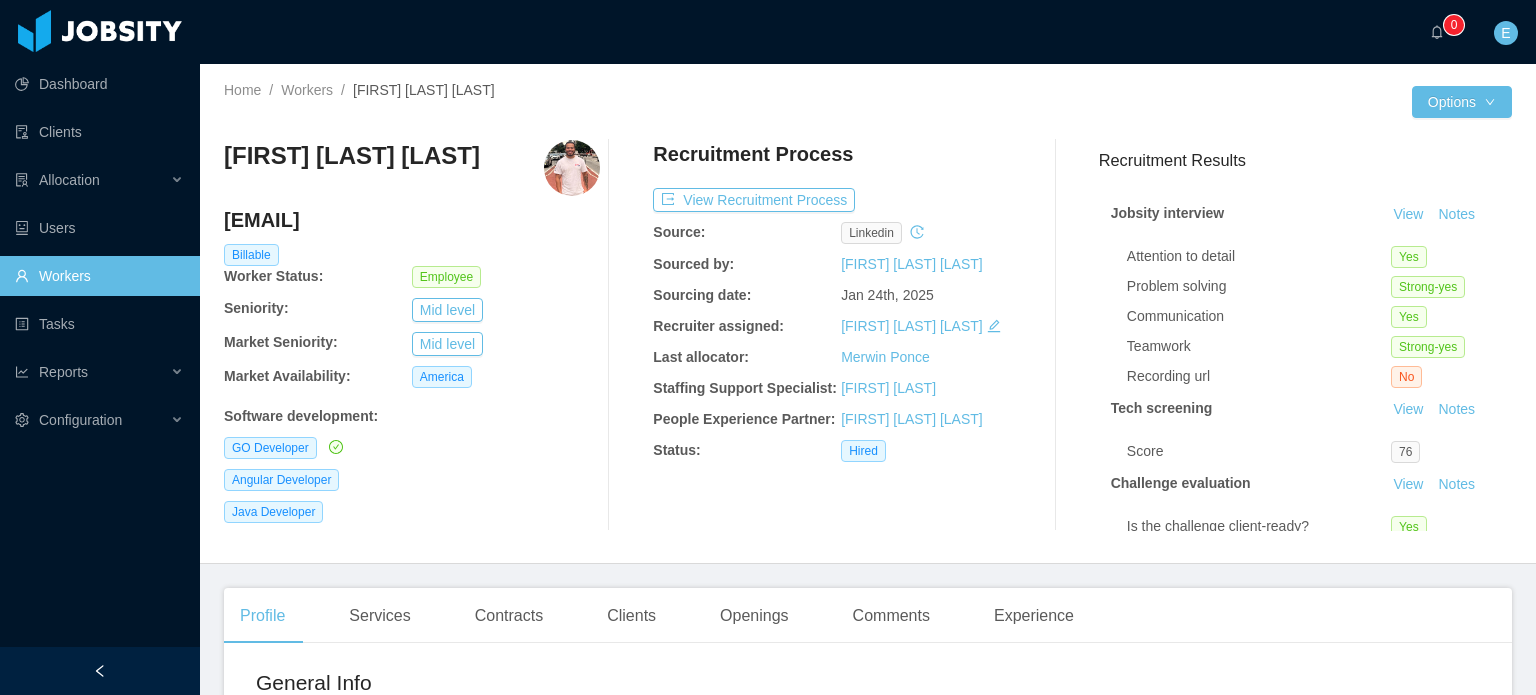 click on "Workers" at bounding box center (99, 276) 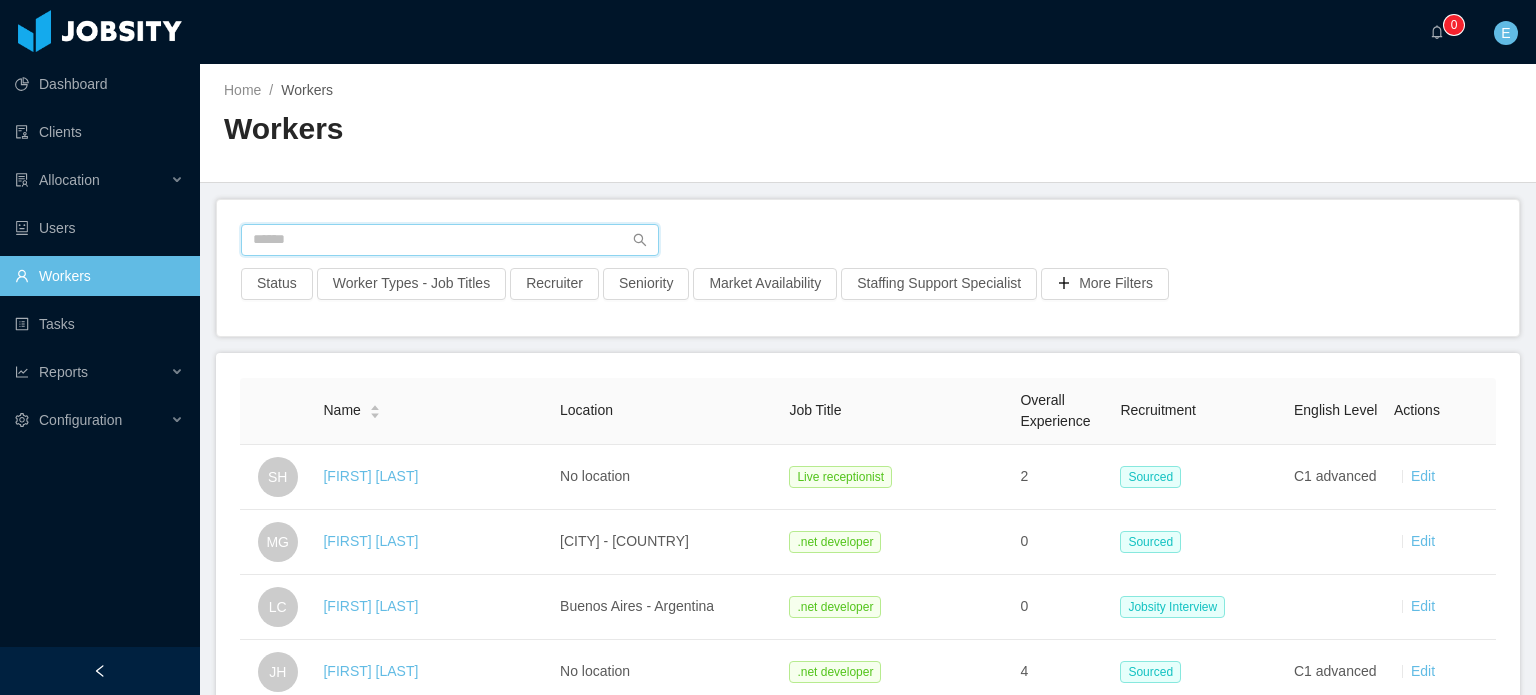 click at bounding box center [450, 240] 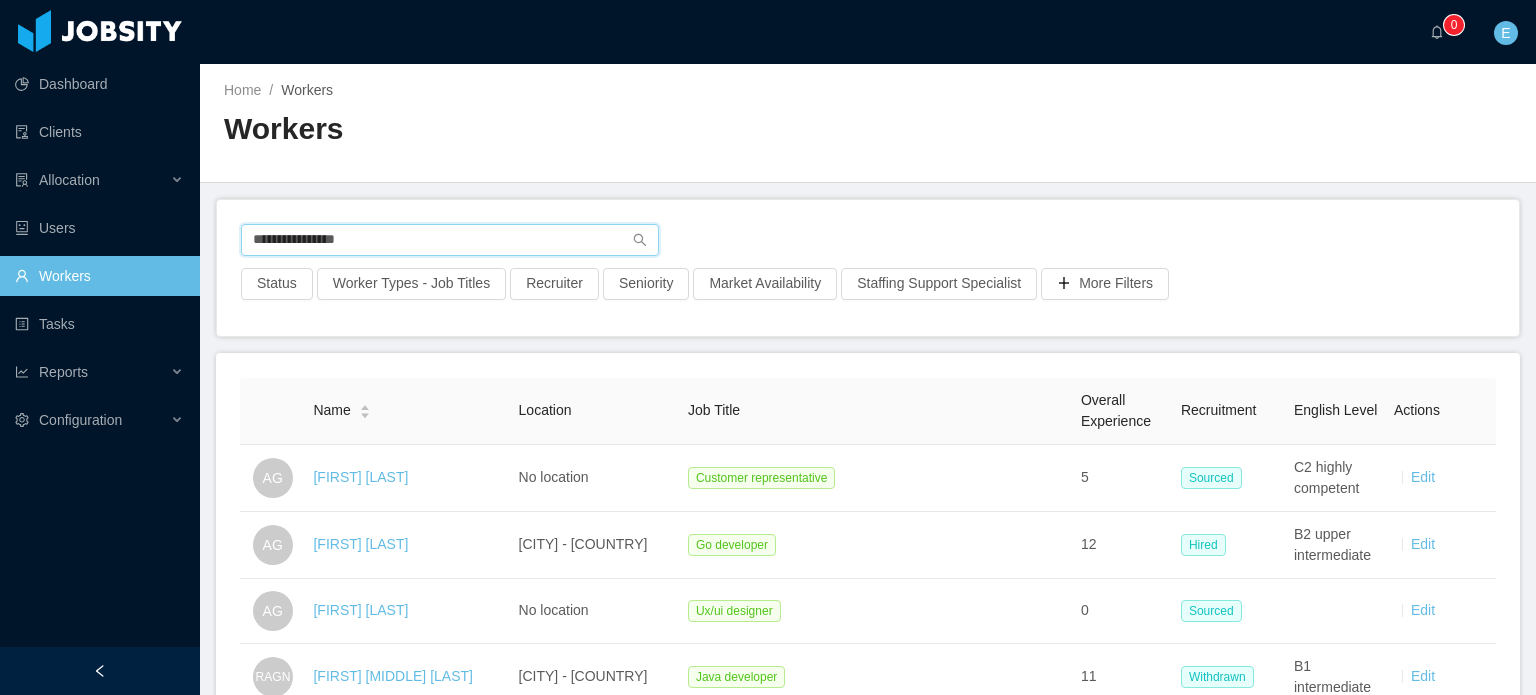 type on "**********" 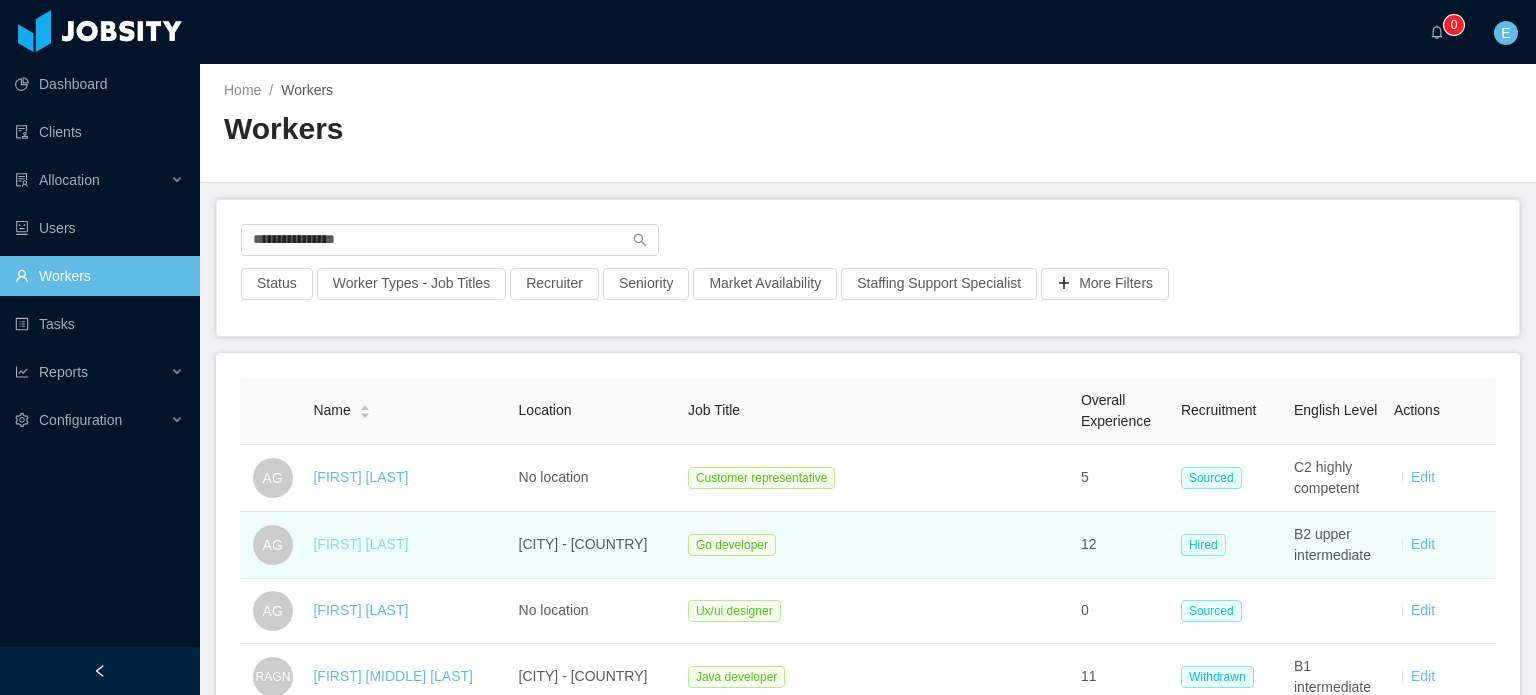 click on "[FIRST] [LAST]" at bounding box center [360, 544] 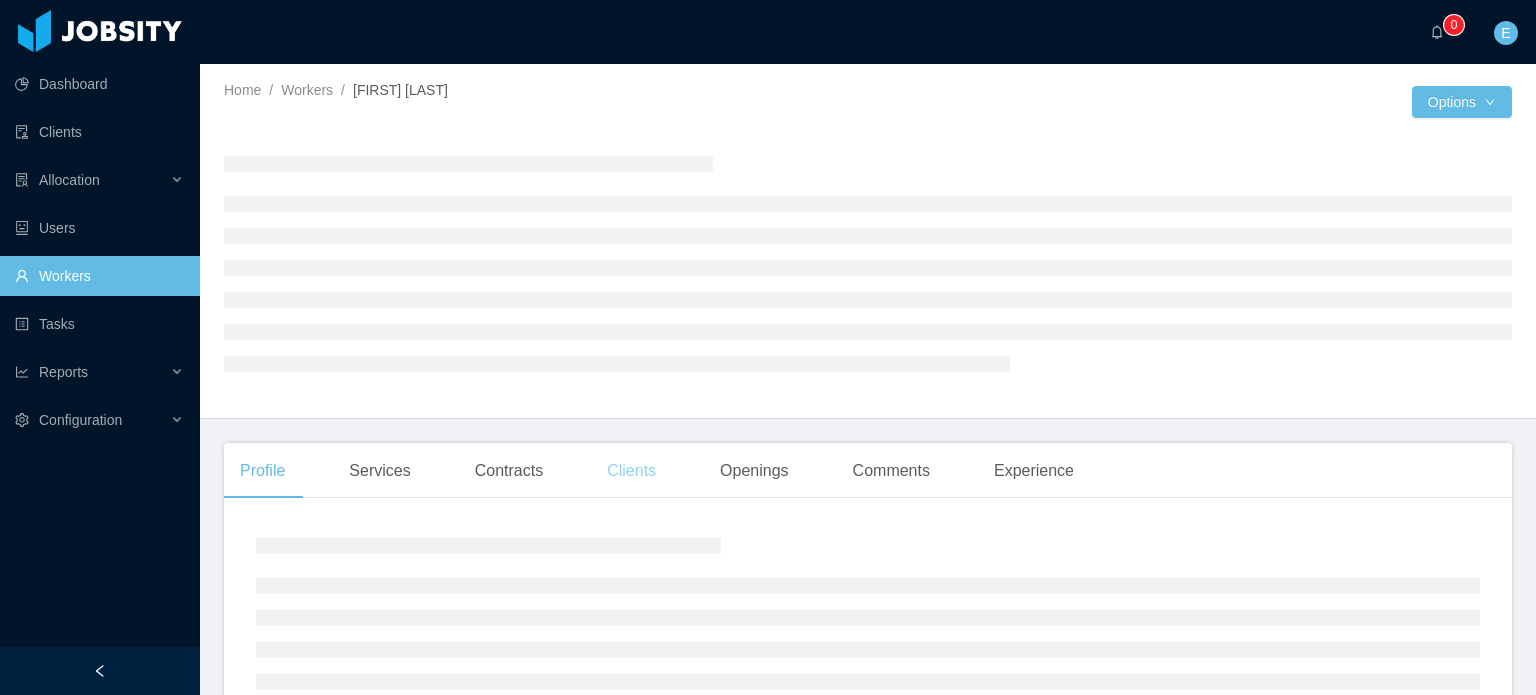 click on "Clients" at bounding box center (631, 471) 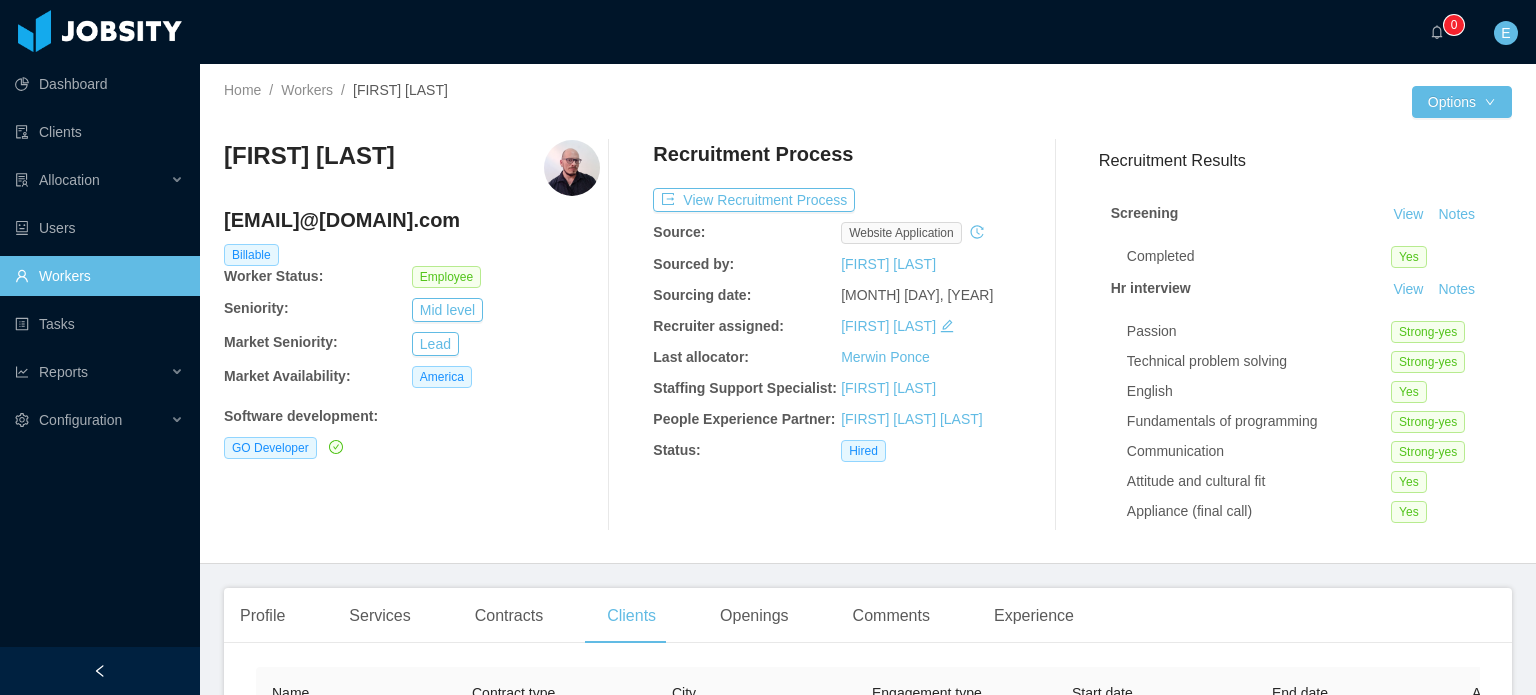 click on "Workers" at bounding box center (99, 276) 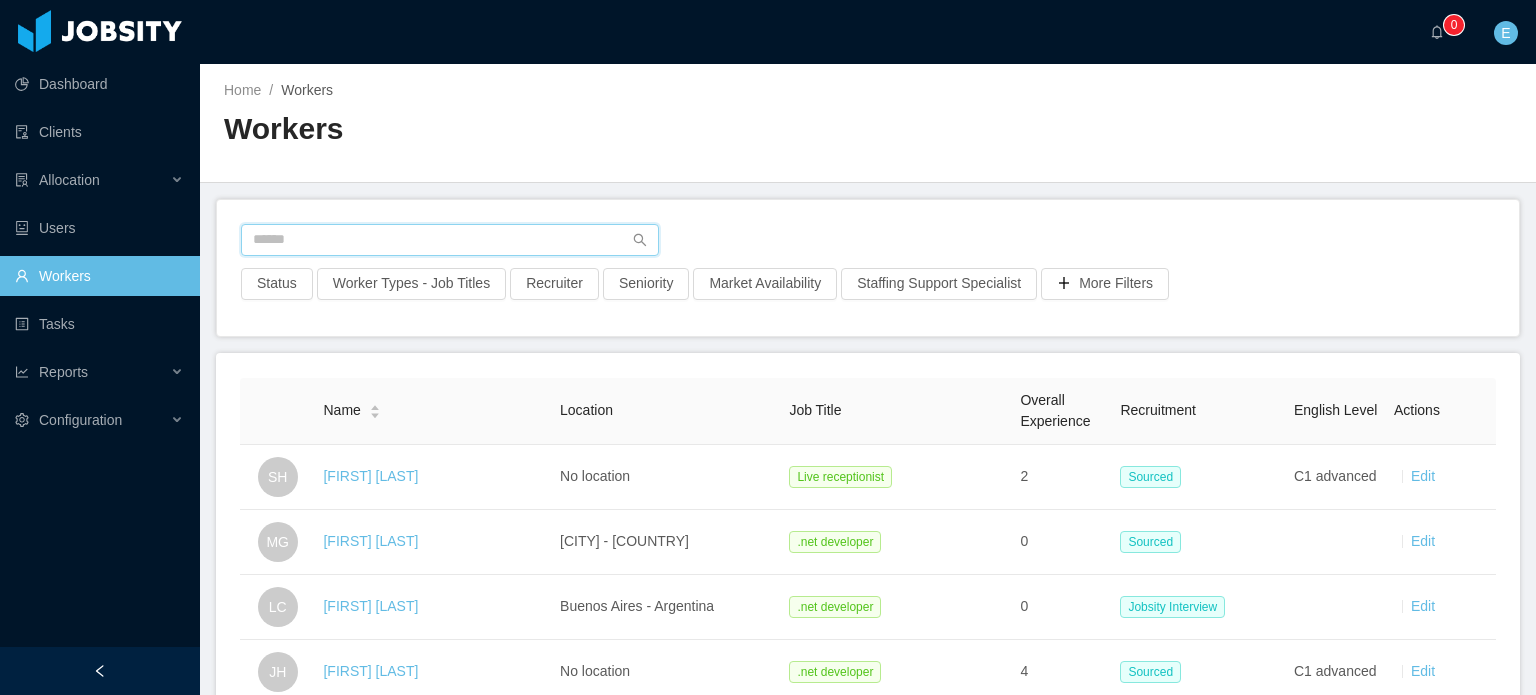 click at bounding box center (450, 240) 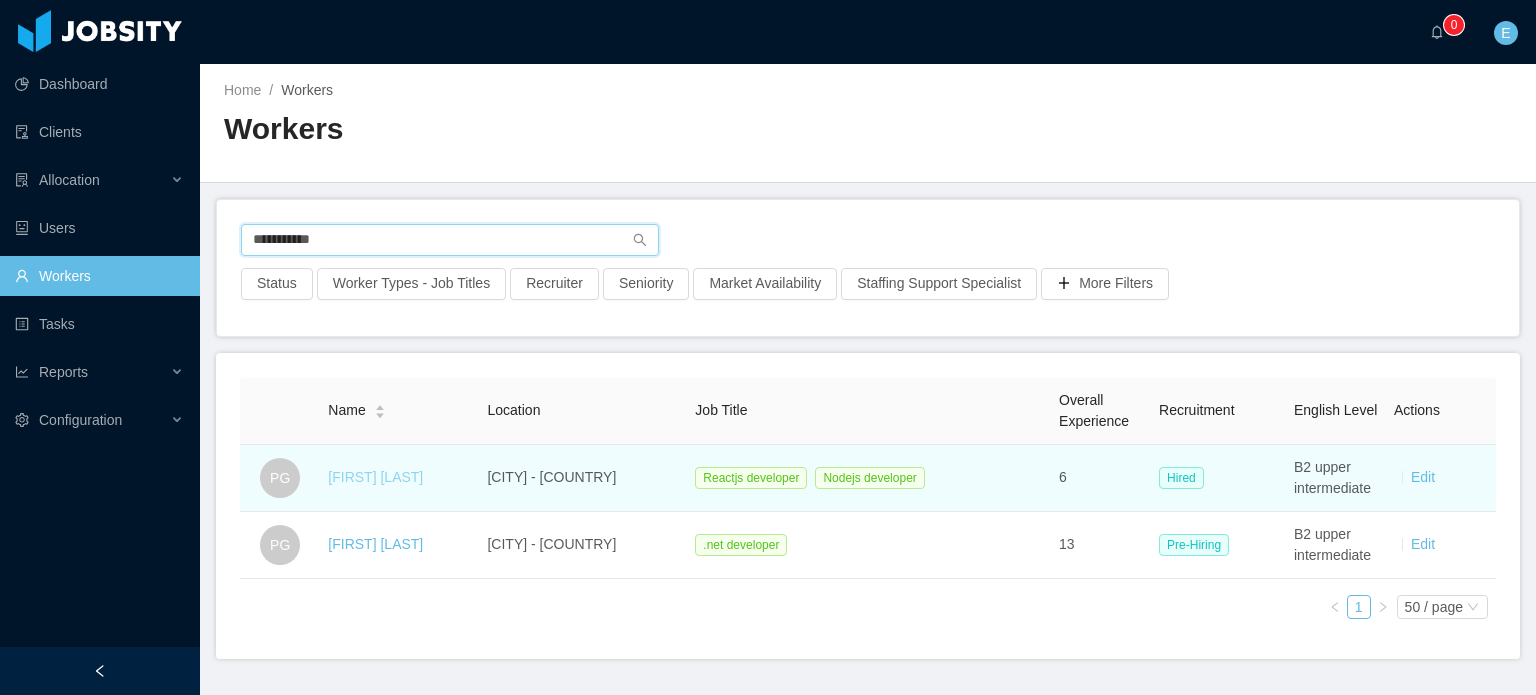 type on "**********" 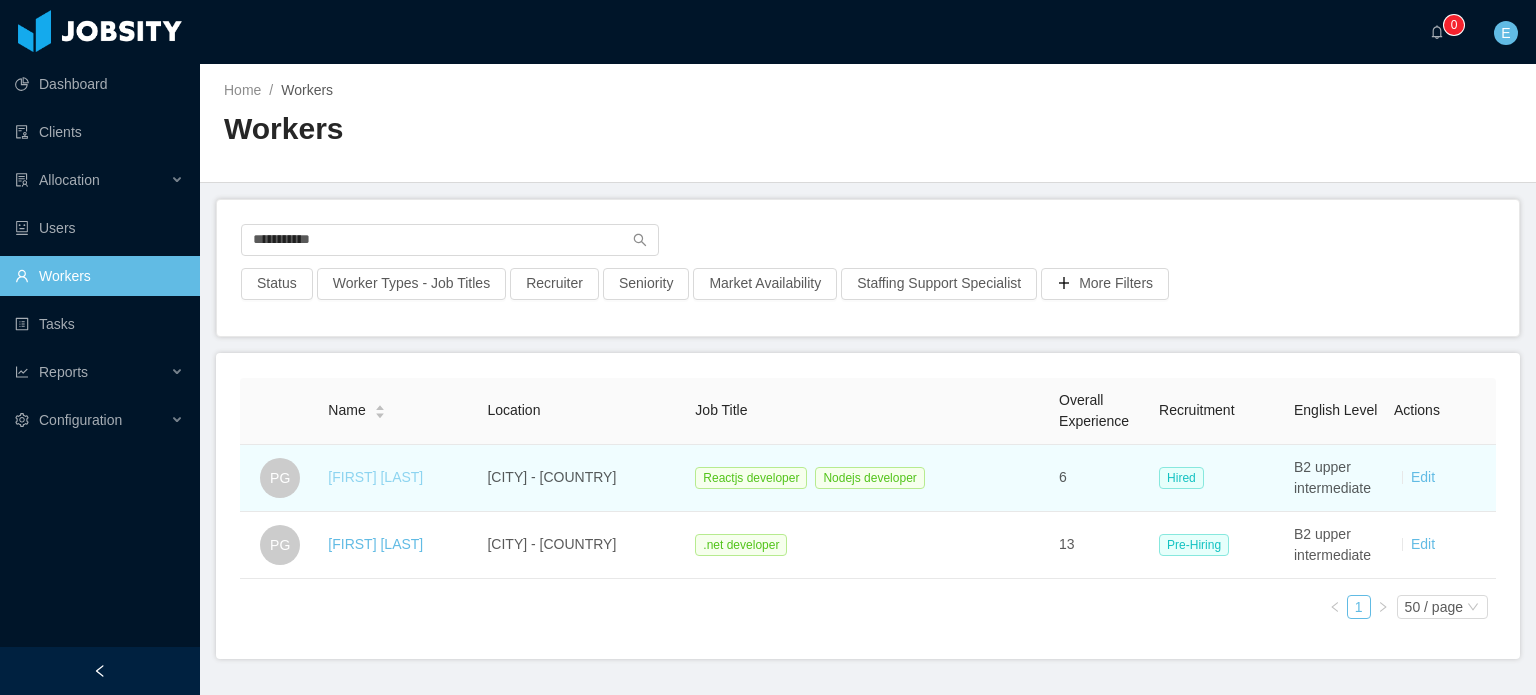 click on "[FIRST] [LAST]" at bounding box center [375, 477] 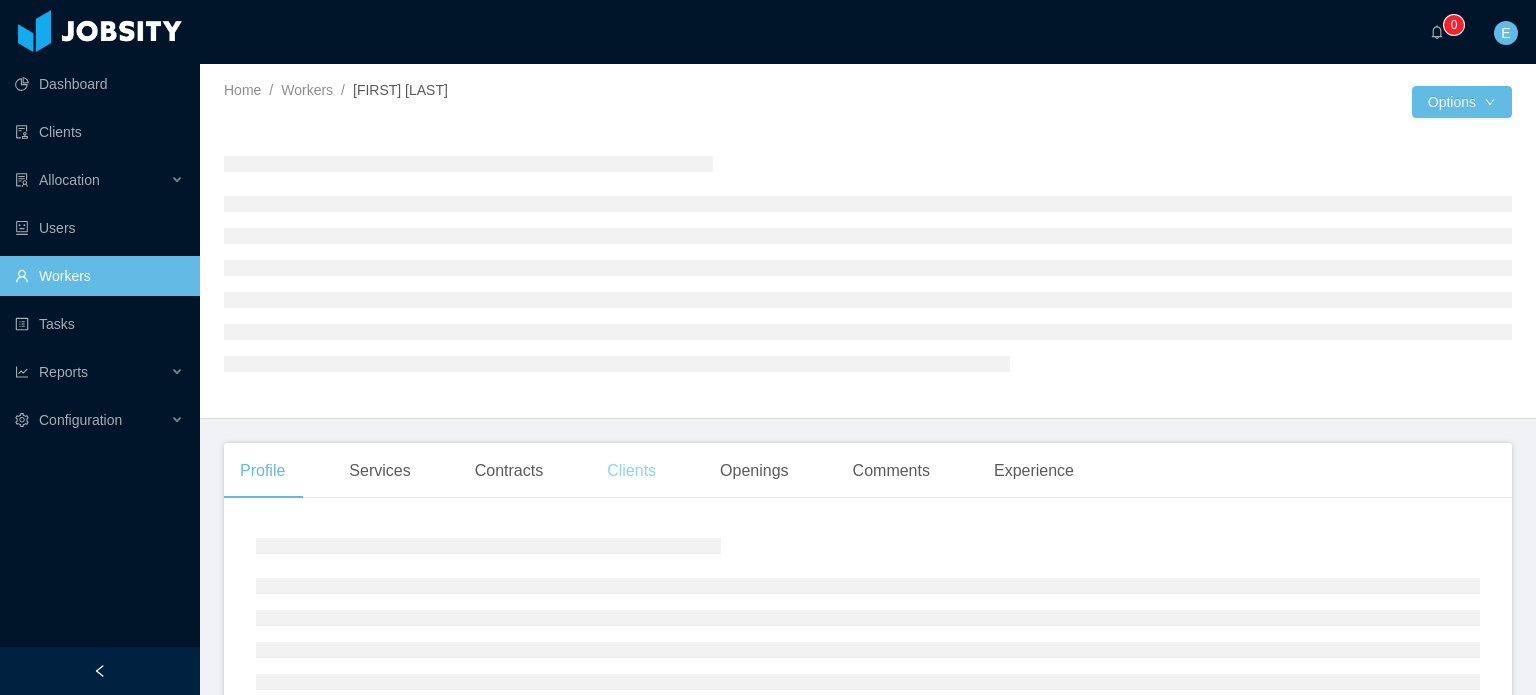 click on "Clients" at bounding box center [631, 471] 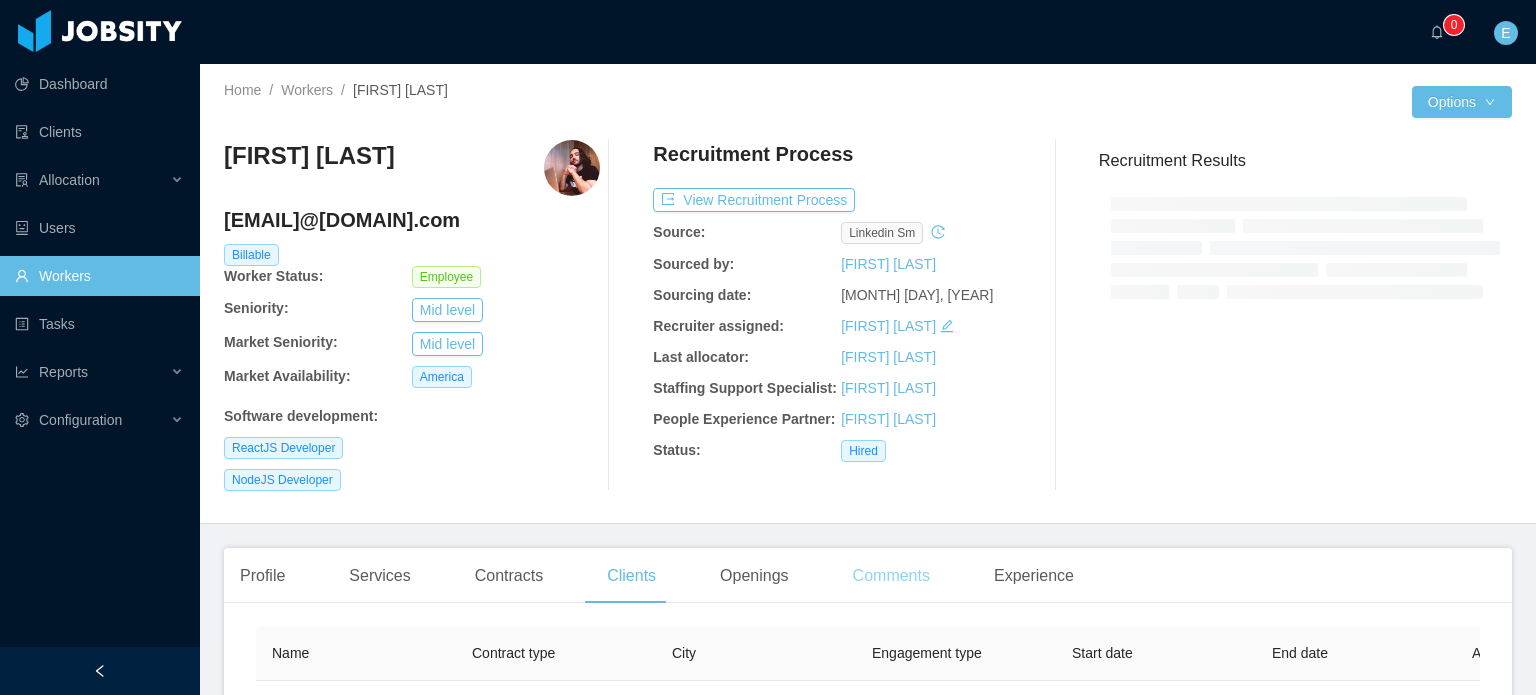 click on "Comments" at bounding box center (891, 576) 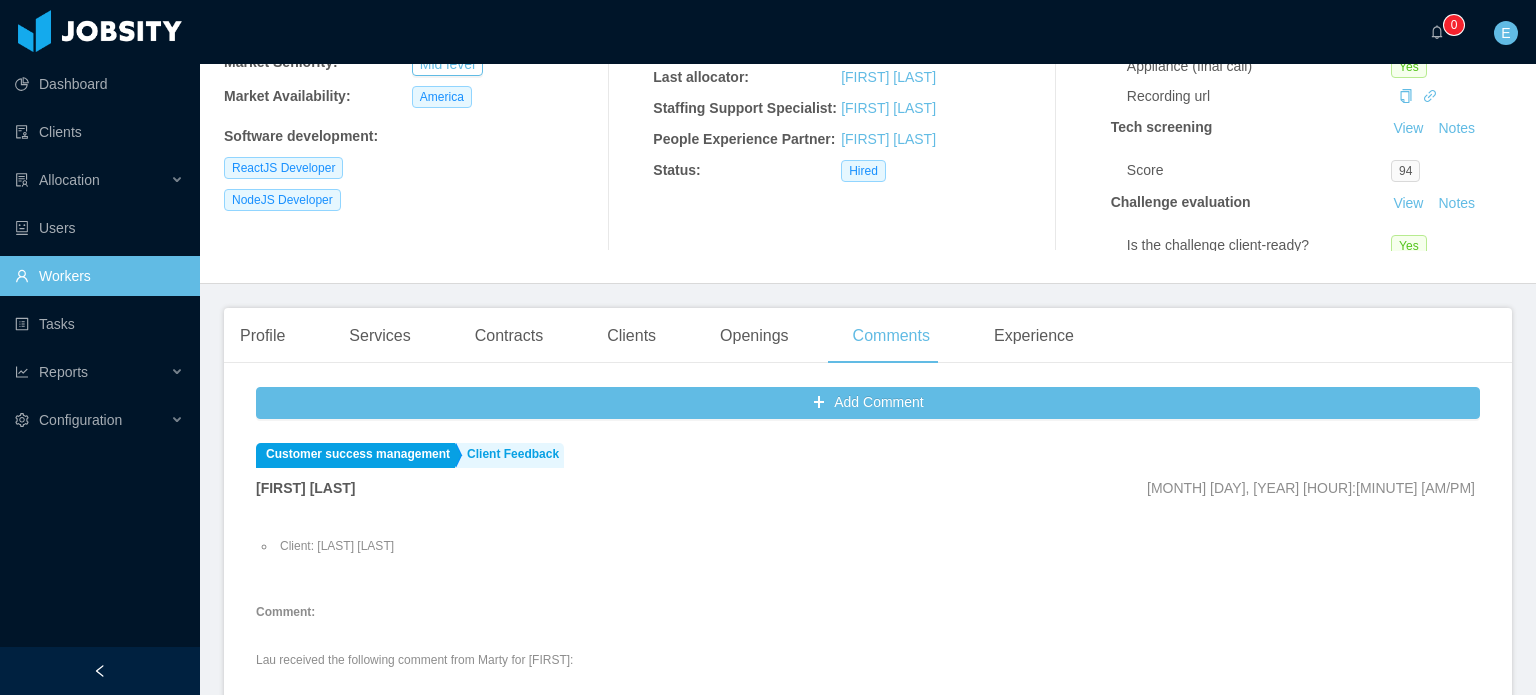 scroll, scrollTop: 300, scrollLeft: 0, axis: vertical 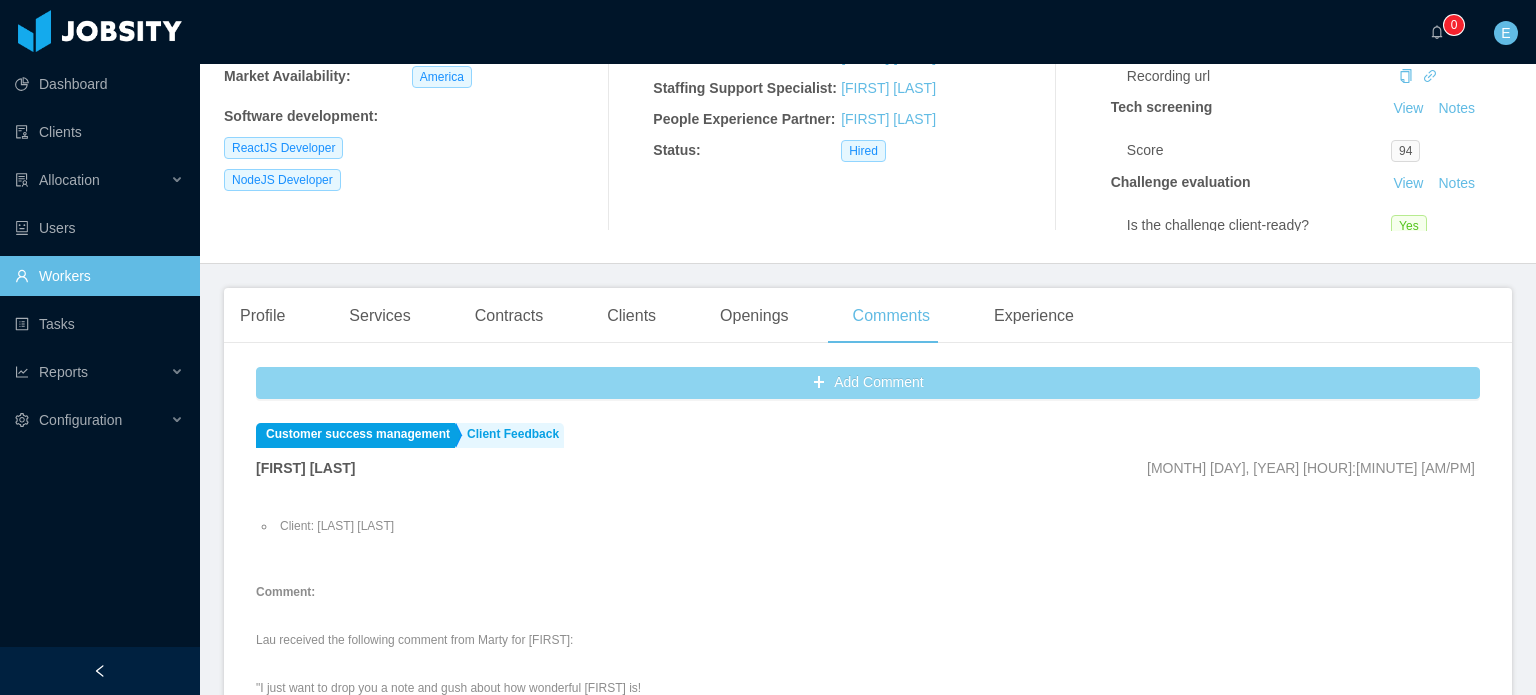 click on "Add Comment" at bounding box center [868, 383] 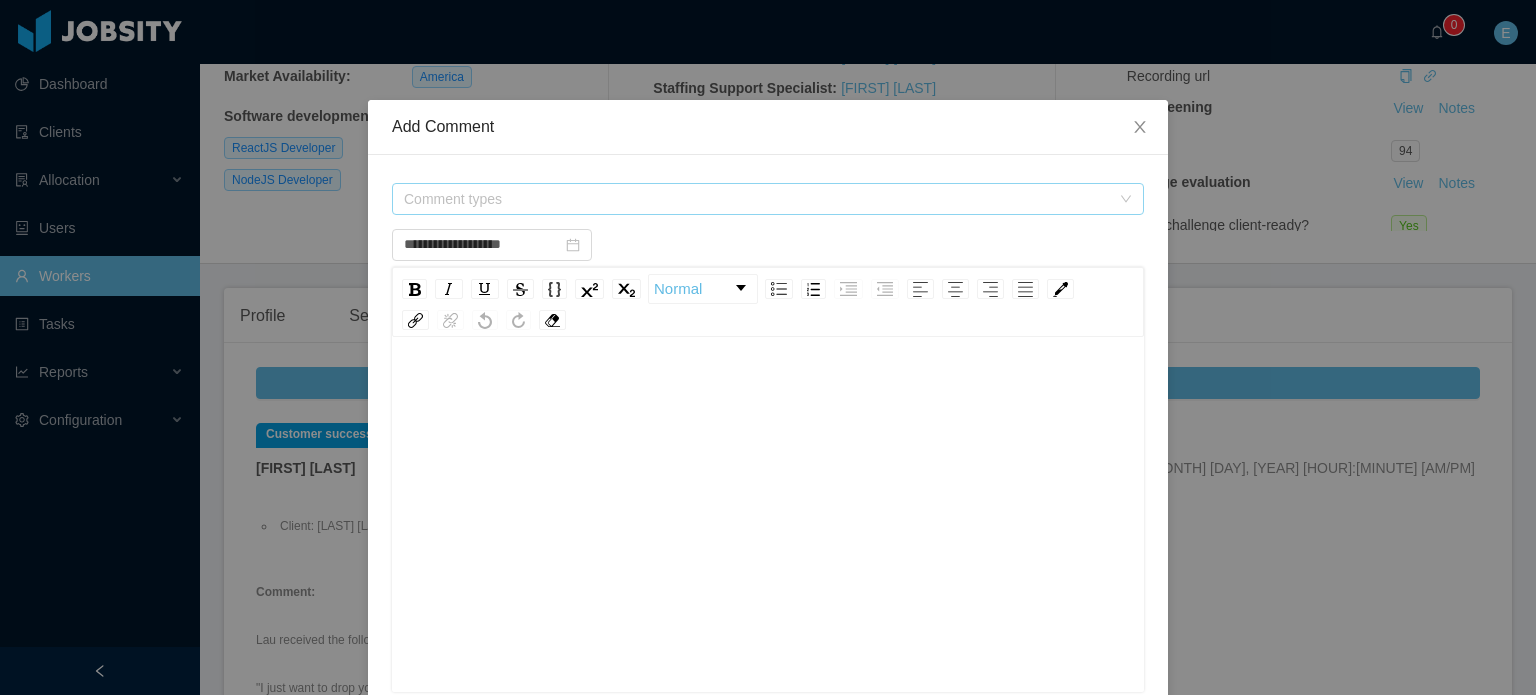 click on "Comment types" at bounding box center (757, 199) 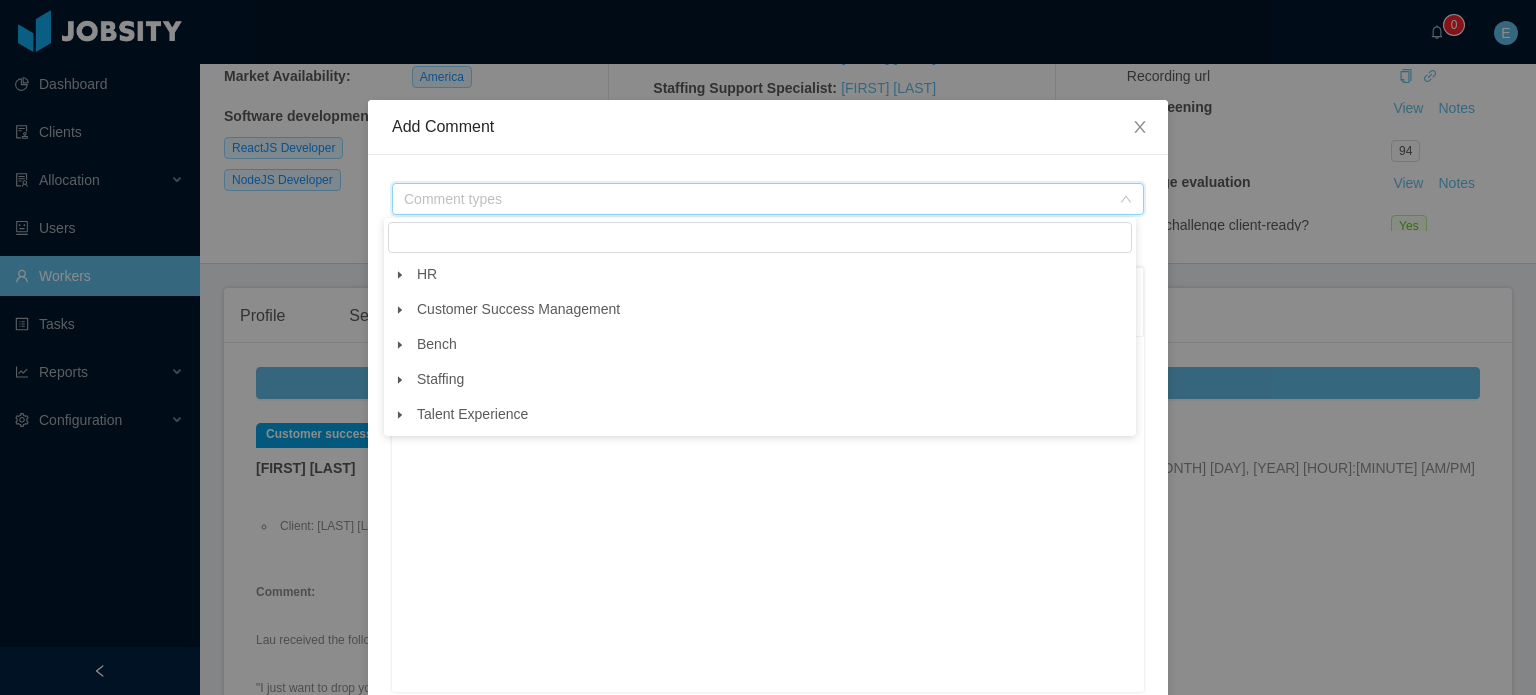 click 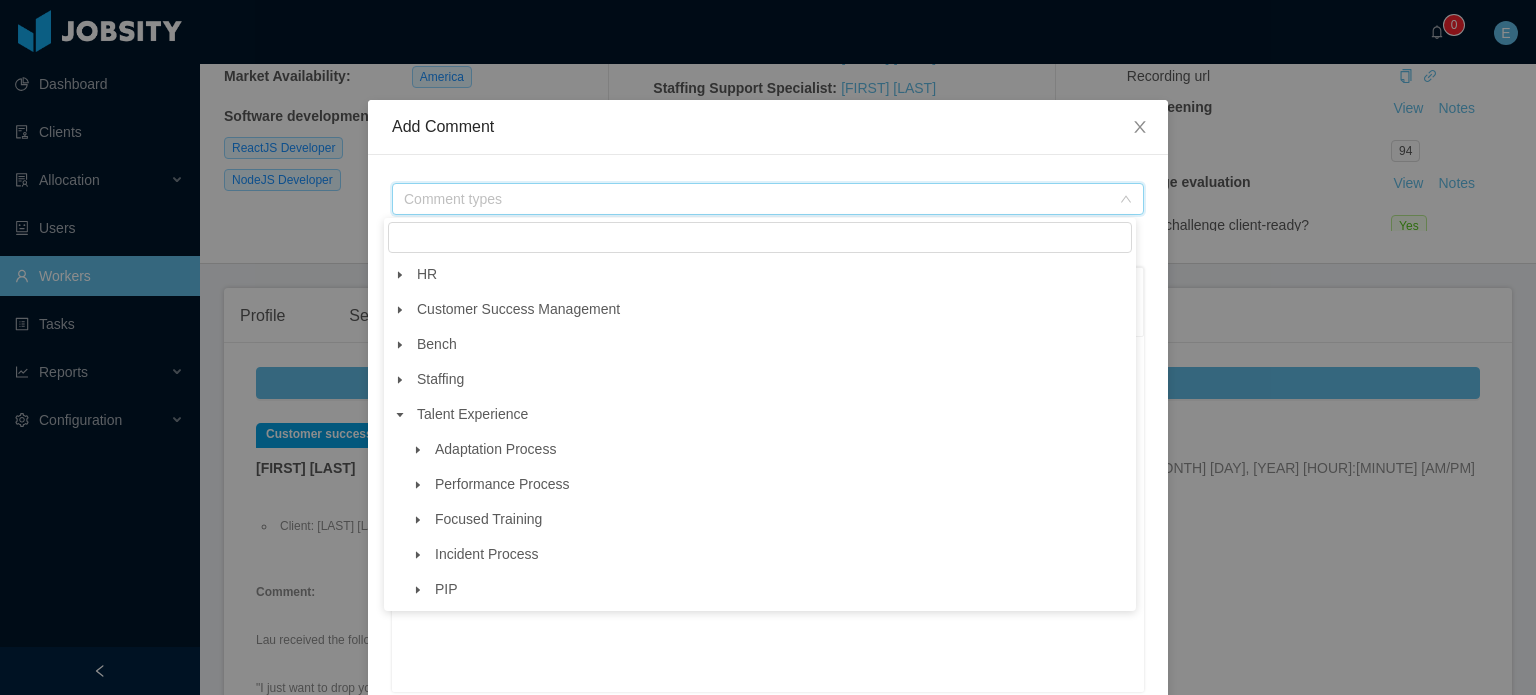 click 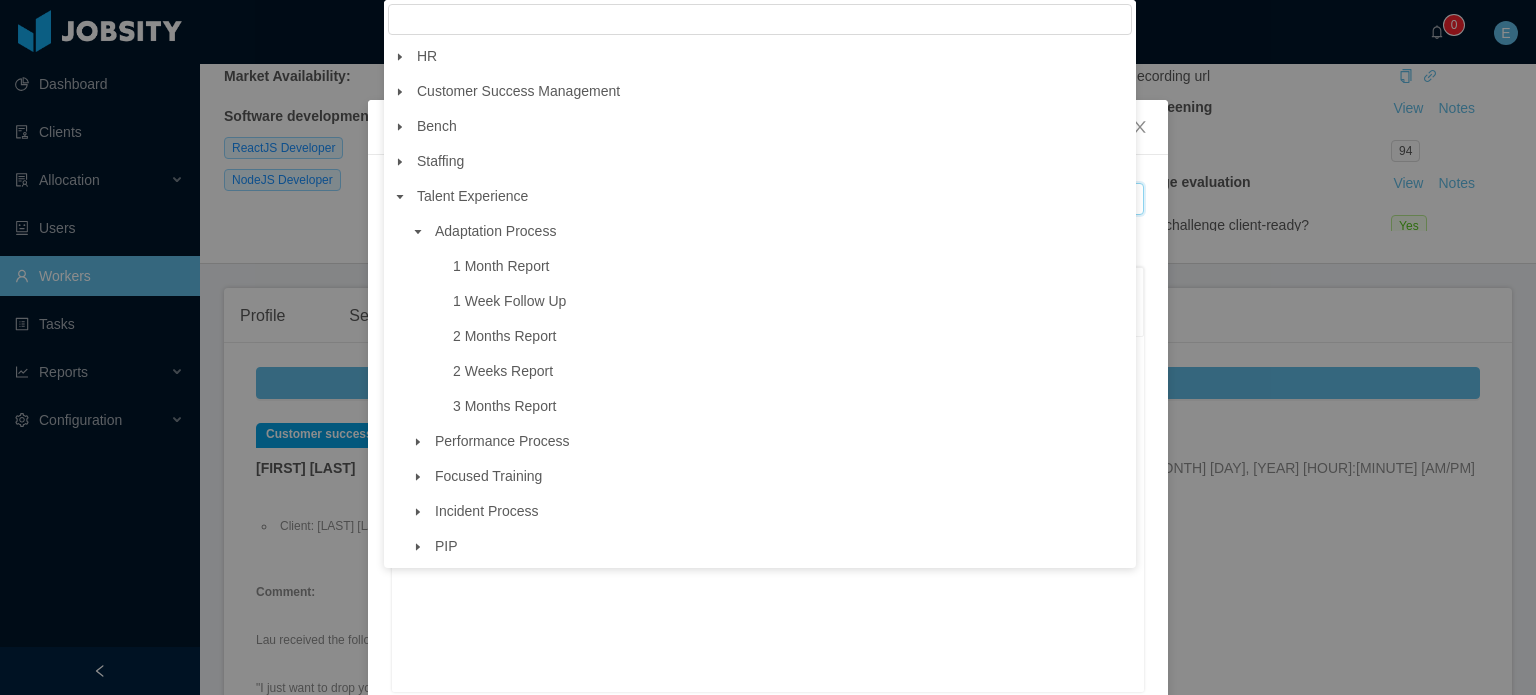 click 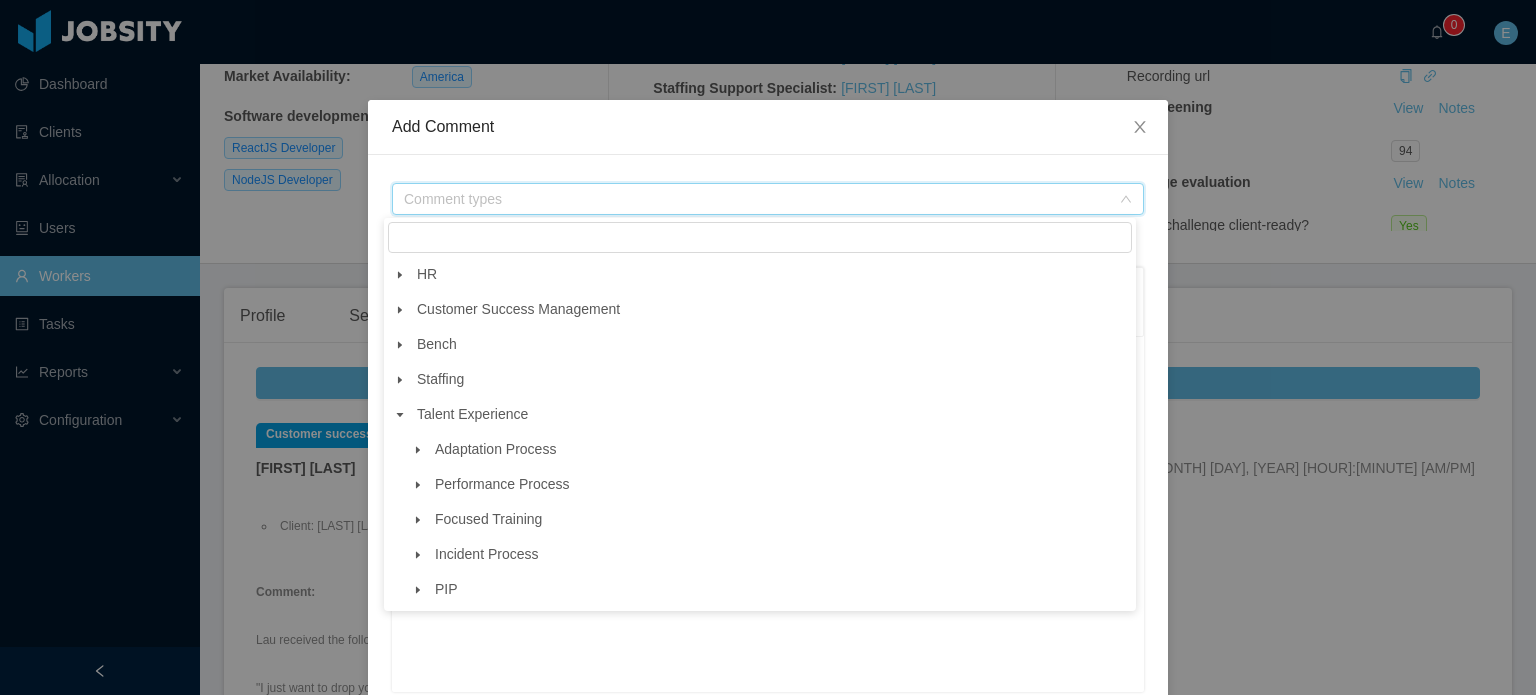 click at bounding box center (418, 485) 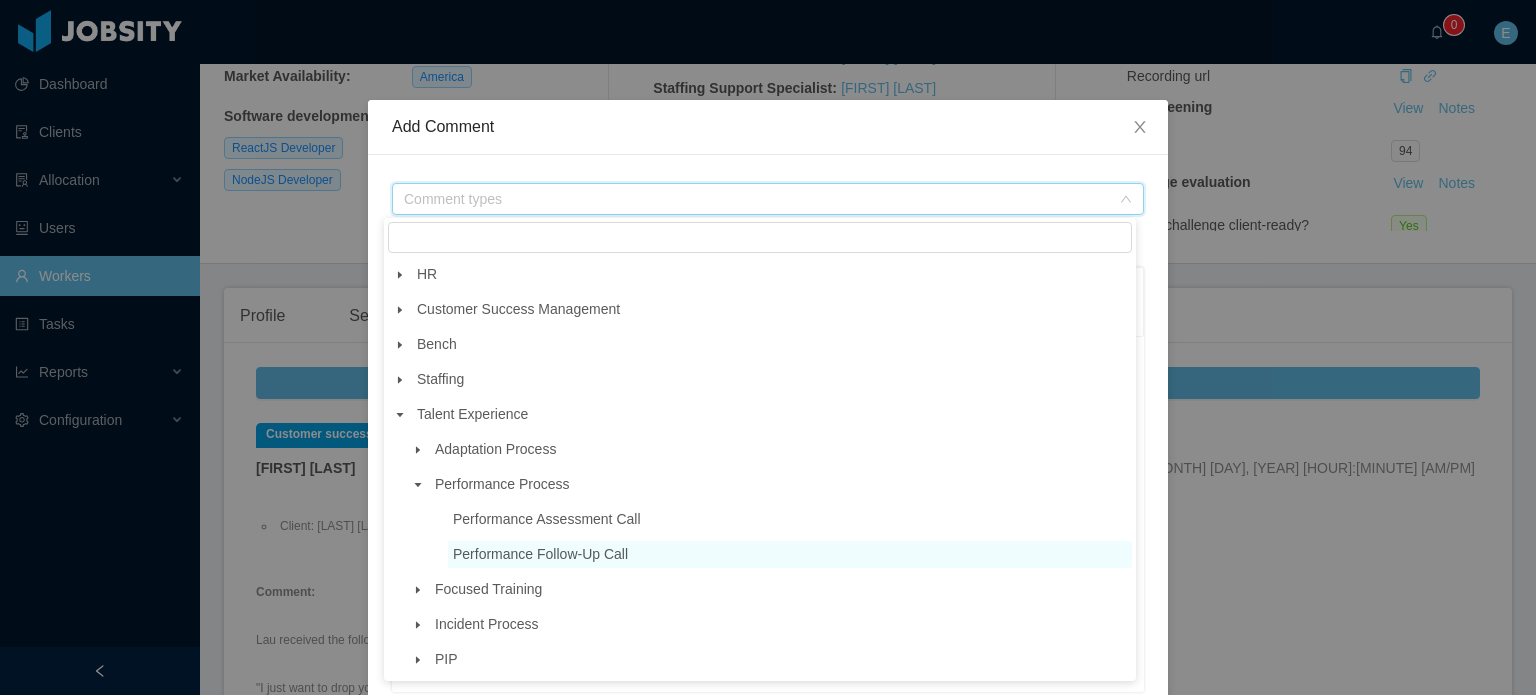 click on "Performance Follow-Up Call" at bounding box center (540, 554) 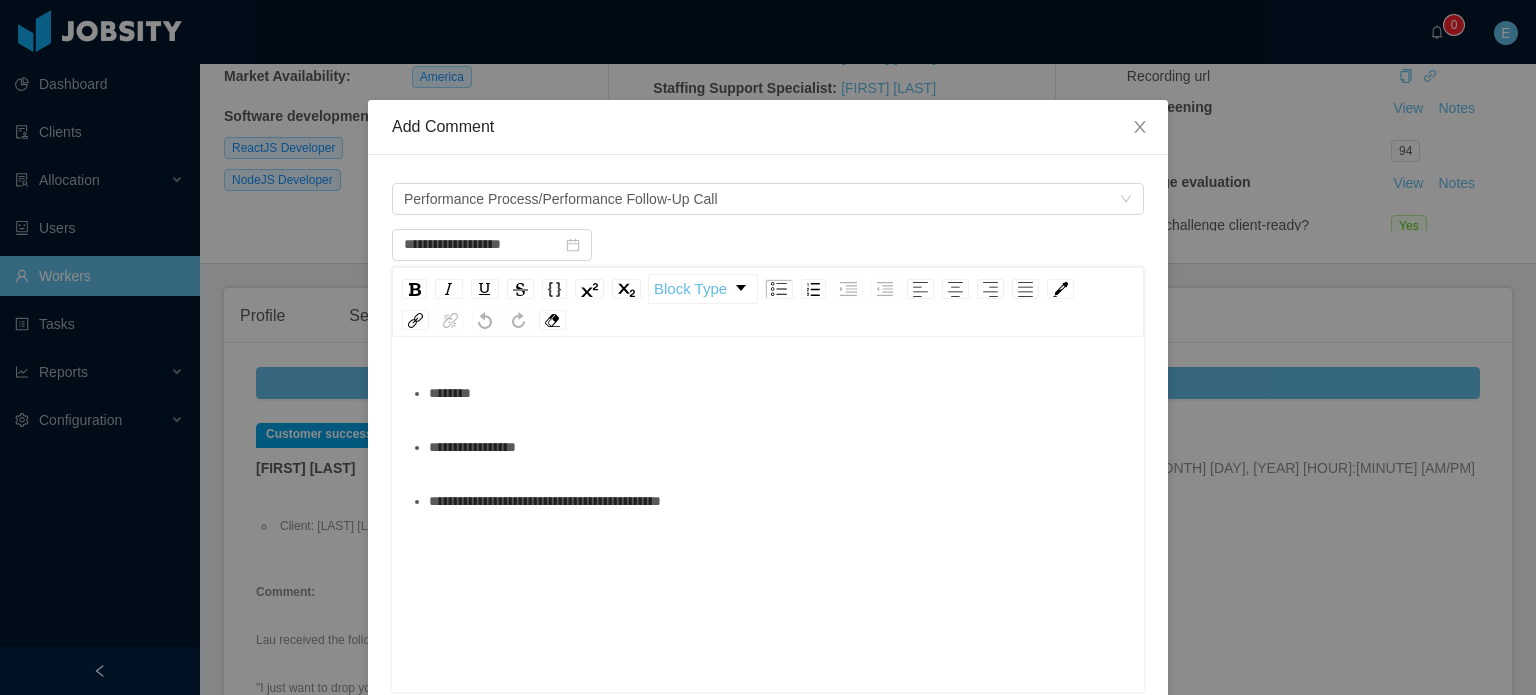 click on "**********" at bounding box center (779, 447) 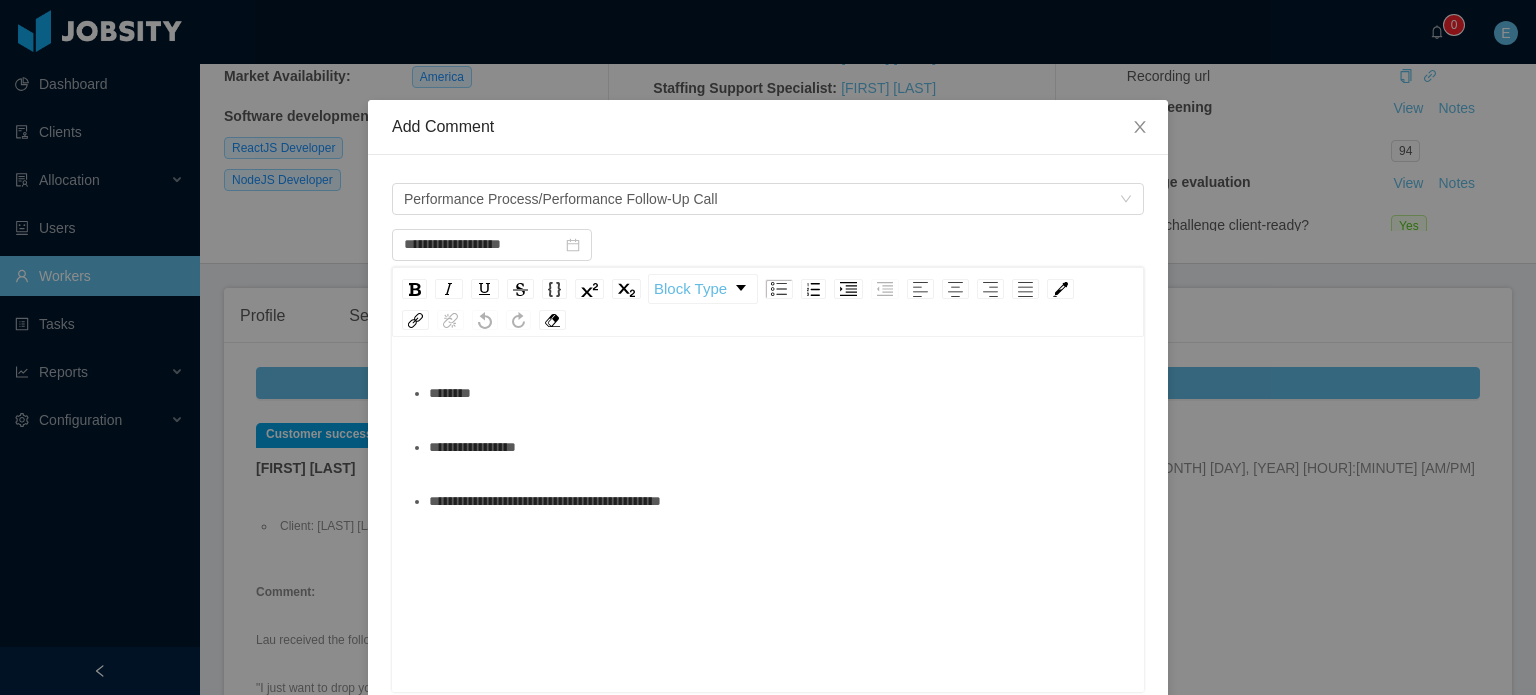 click on "********" at bounding box center [779, 393] 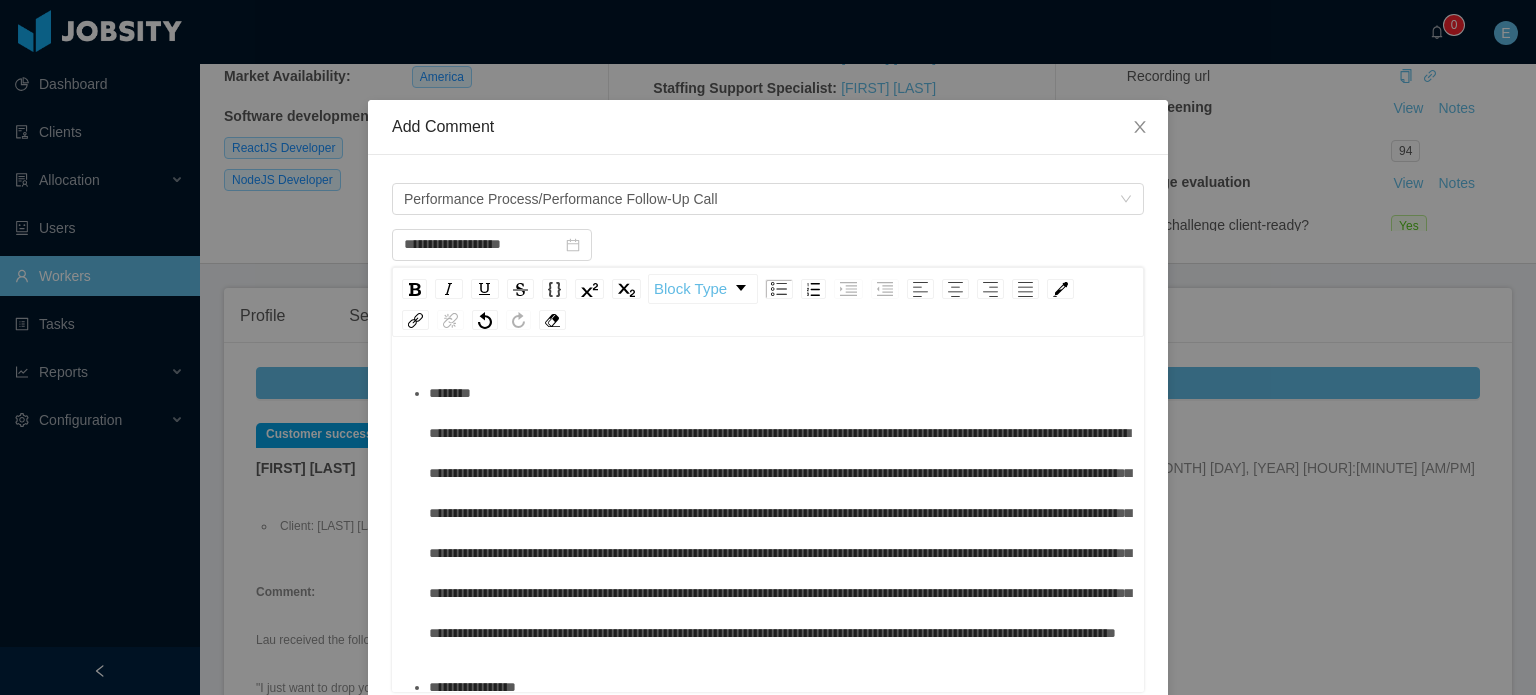 scroll, scrollTop: 55, scrollLeft: 0, axis: vertical 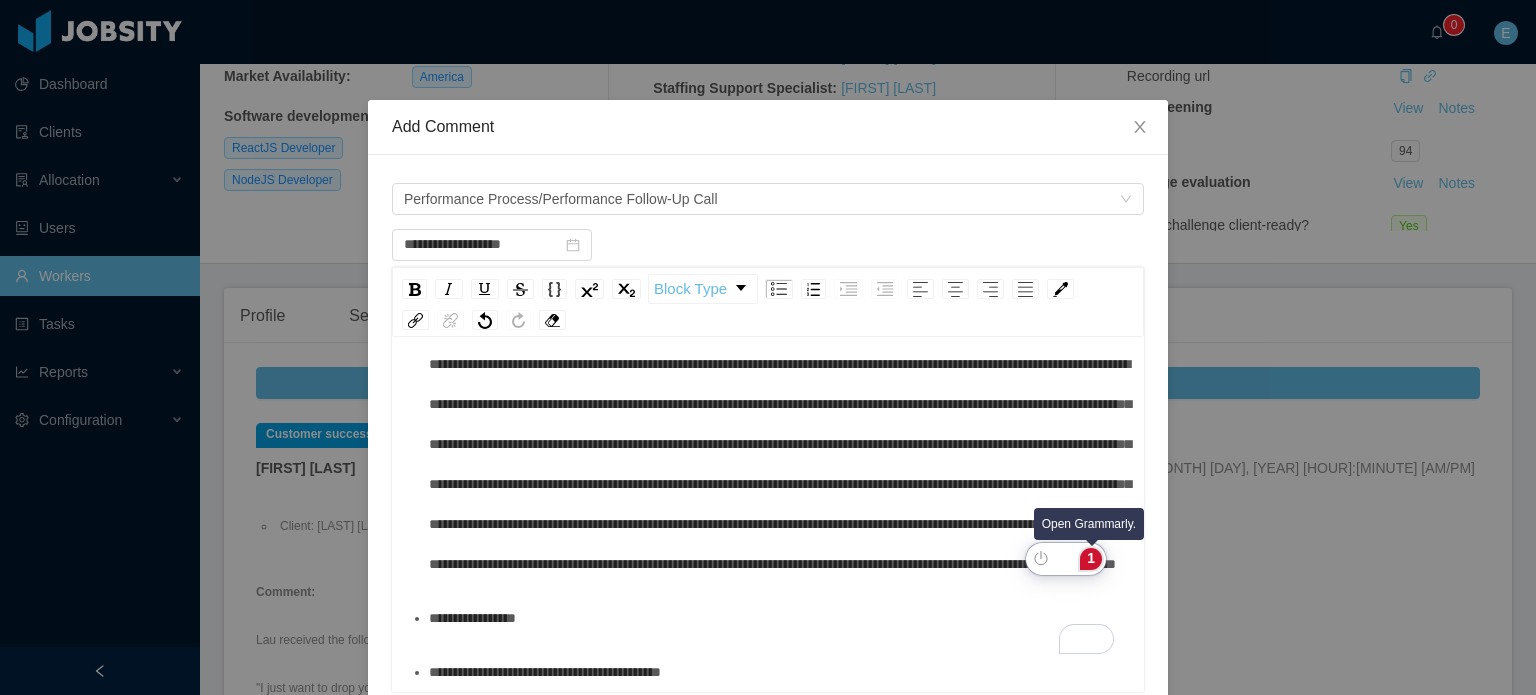 click on "1" 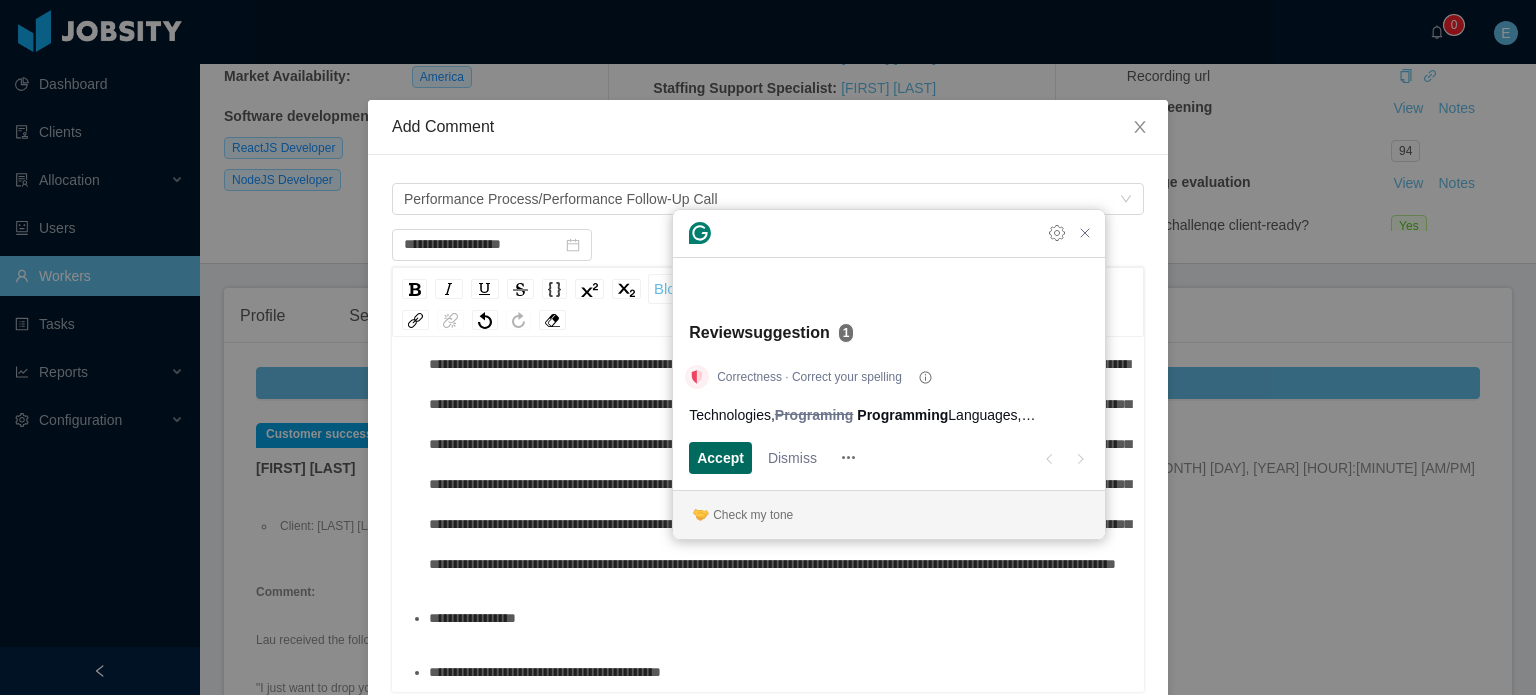click on "Accept" at bounding box center [720, 457] 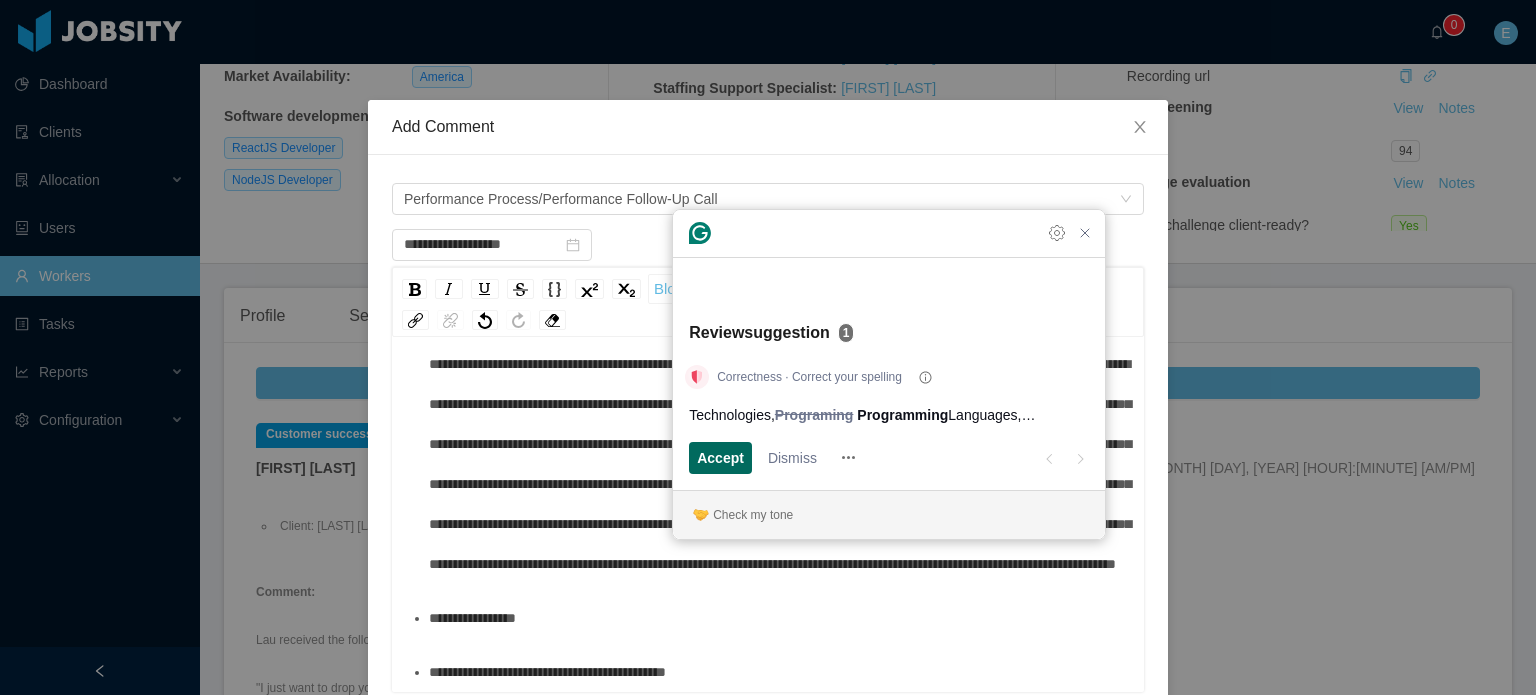scroll, scrollTop: 0, scrollLeft: 0, axis: both 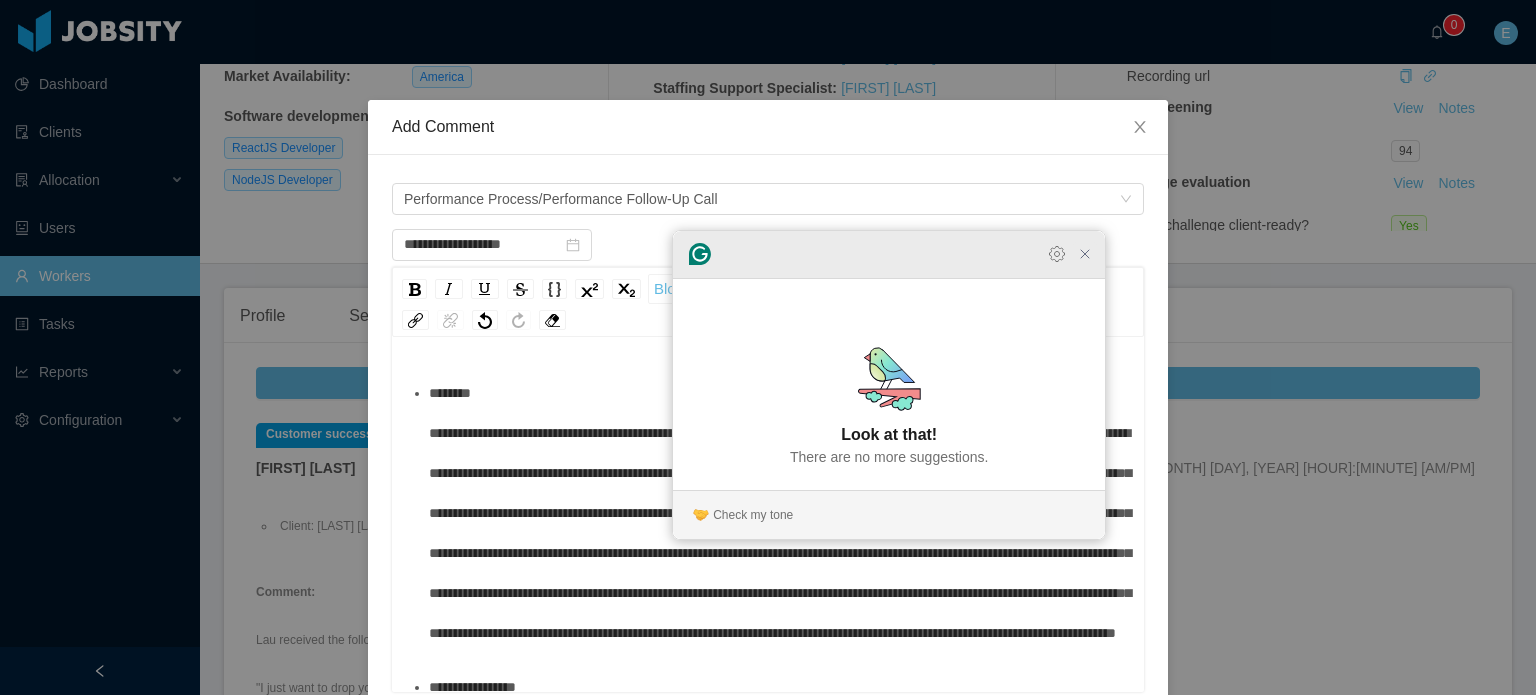 click 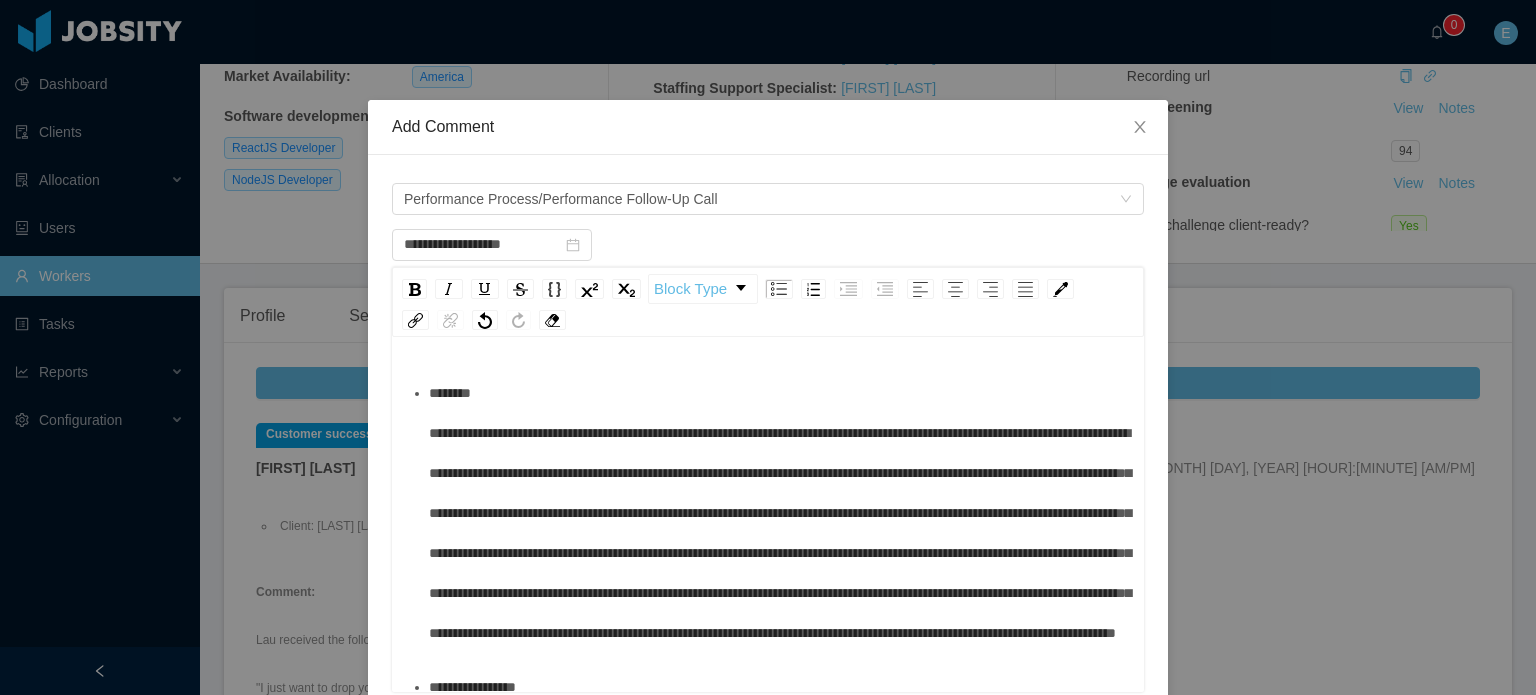 scroll, scrollTop: 116, scrollLeft: 0, axis: vertical 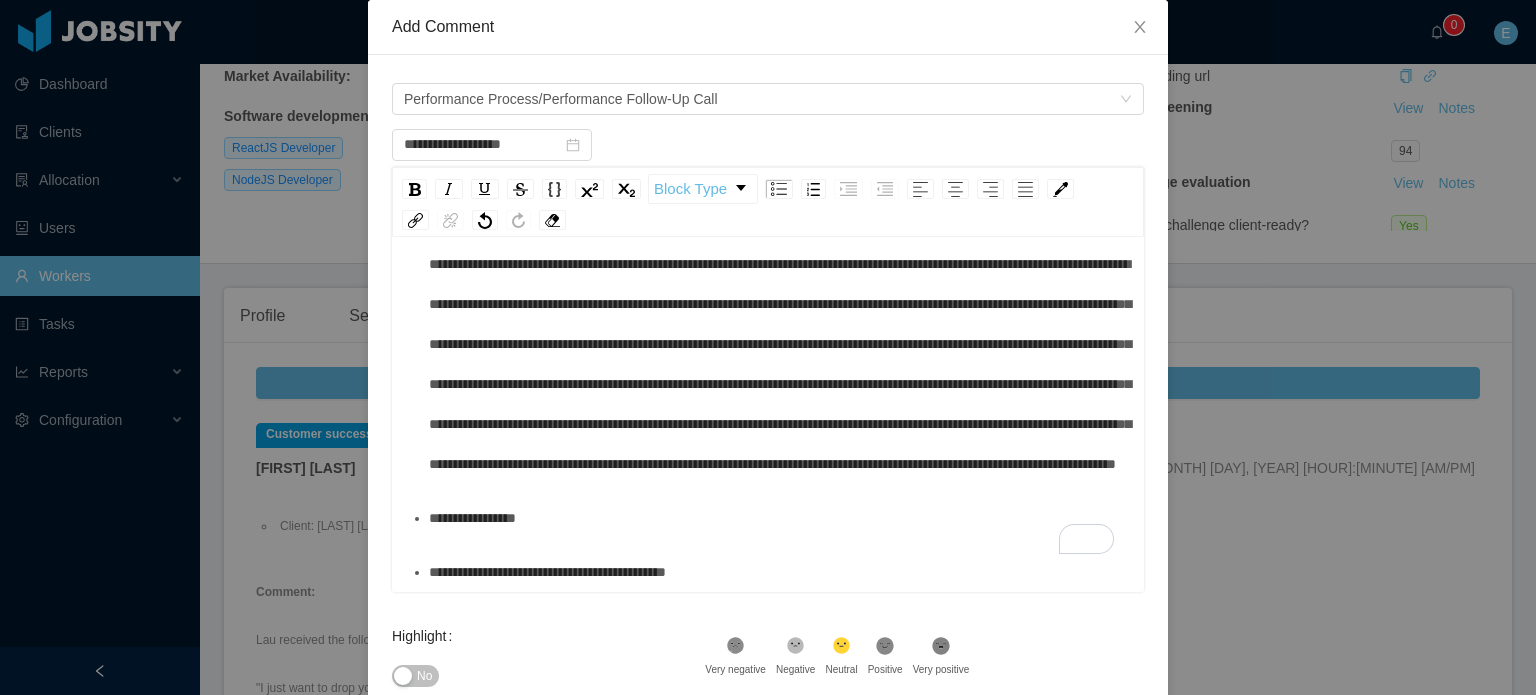 click on "**********" at bounding box center [779, 518] 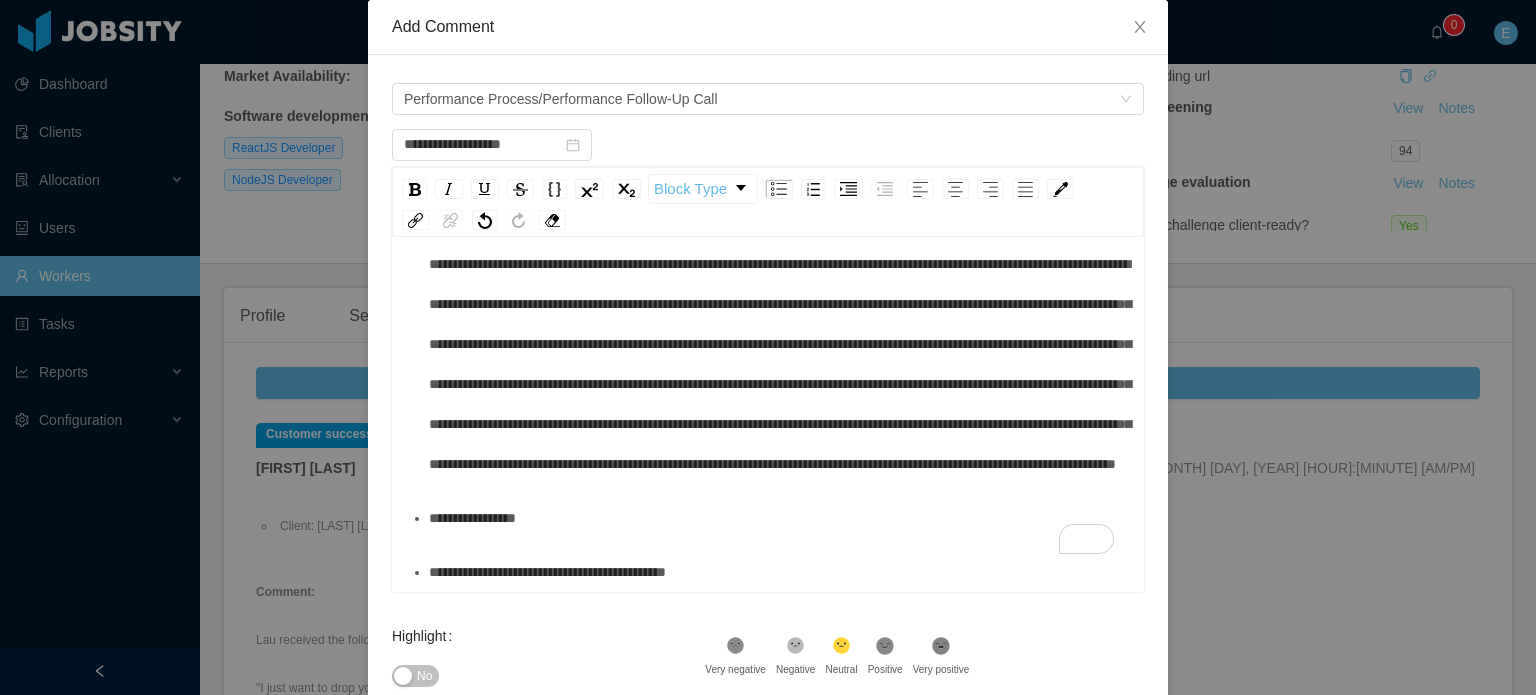 scroll, scrollTop: 110, scrollLeft: 0, axis: vertical 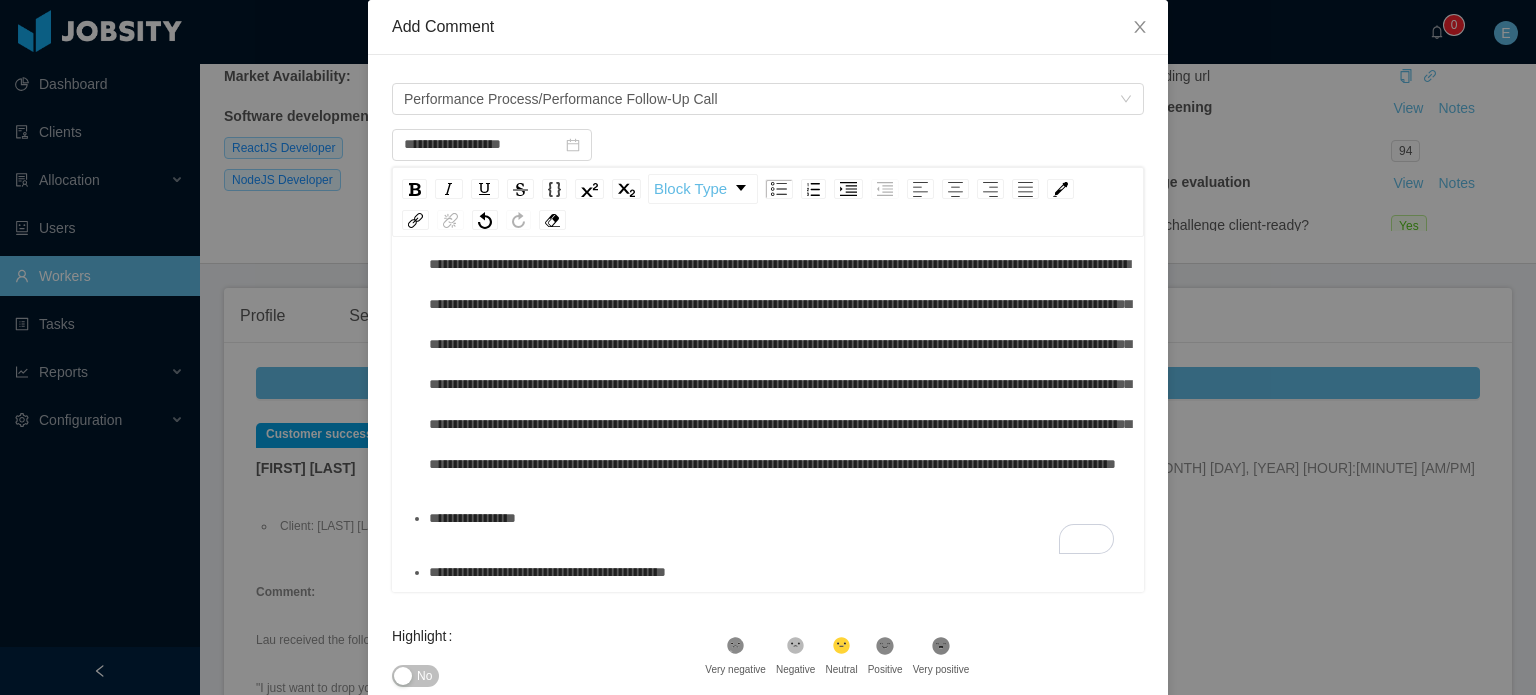 click on "**********" at bounding box center [779, 572] 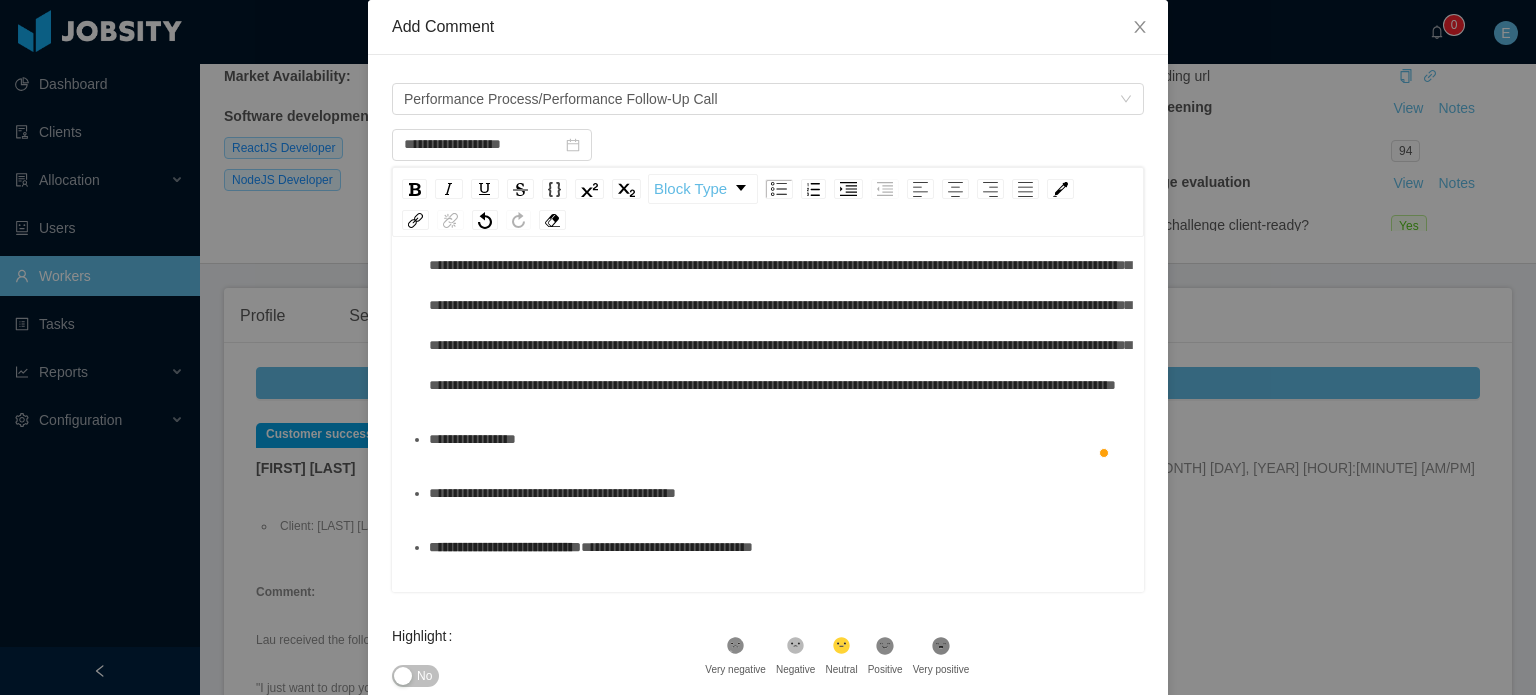scroll, scrollTop: 224, scrollLeft: 0, axis: vertical 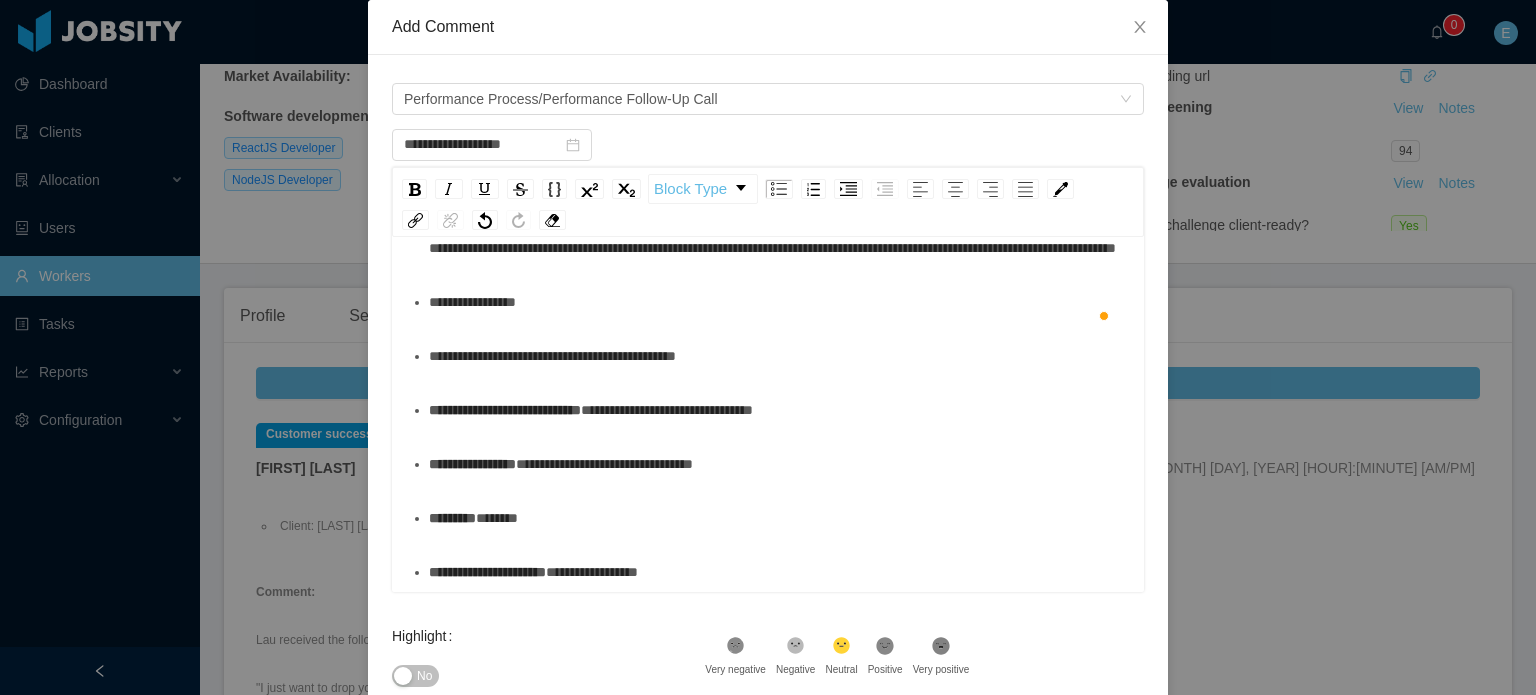 click on "**********" at bounding box center [505, 410] 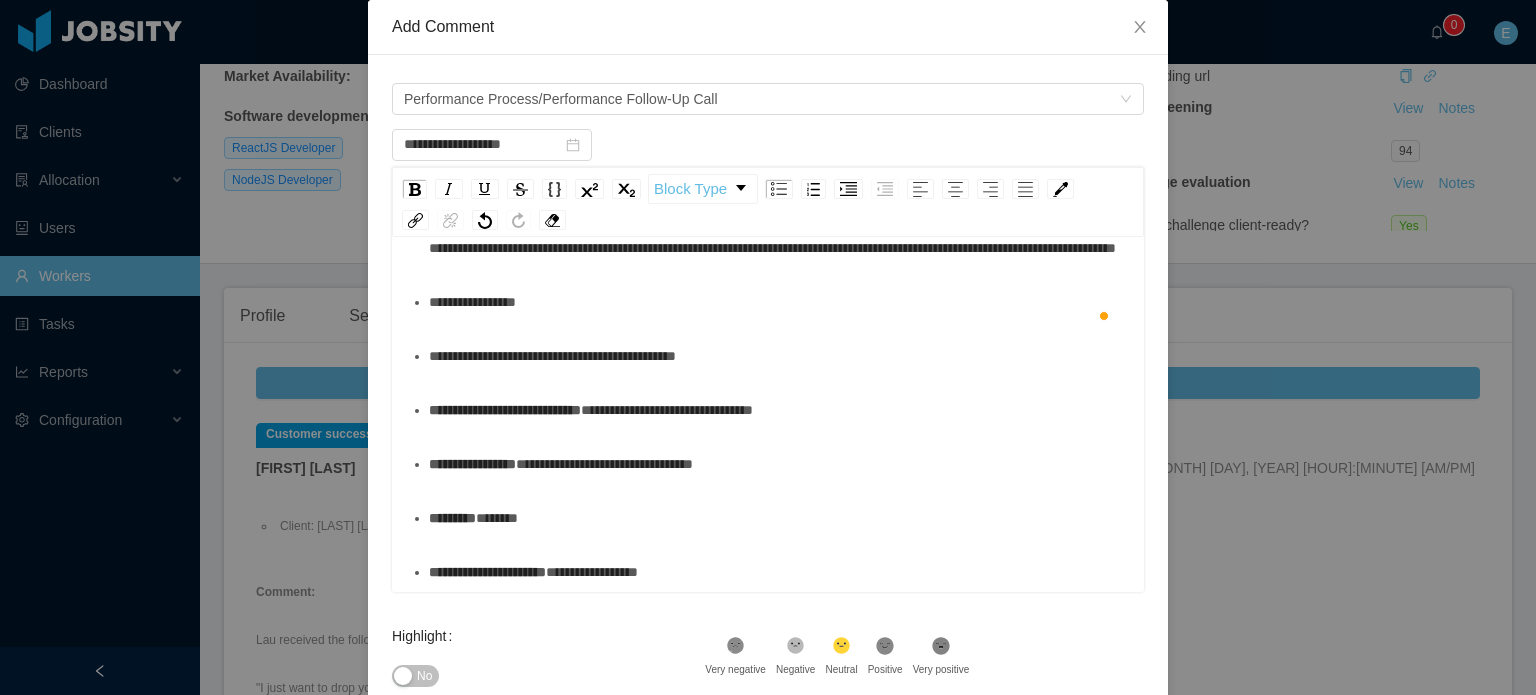 scroll, scrollTop: 350, scrollLeft: 0, axis: vertical 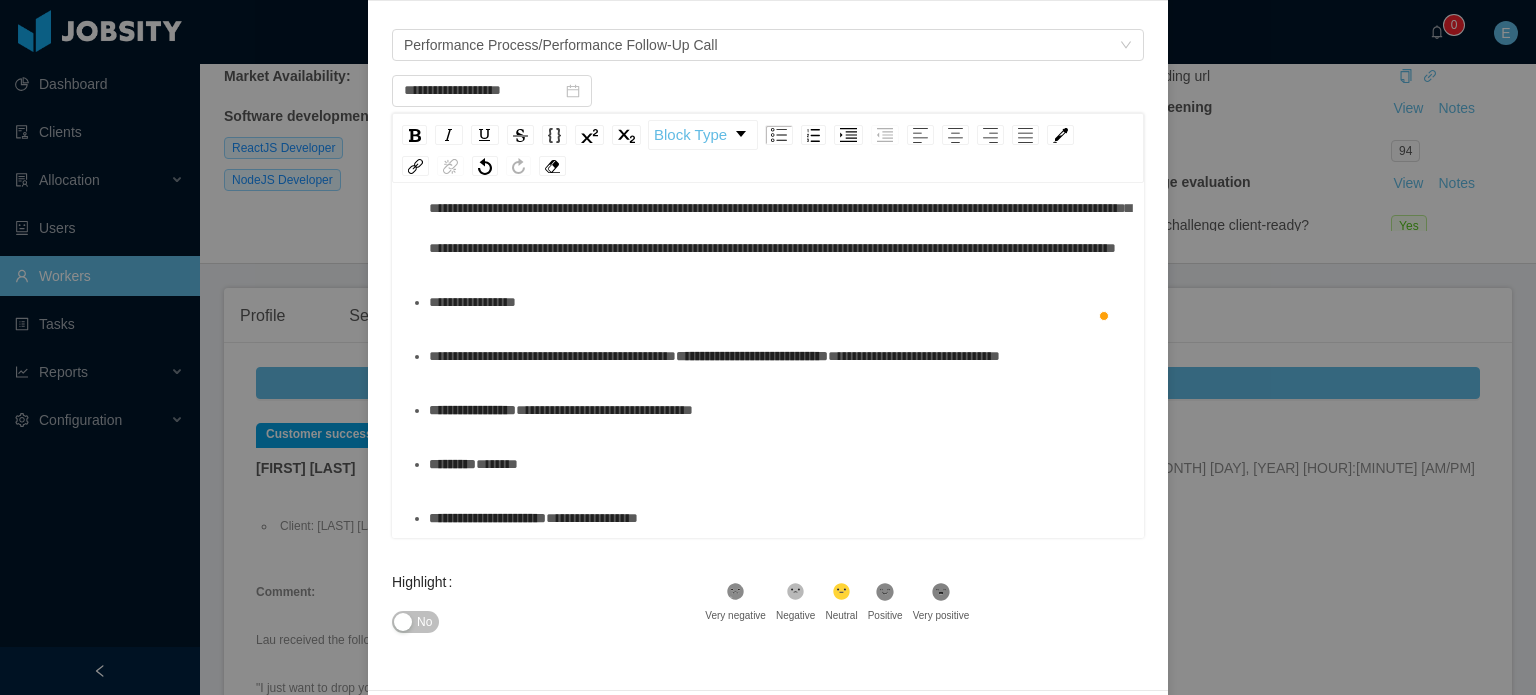 click on "**********" at bounding box center (472, 410) 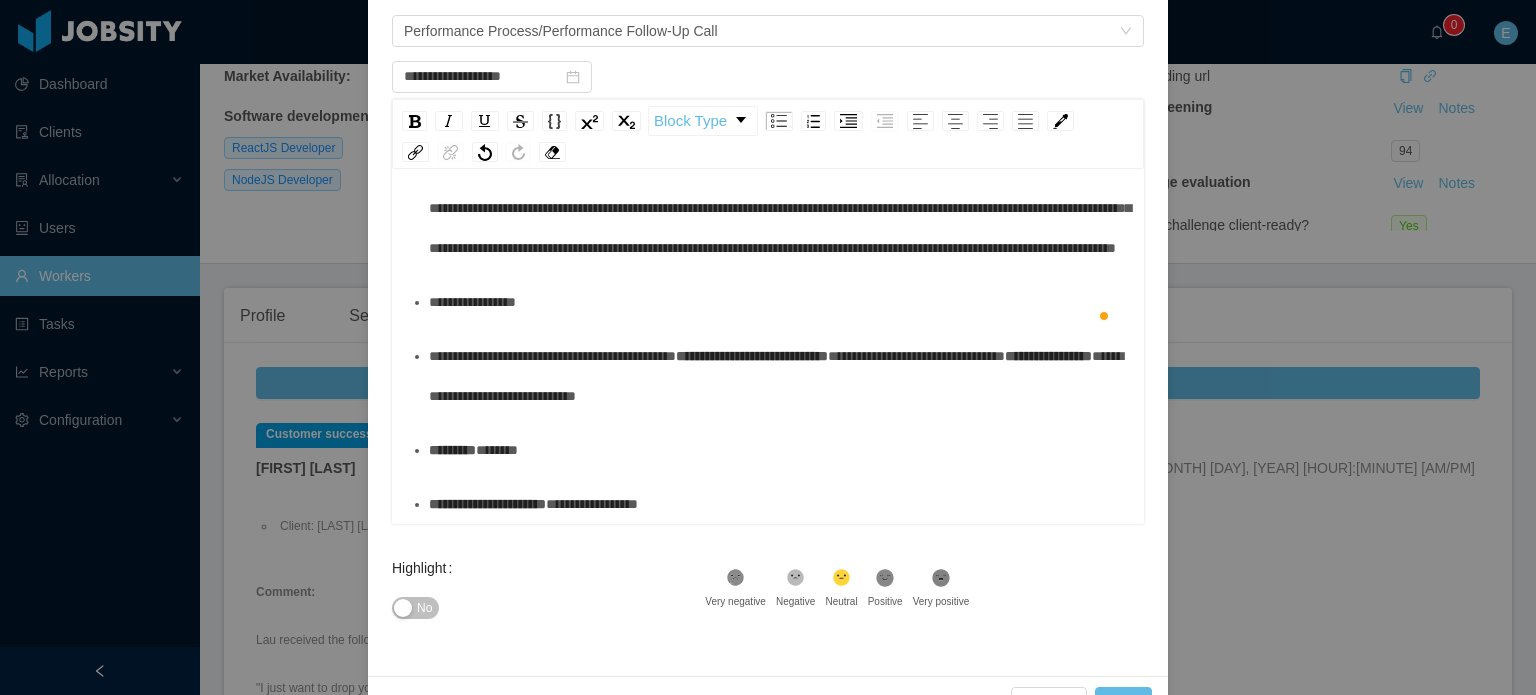 click on "*********" at bounding box center (452, 450) 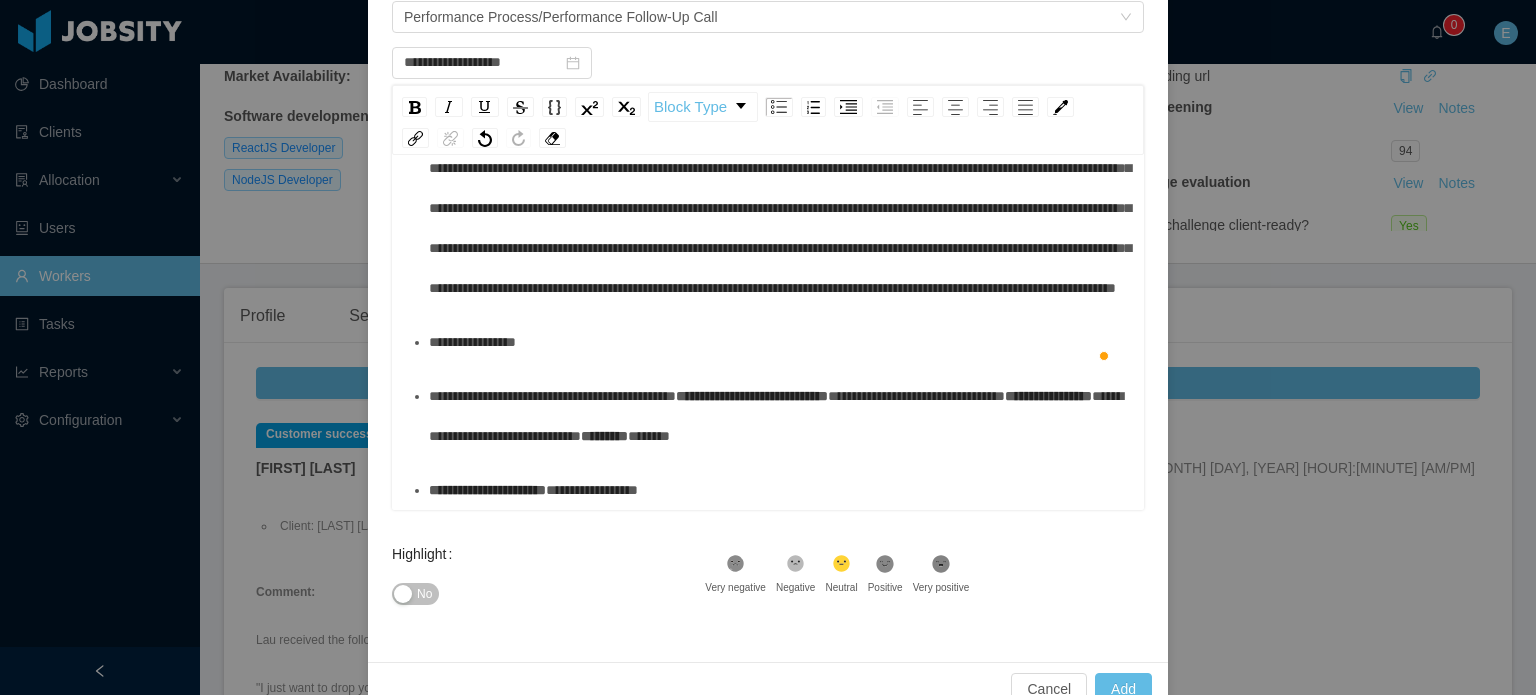 click on "**********" at bounding box center [487, 490] 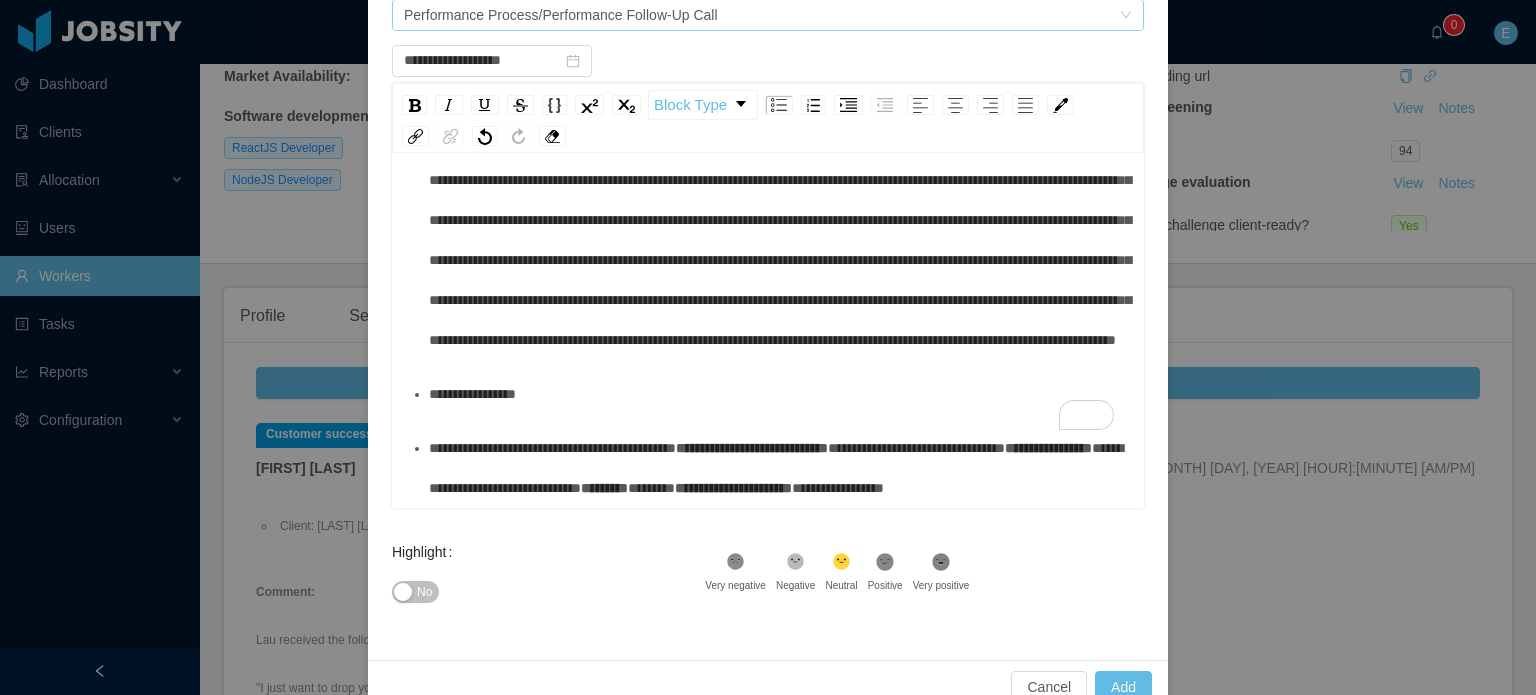 type on "**********" 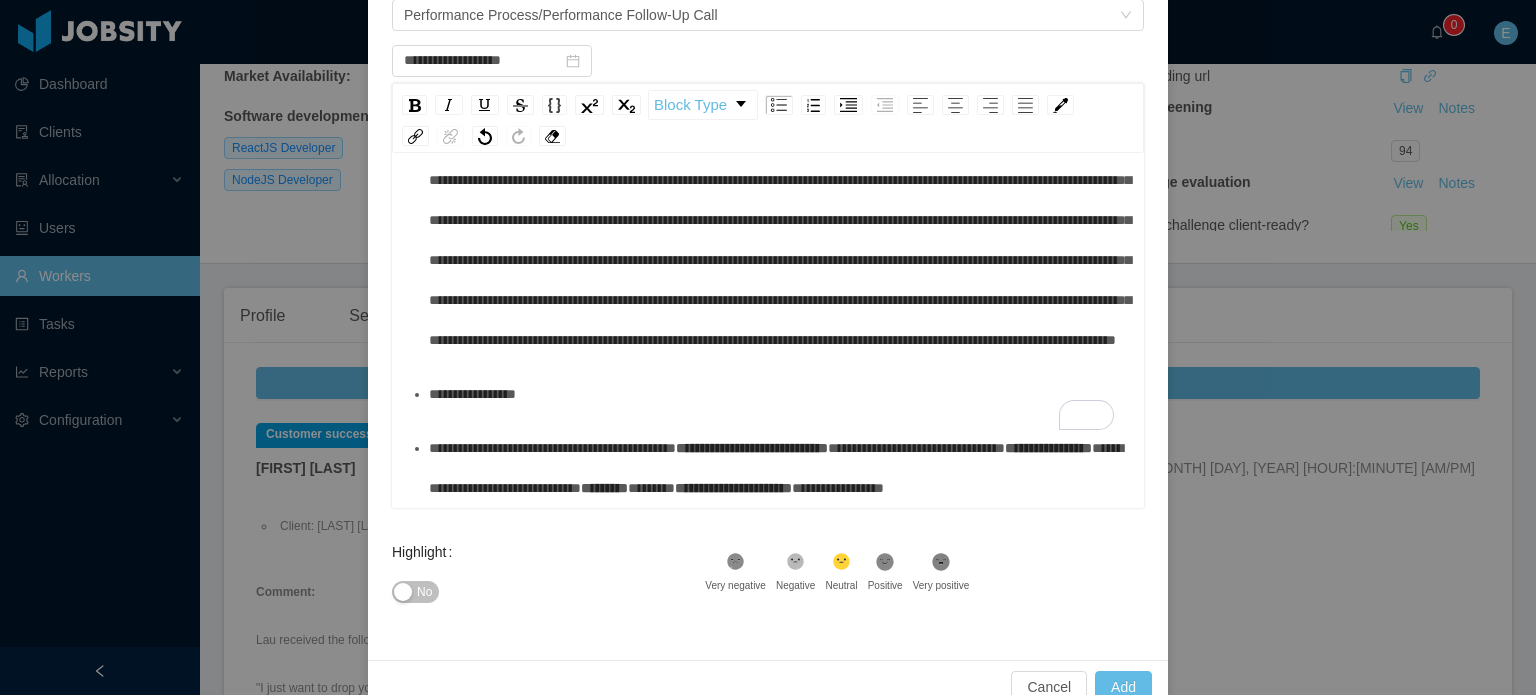 click on "**********" at bounding box center [779, 394] 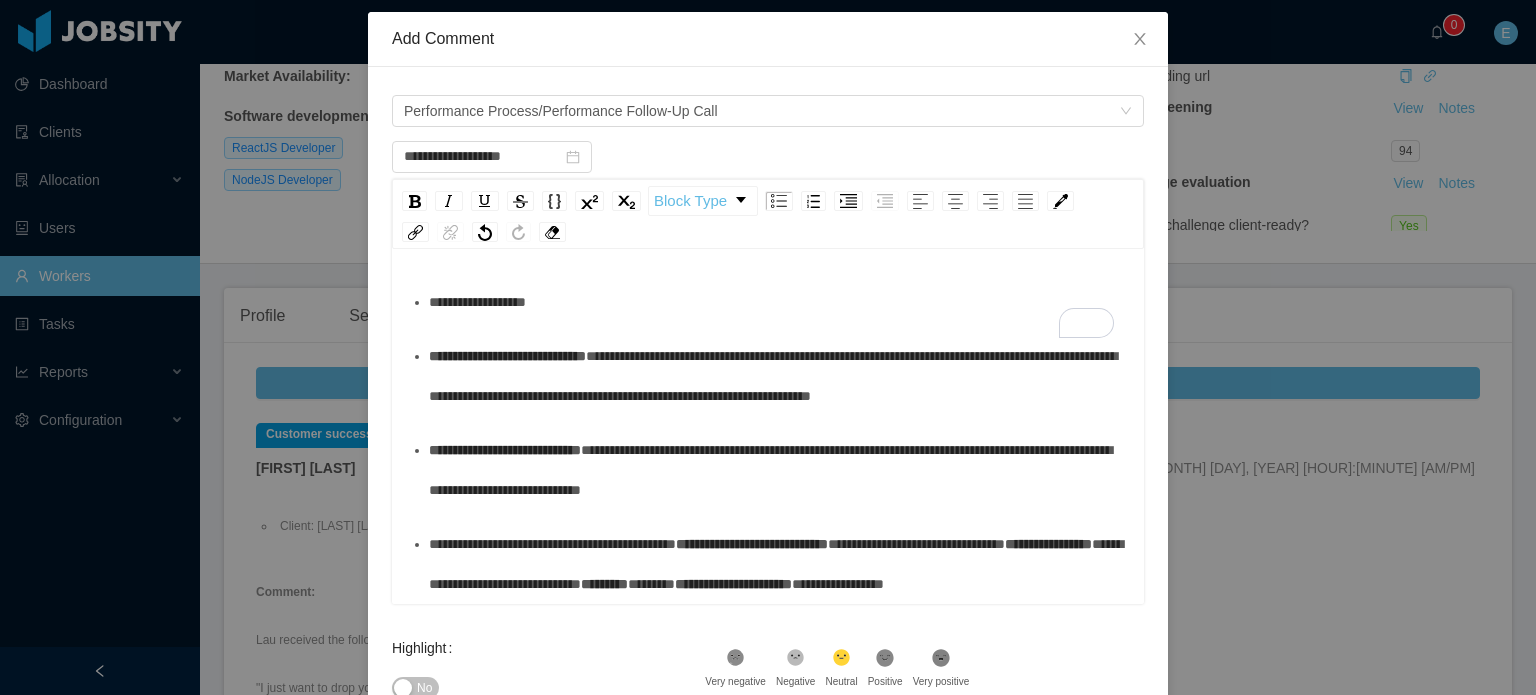 click on "**********" at bounding box center [768, 296] 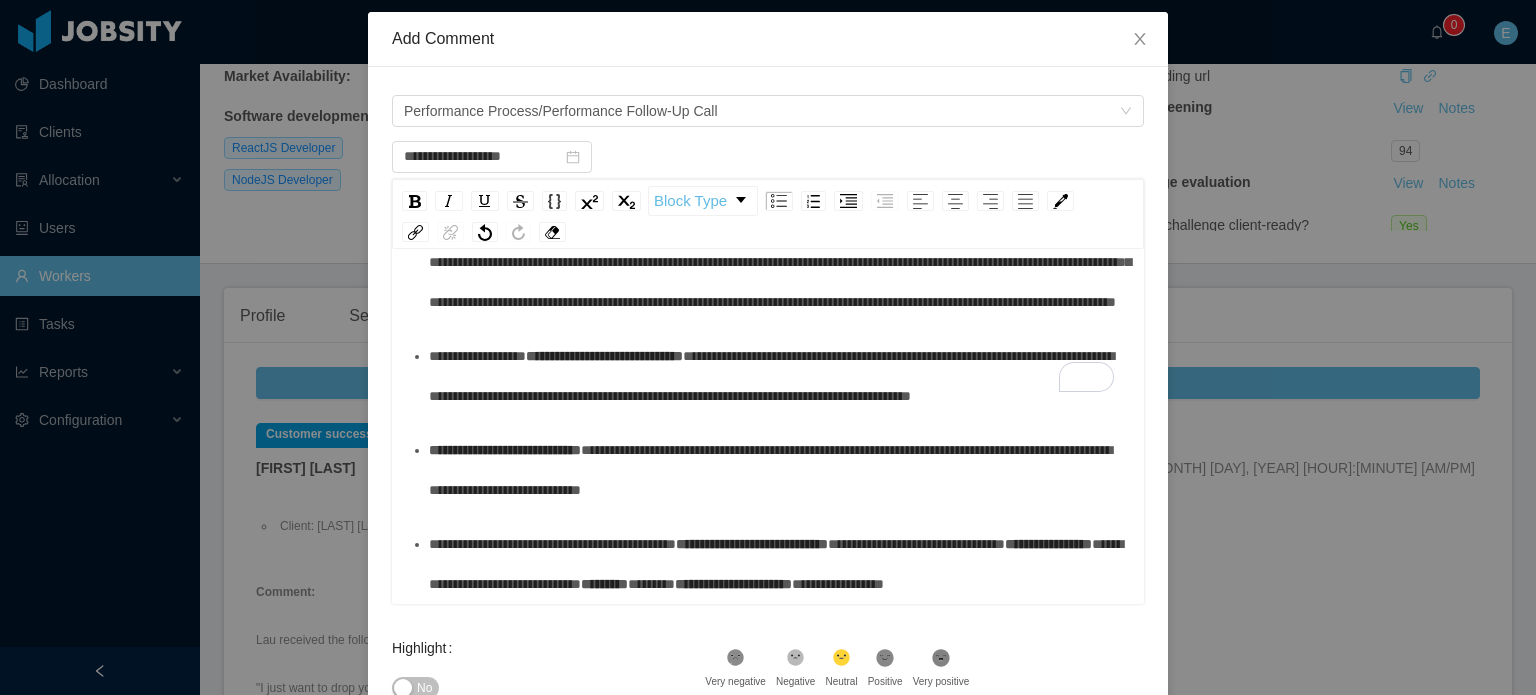 click on "**********" at bounding box center [768, 323] 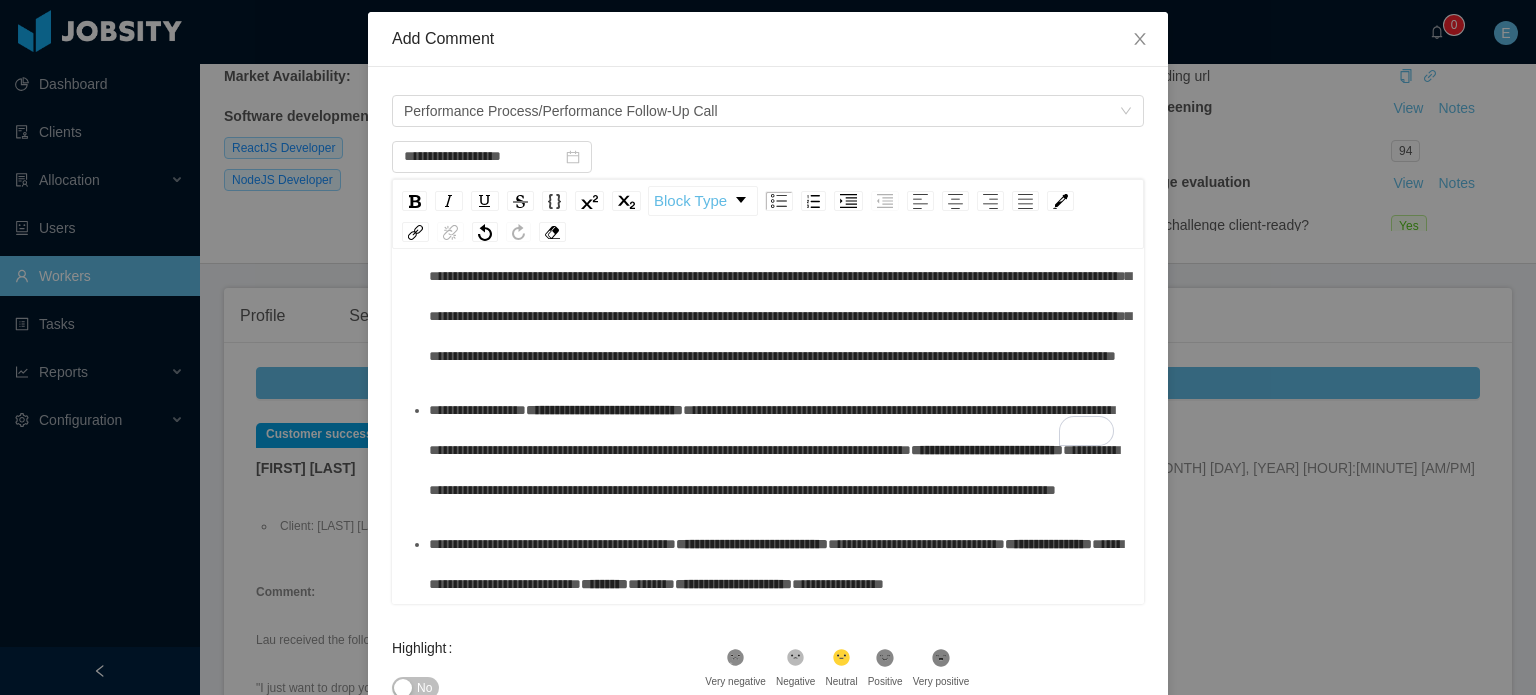 drag, startPoint x: 544, startPoint y: 315, endPoint x: 548, endPoint y: 336, distance: 21.377558 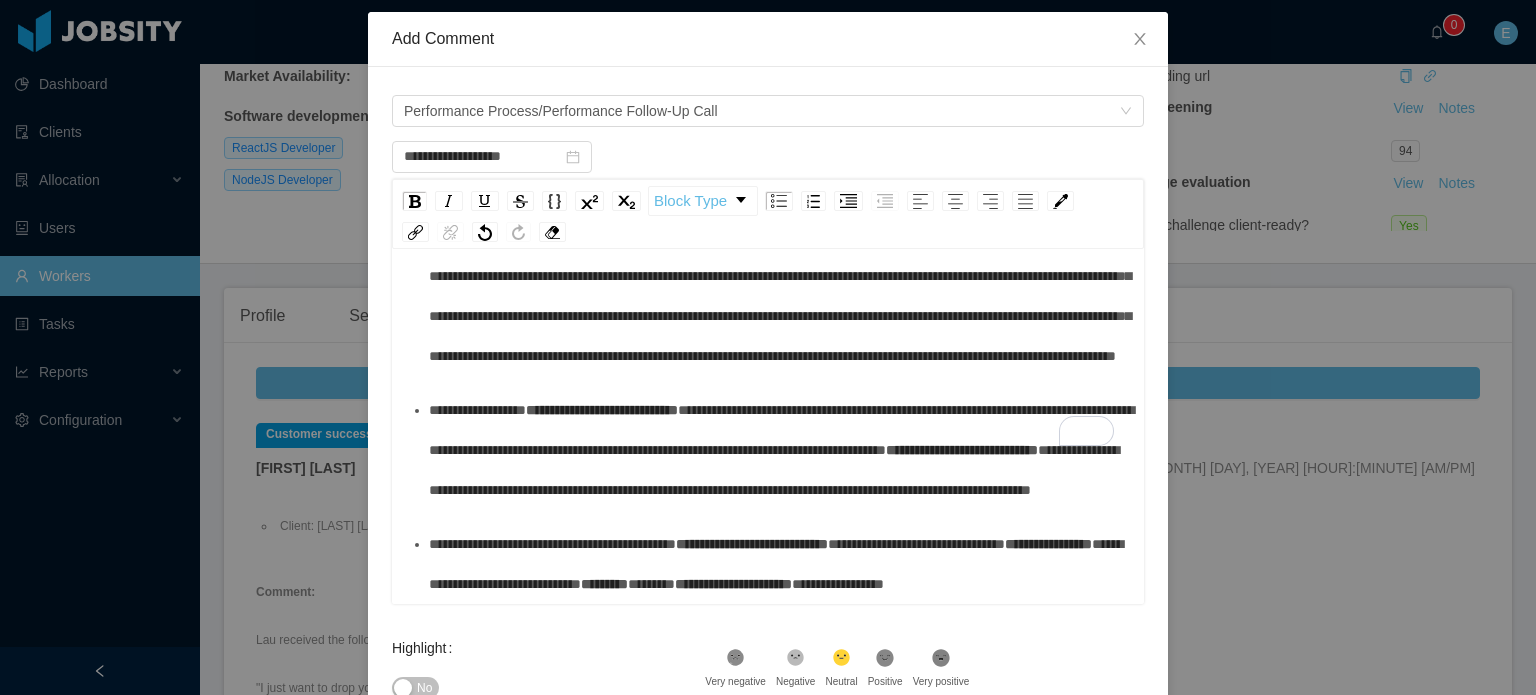 type 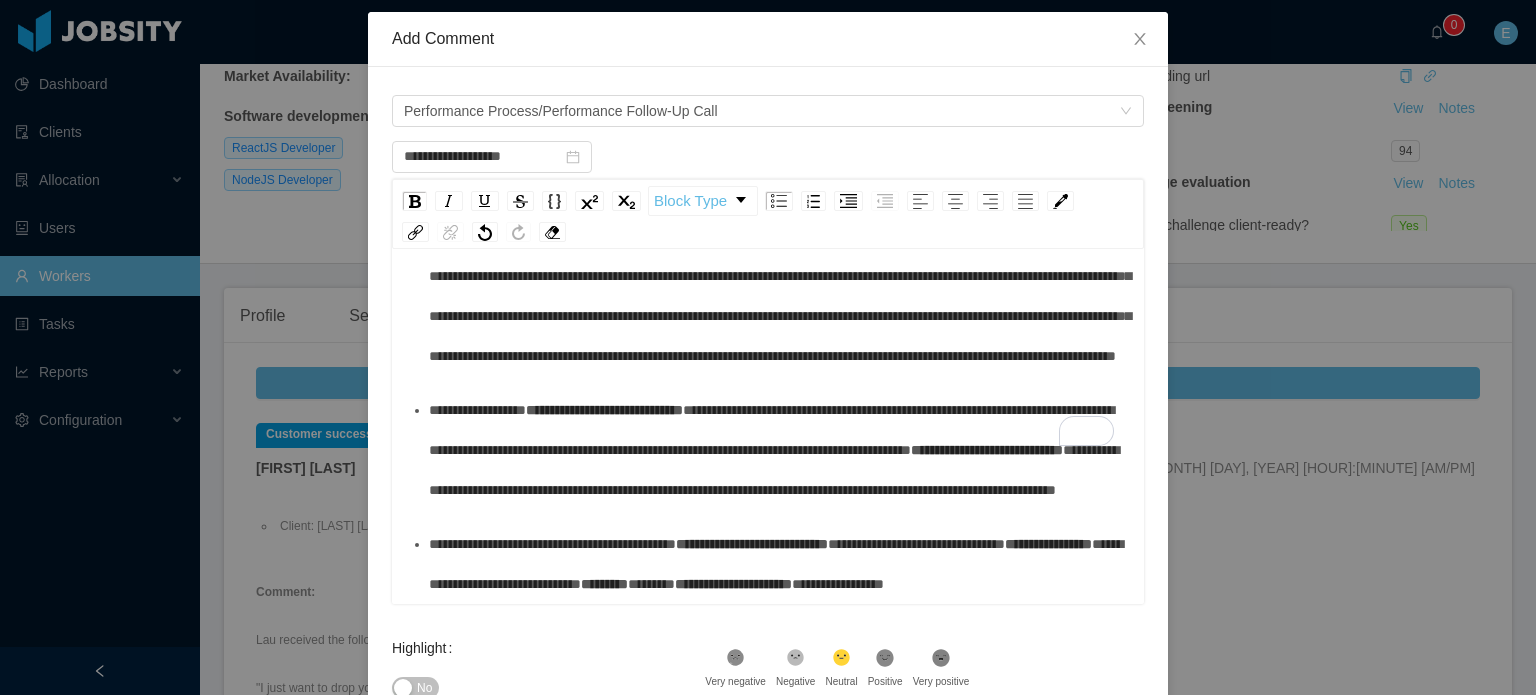 click on "**********" at bounding box center [771, 430] 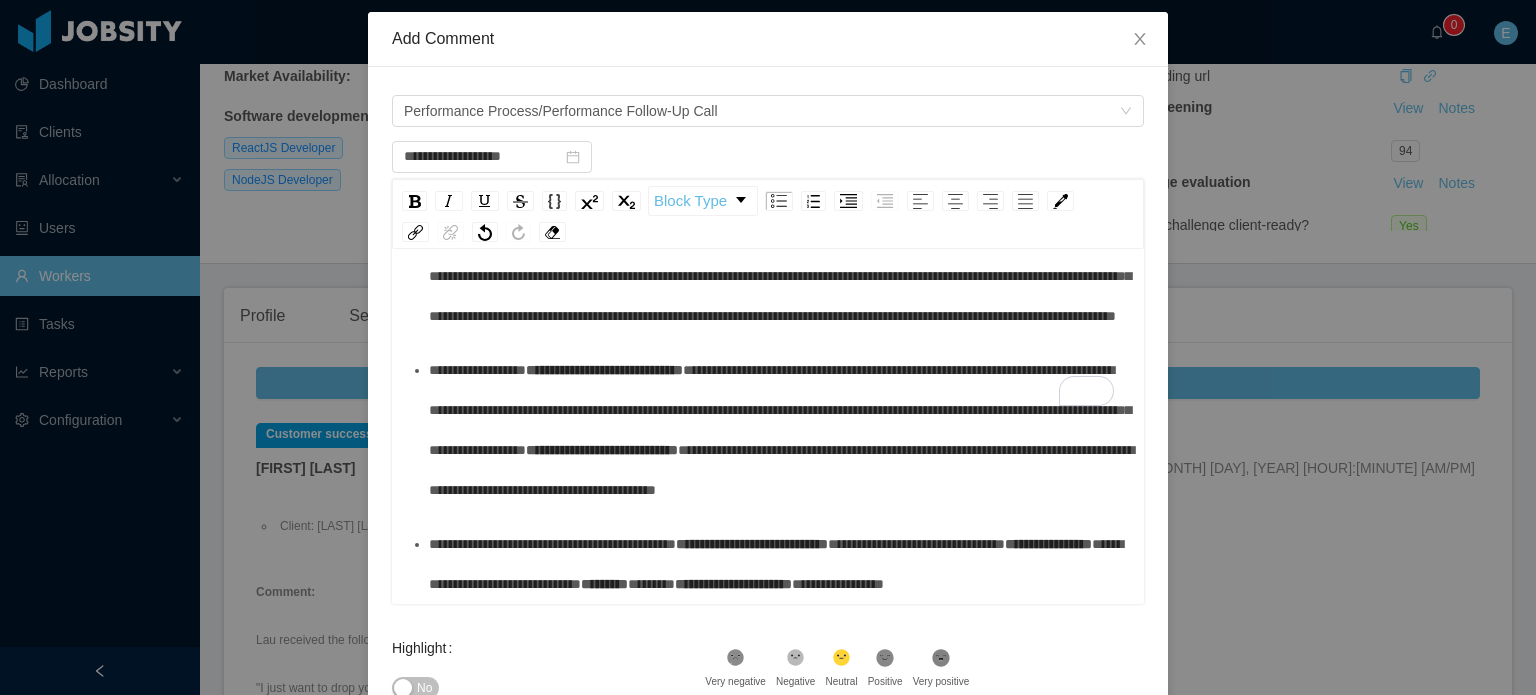 click on "**********" at bounding box center [779, 430] 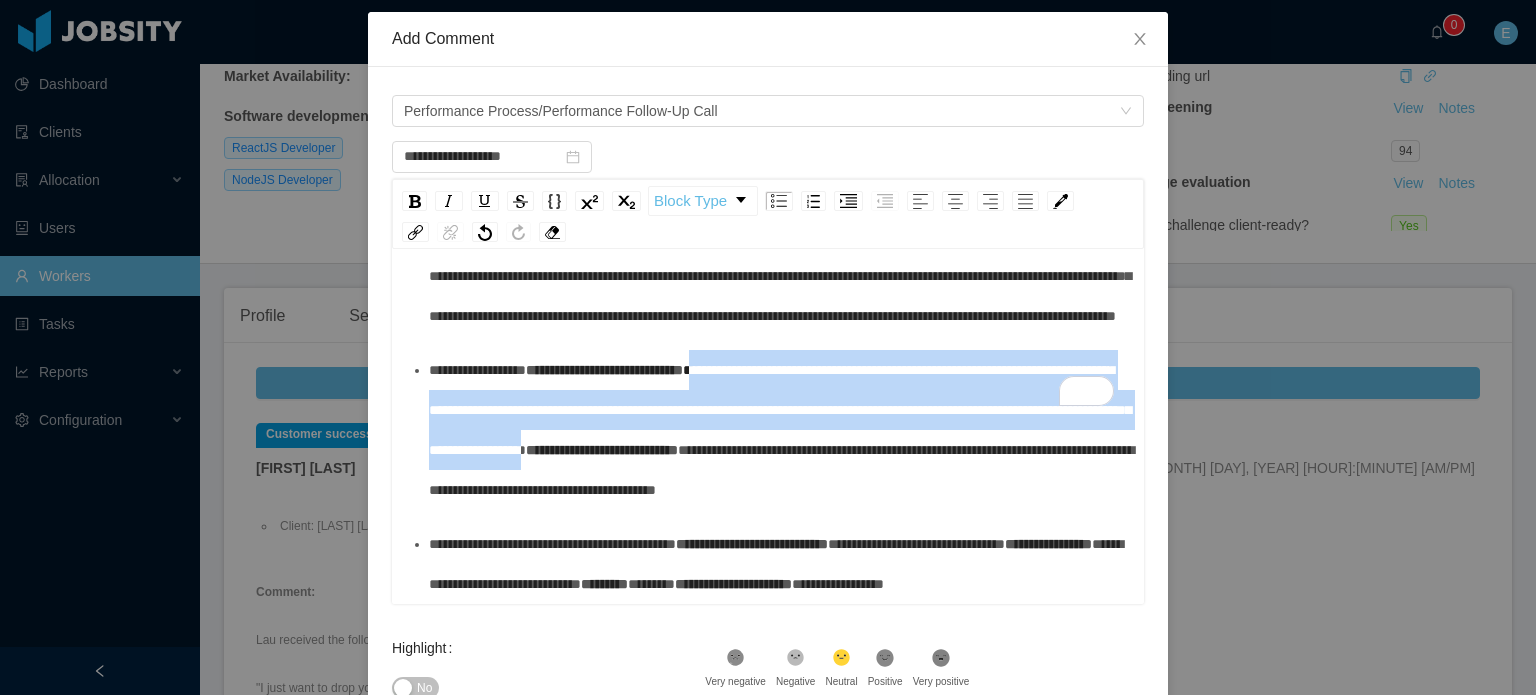 drag, startPoint x: 818, startPoint y: 398, endPoint x: 649, endPoint y: 322, distance: 185.30246 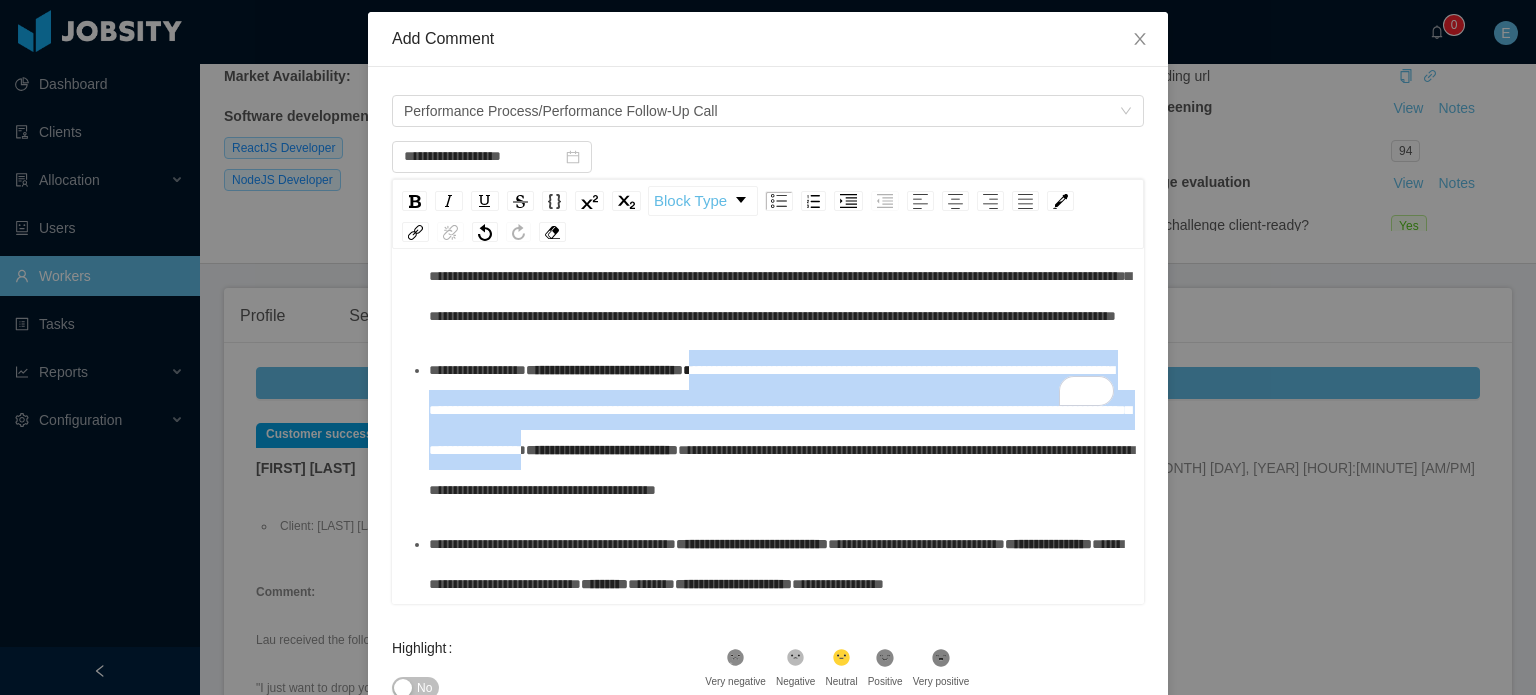 scroll, scrollTop: 442, scrollLeft: 0, axis: vertical 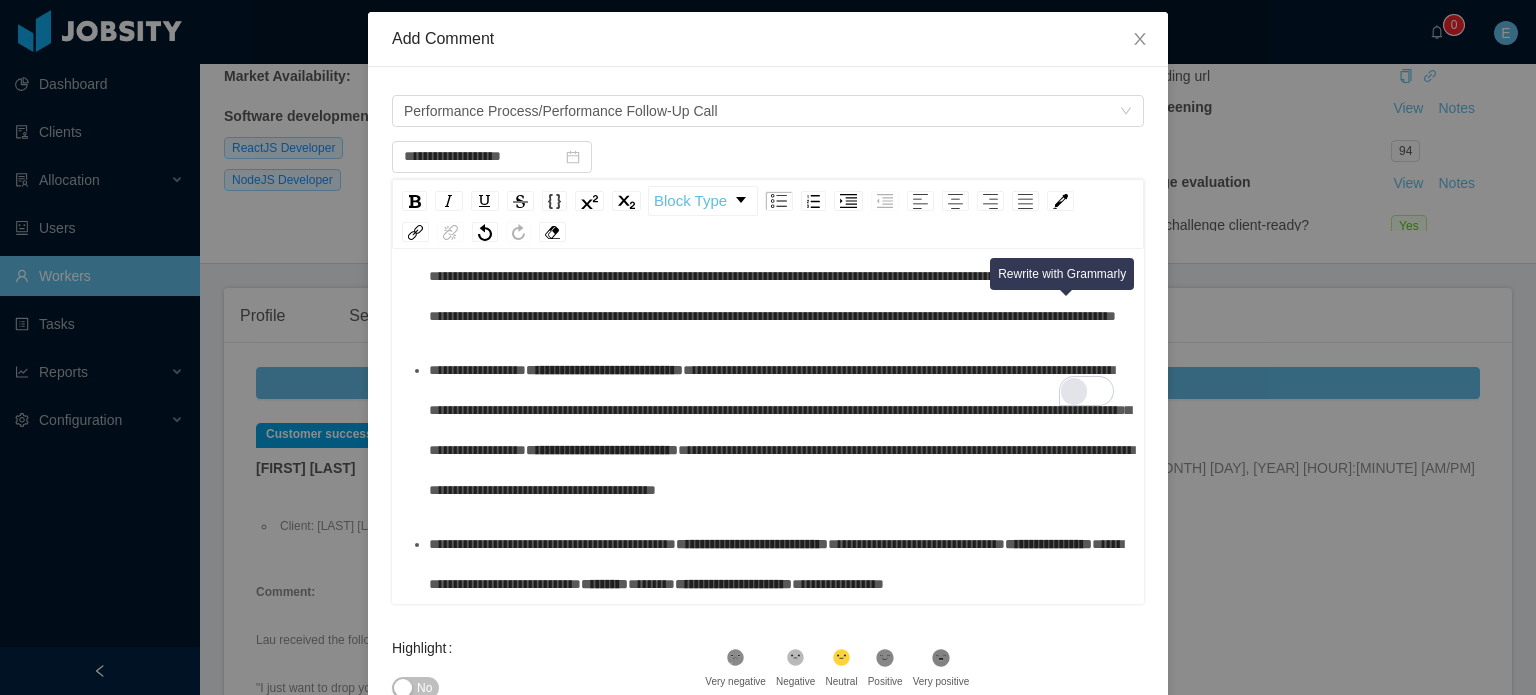 click at bounding box center (1074, 391) 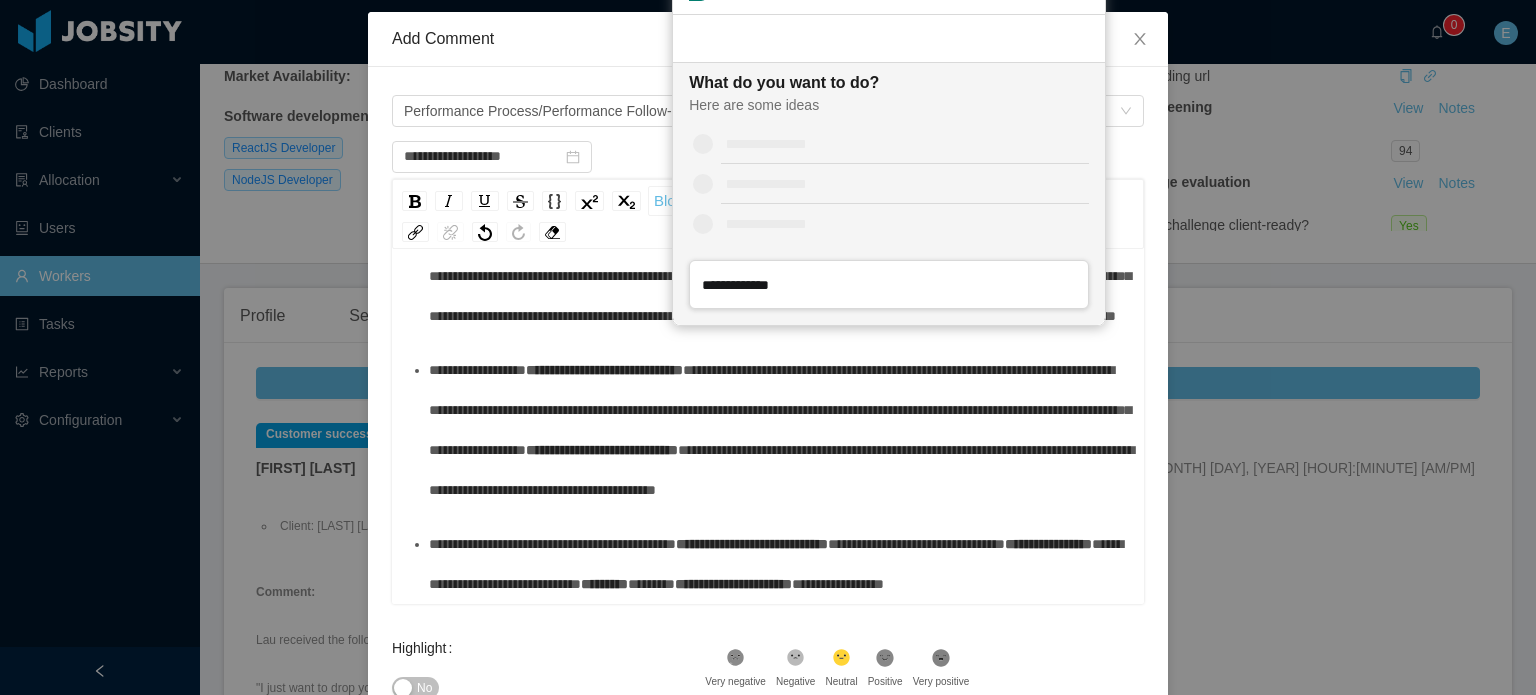 scroll, scrollTop: 0, scrollLeft: 0, axis: both 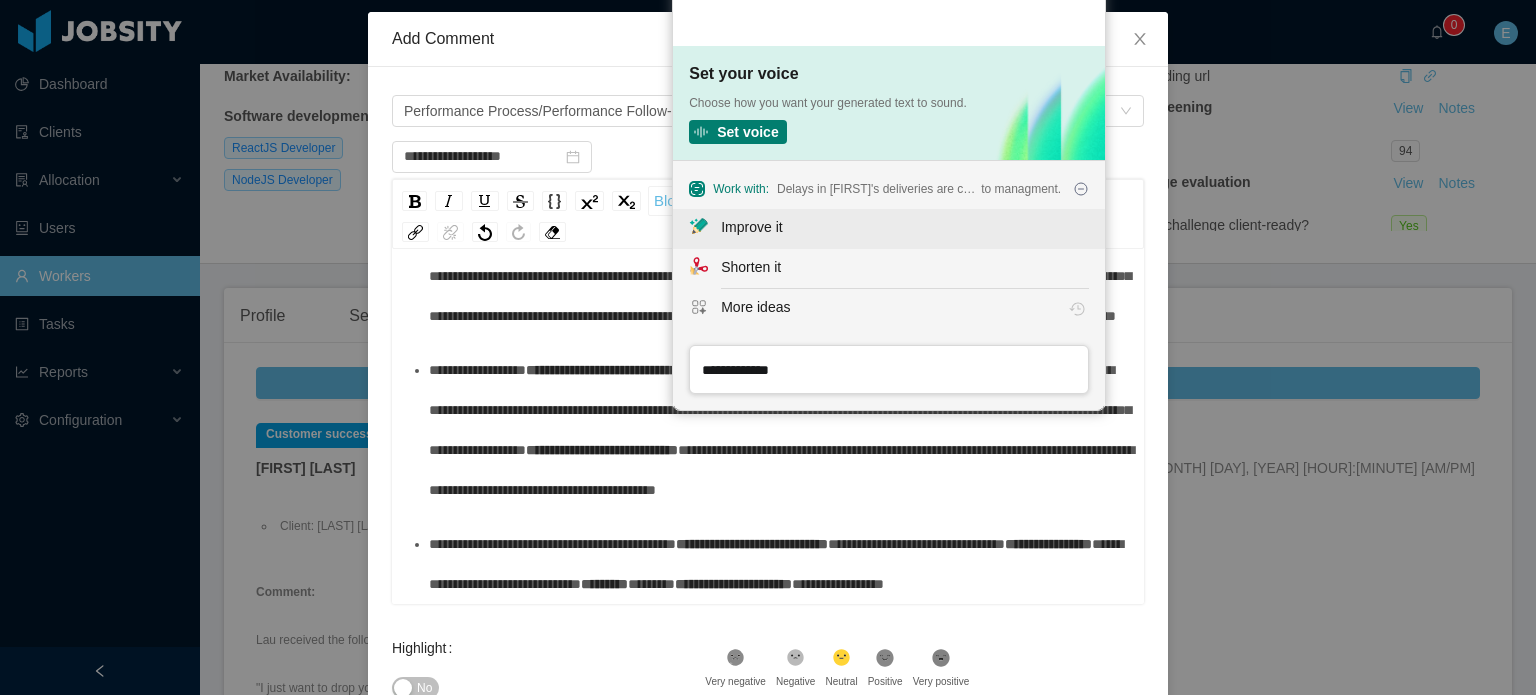click on "Improve it" 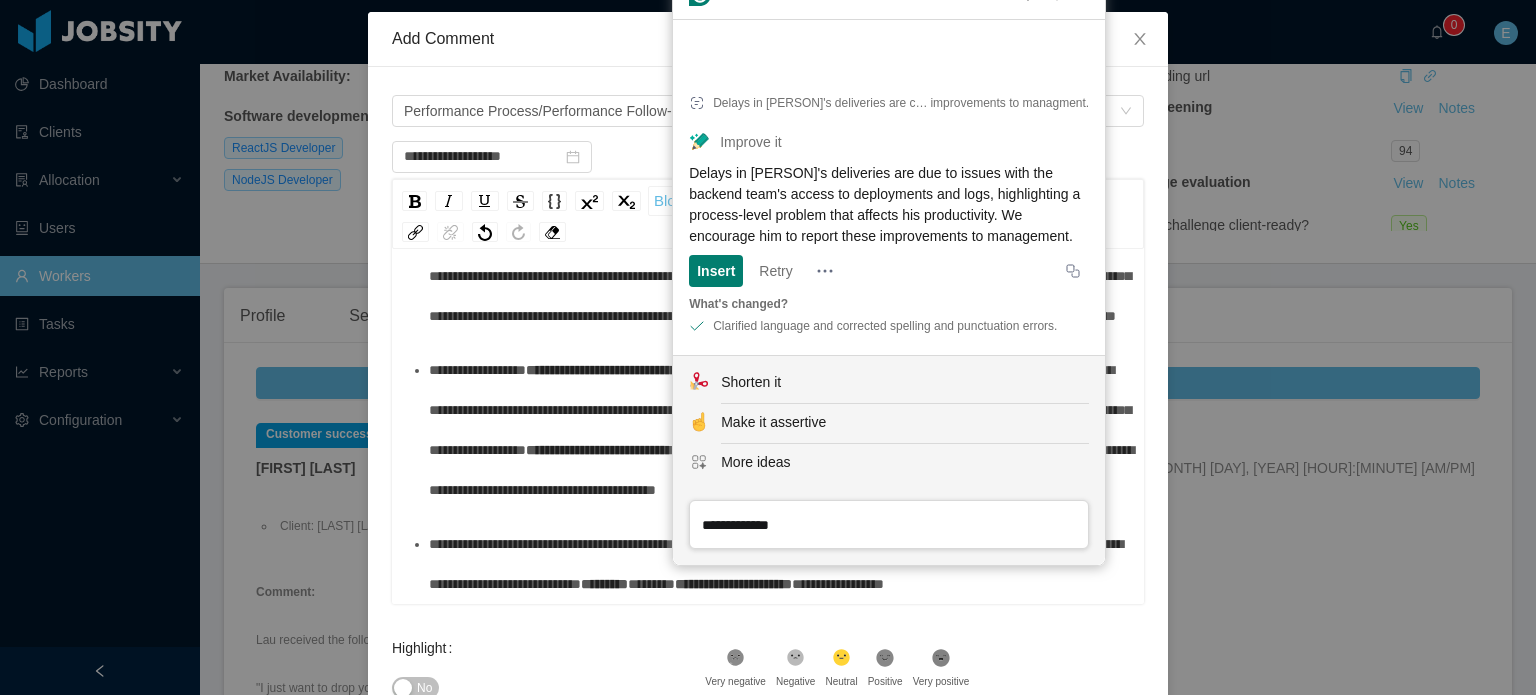 drag, startPoint x: 904, startPoint y: 235, endPoint x: 693, endPoint y: 158, distance: 224.61078 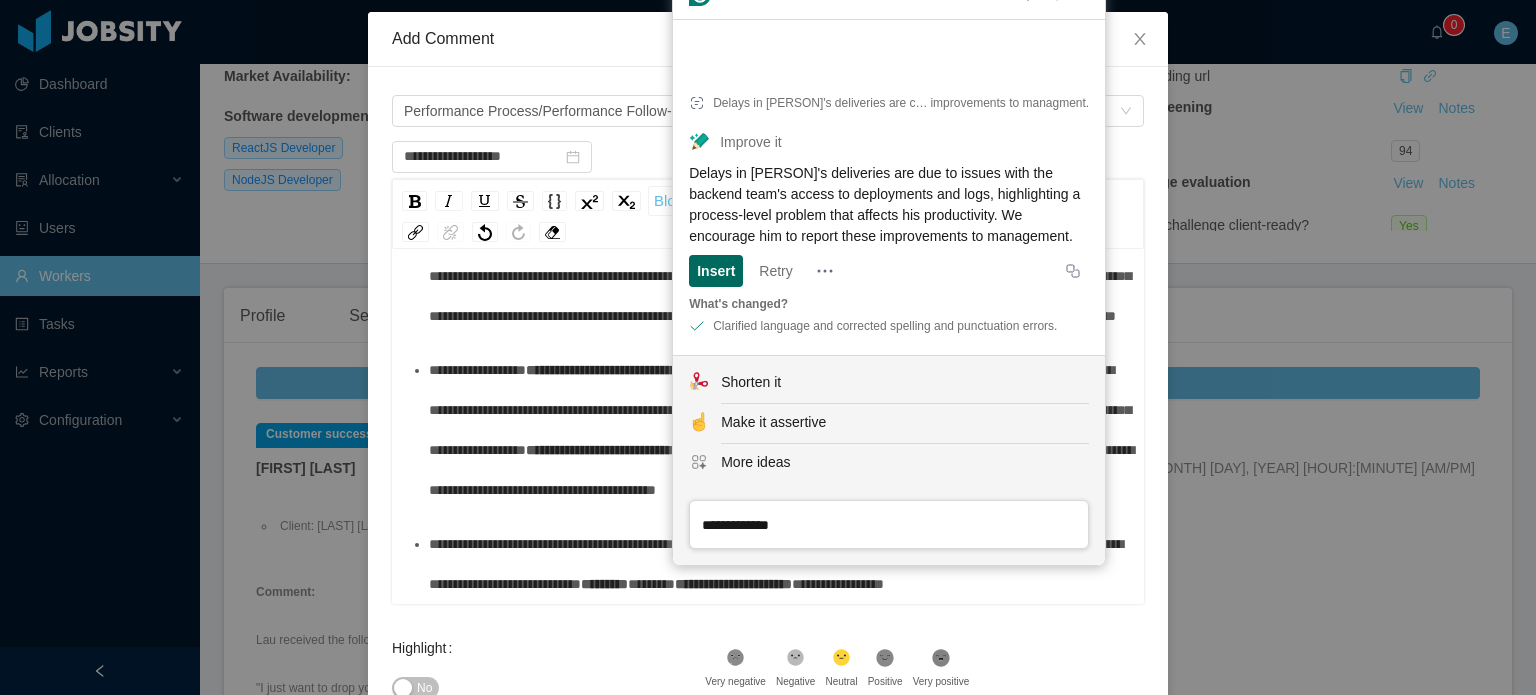 click on "Insert" 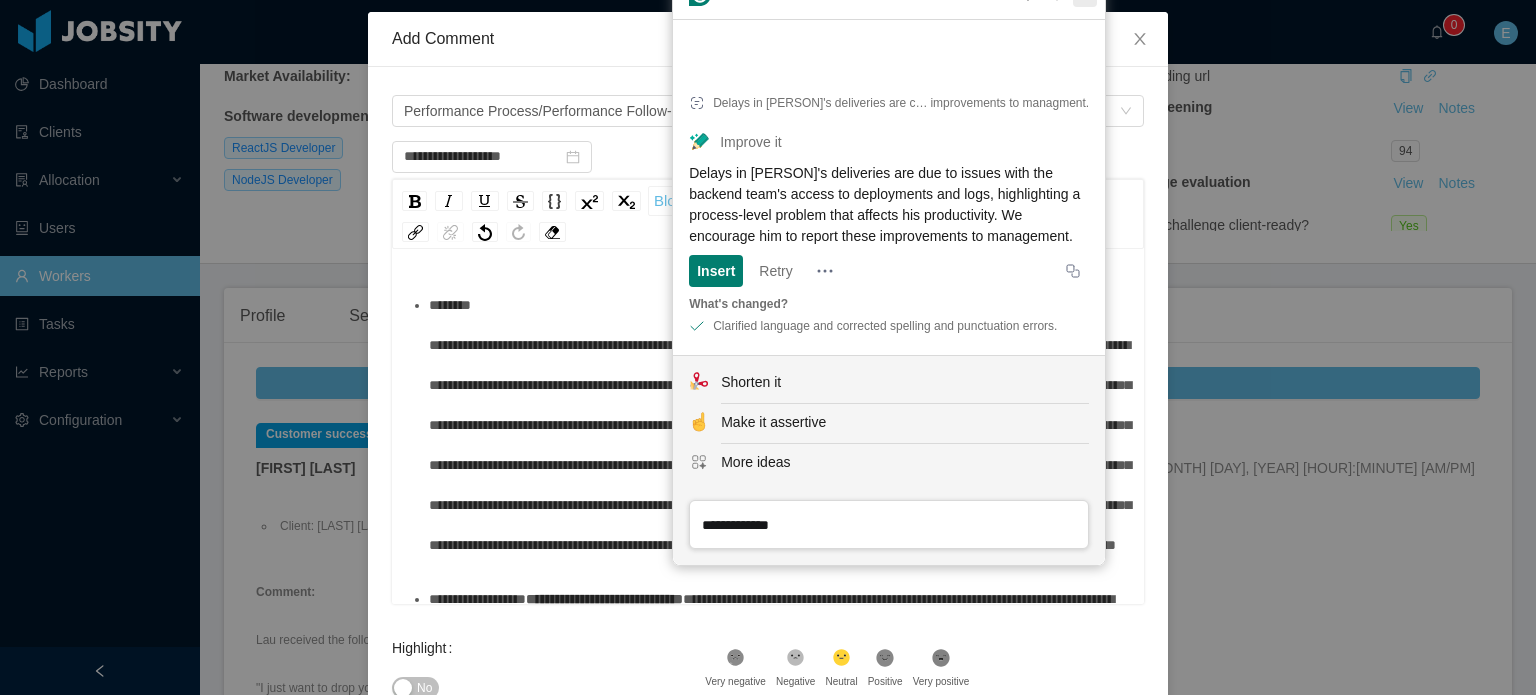 click 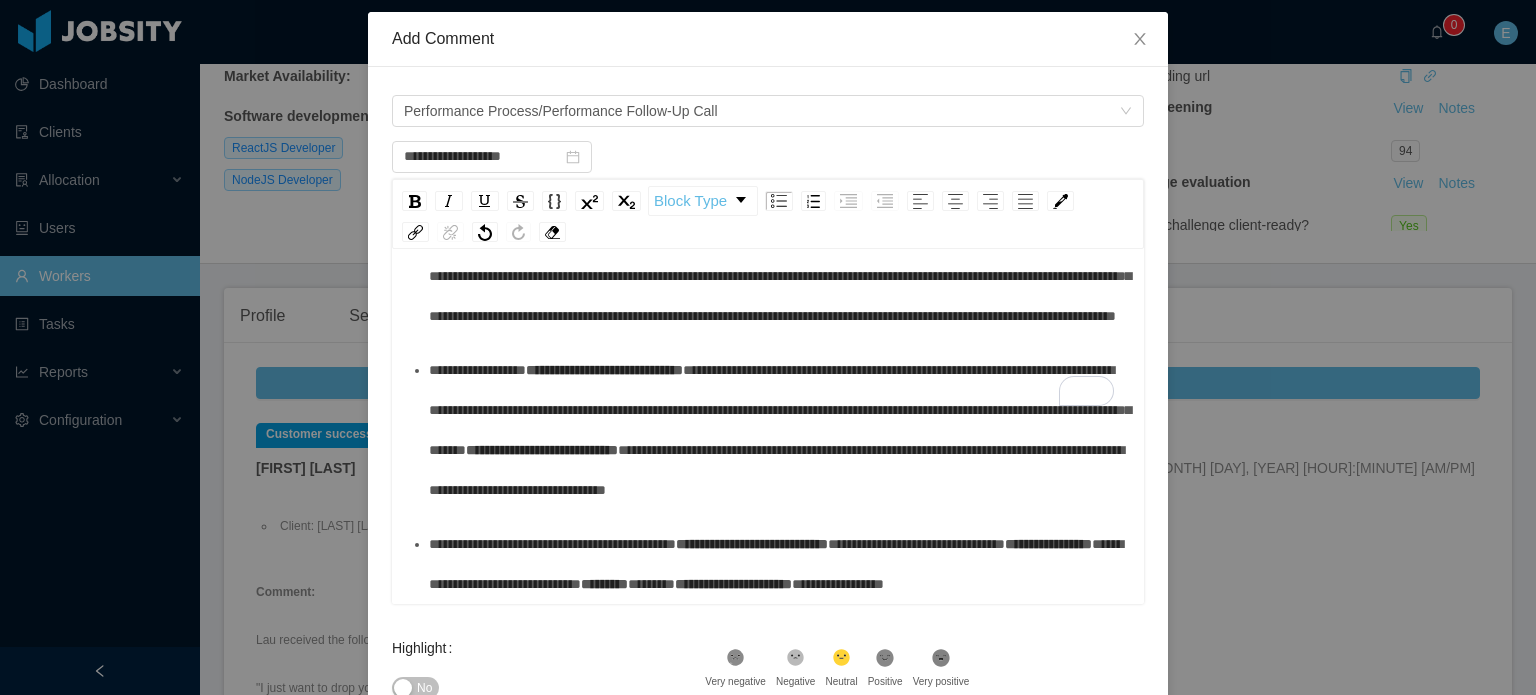 click on "**********" at bounding box center [779, 430] 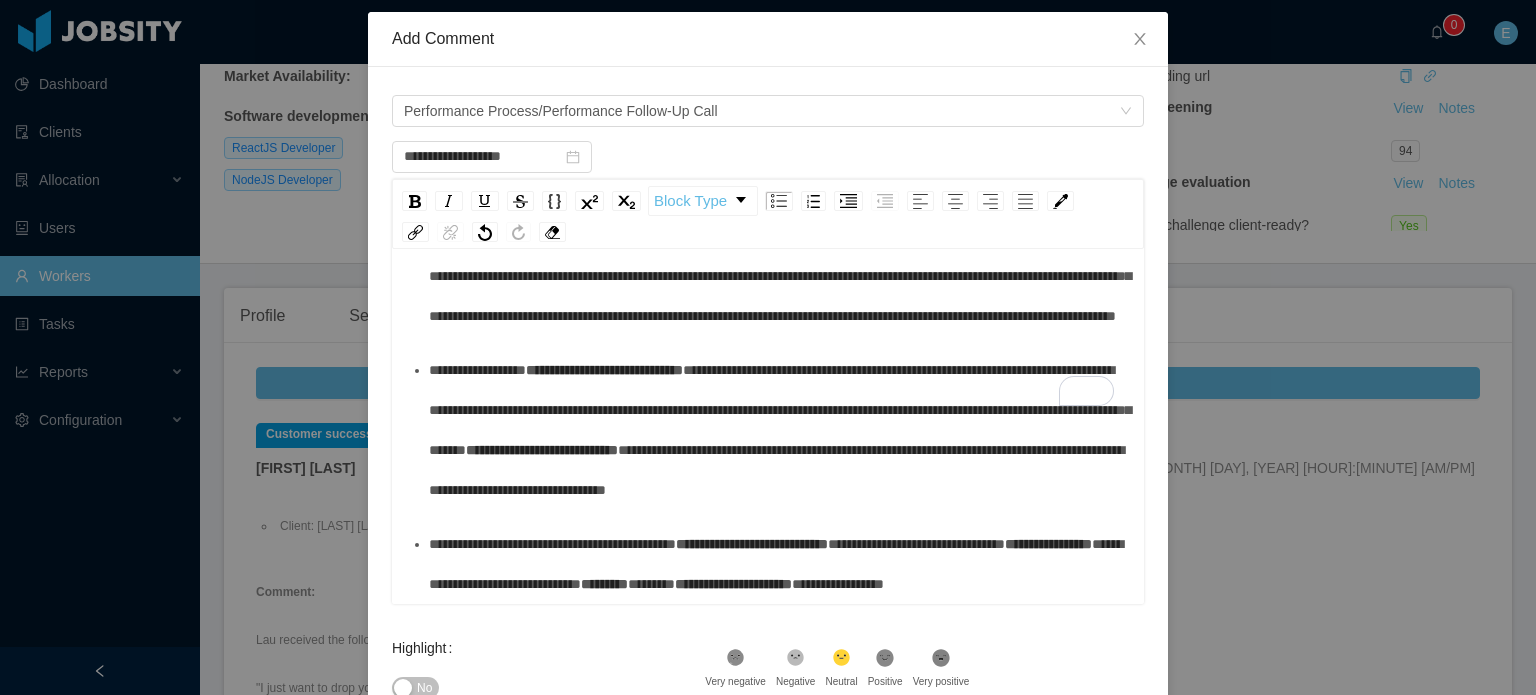 click on "**********" at bounding box center [542, 450] 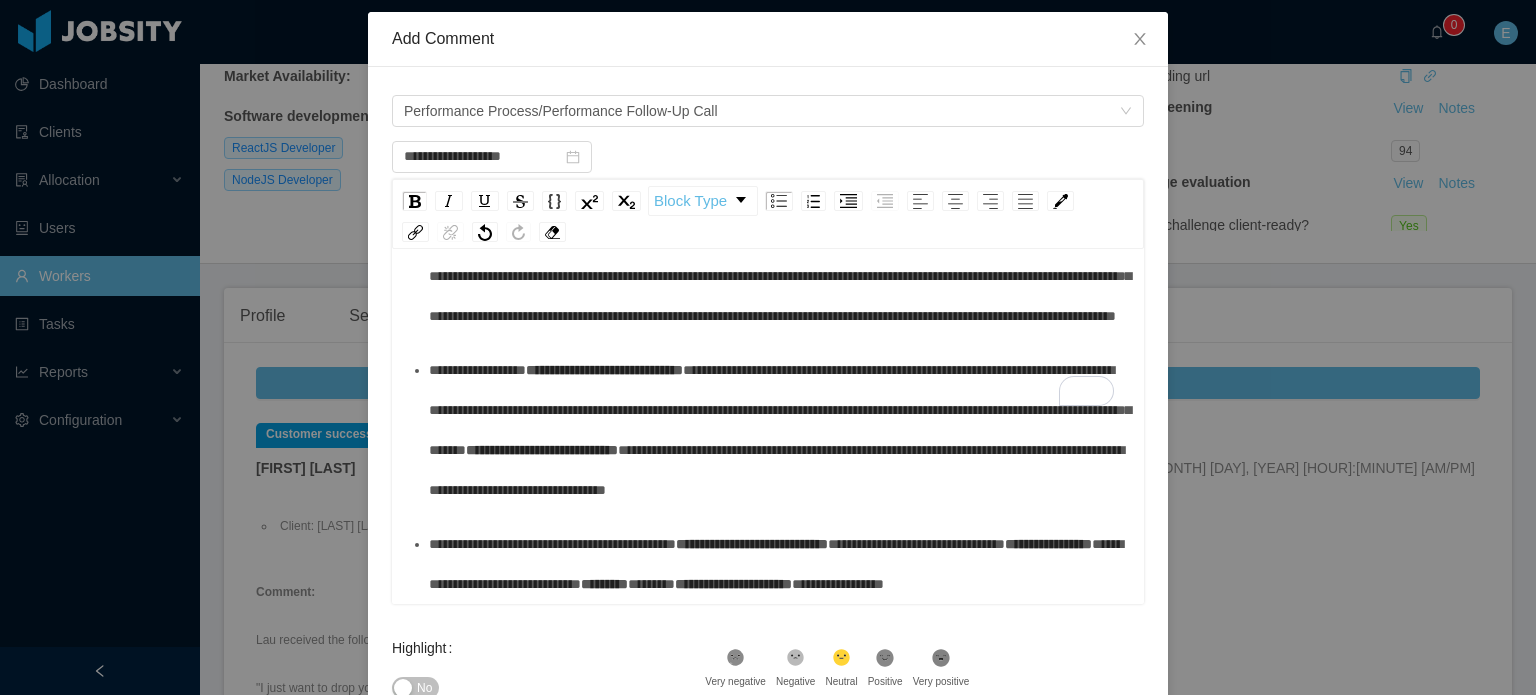 click on "**********" at bounding box center (779, 430) 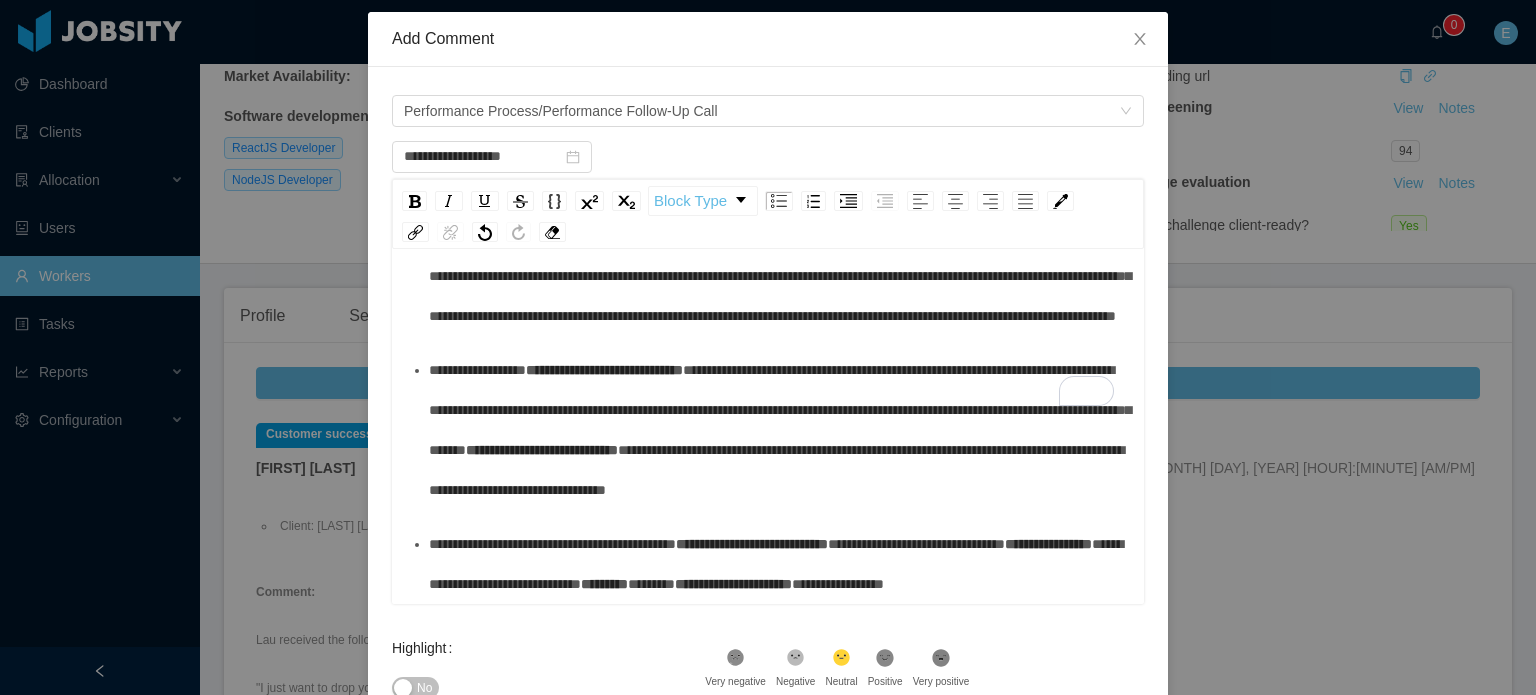 click on ".st1{fill:#232323}" at bounding box center (885, 661) 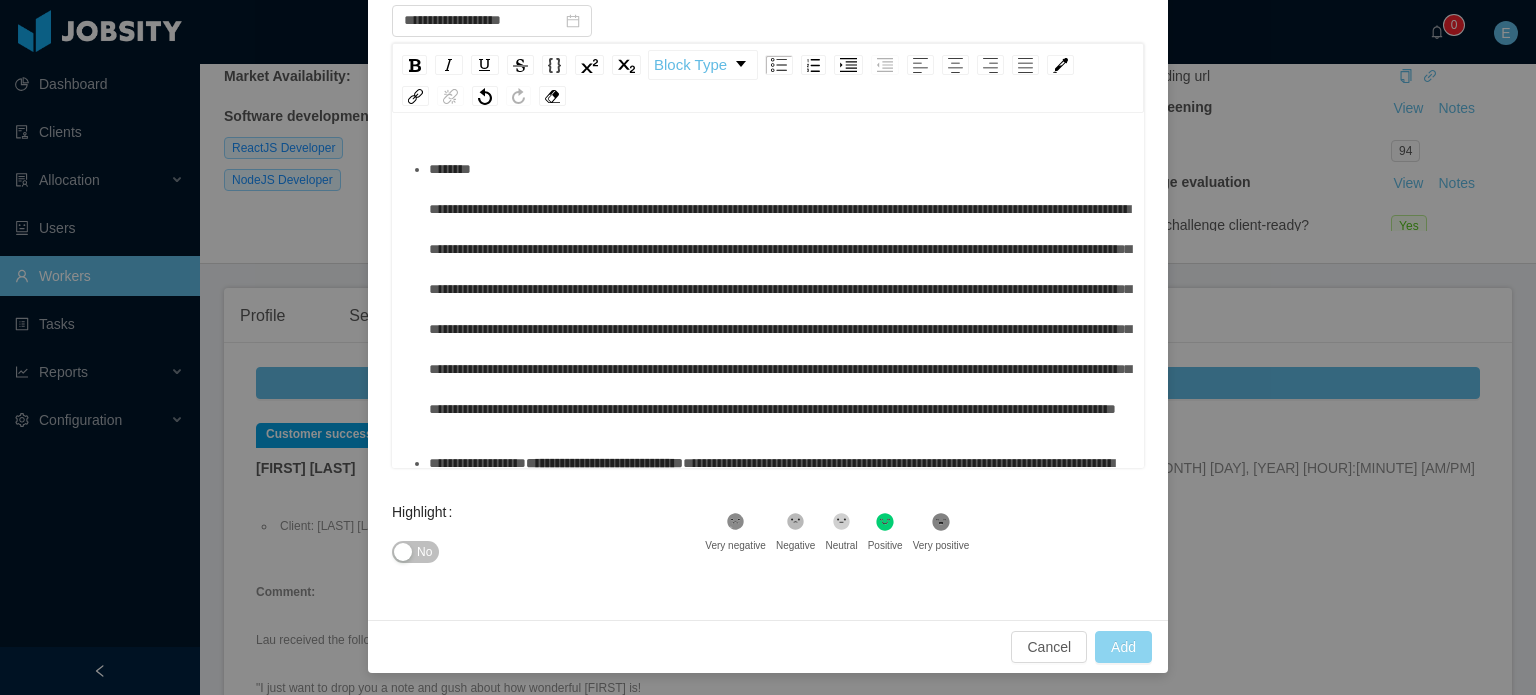 click on "Add" at bounding box center (1123, 647) 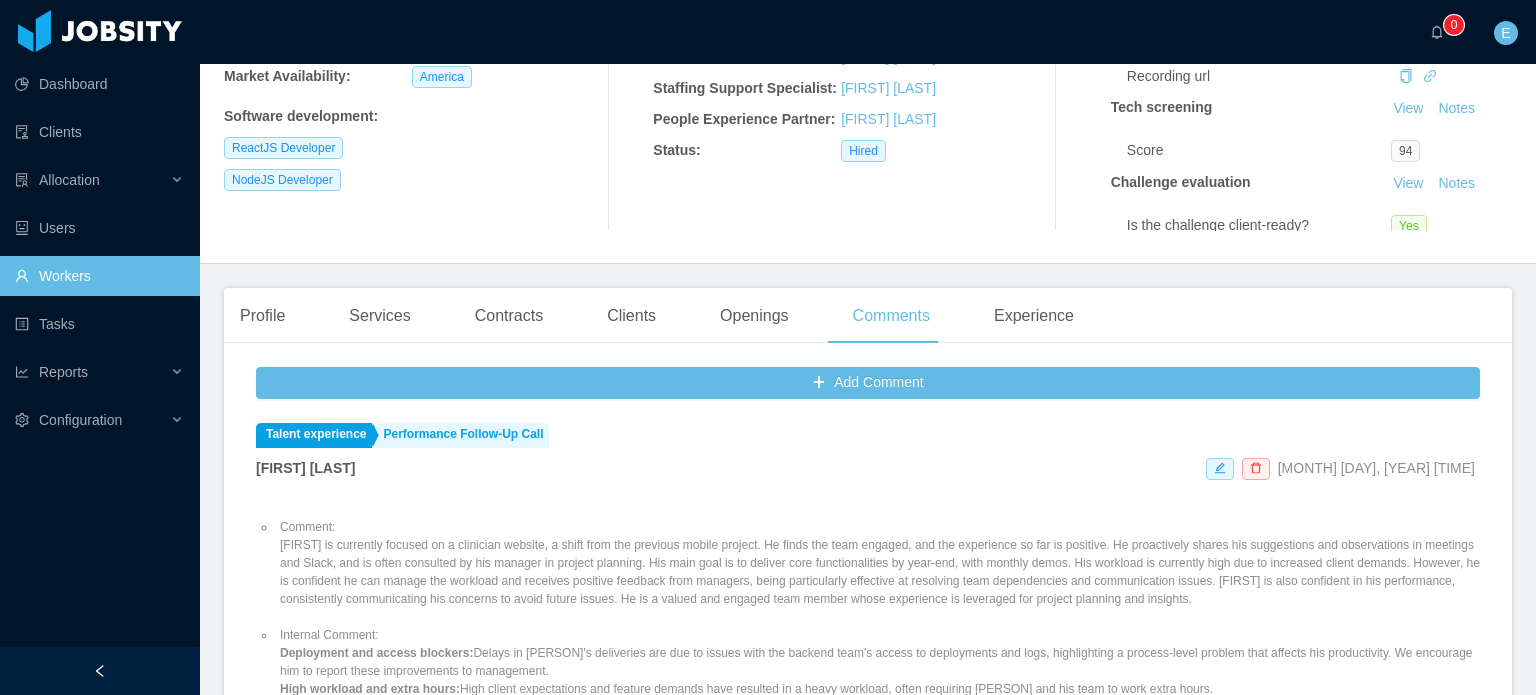 click on "Comment: [FIRST] is currently focused on a clinician website, a shift from the previous mobile project. He finds the team engaged, and the experience so far is positive. He proactively shares his suggestions and observations in meetings and Slack, and is often consulted by his manager in project planning. His main goal is to deliver core functionalities by year-end, with monthly demos. His workload is currently high due to increased client demands. However, he is confident he can manage the workload and receives positive feedback from managers, being particularly effective at resolving team dependencies and communication issues. [FIRST] is also confident in his performance, consistently communicating his concerns to avoid future issues. He is a valued and engaged team member whose experience is leveraged for project planning and insights." at bounding box center [878, 563] 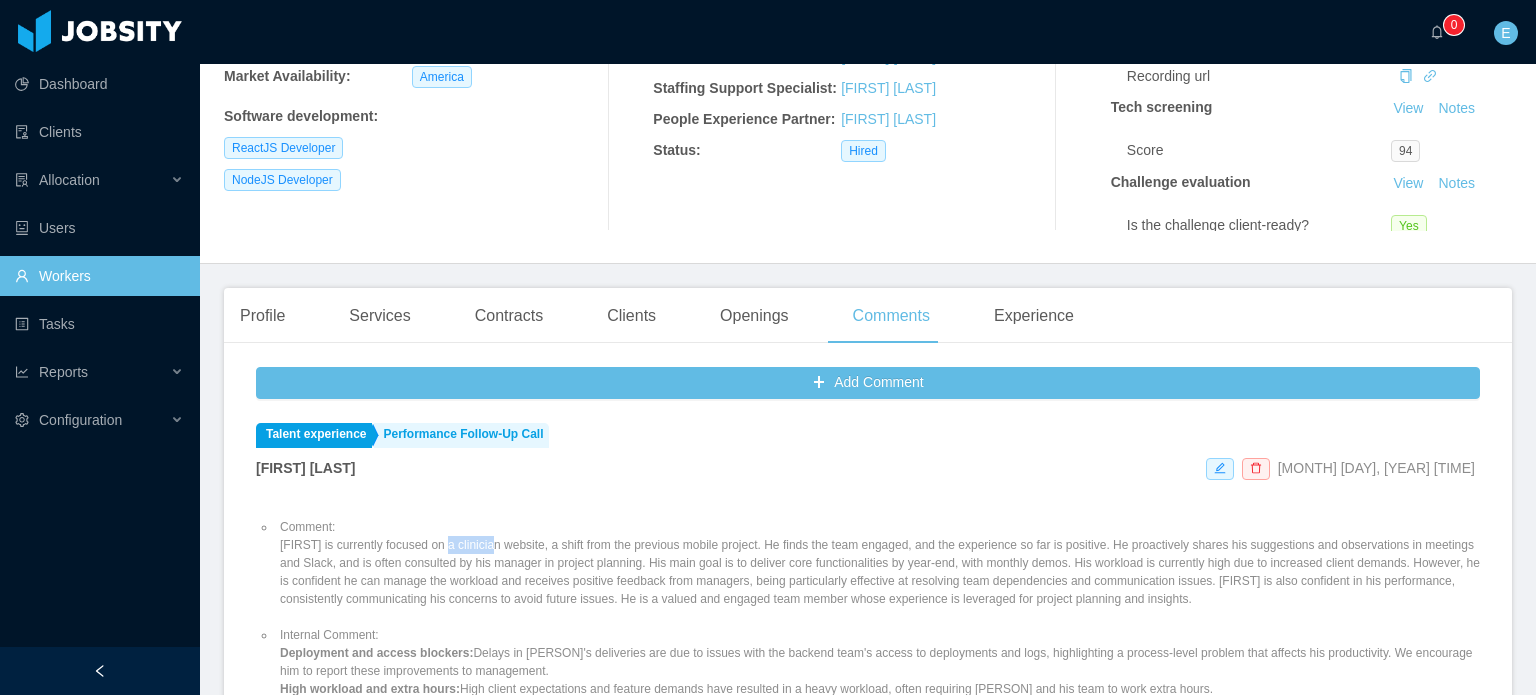 click on "Comment: [FIRST] is currently focused on a clinician website, a shift from the previous mobile project. He finds the team engaged, and the experience so far is positive. He proactively shares his suggestions and observations in meetings and Slack, and is often consulted by his manager in project planning. His main goal is to deliver core functionalities by year-end, with monthly demos. His workload is currently high due to increased client demands. However, he is confident he can manage the workload and receives positive feedback from managers, being particularly effective at resolving team dependencies and communication issues. [FIRST] is also confident in his performance, consistently communicating his concerns to avoid future issues. He is a valued and engaged team member whose experience is leveraged for project planning and insights." at bounding box center [878, 563] 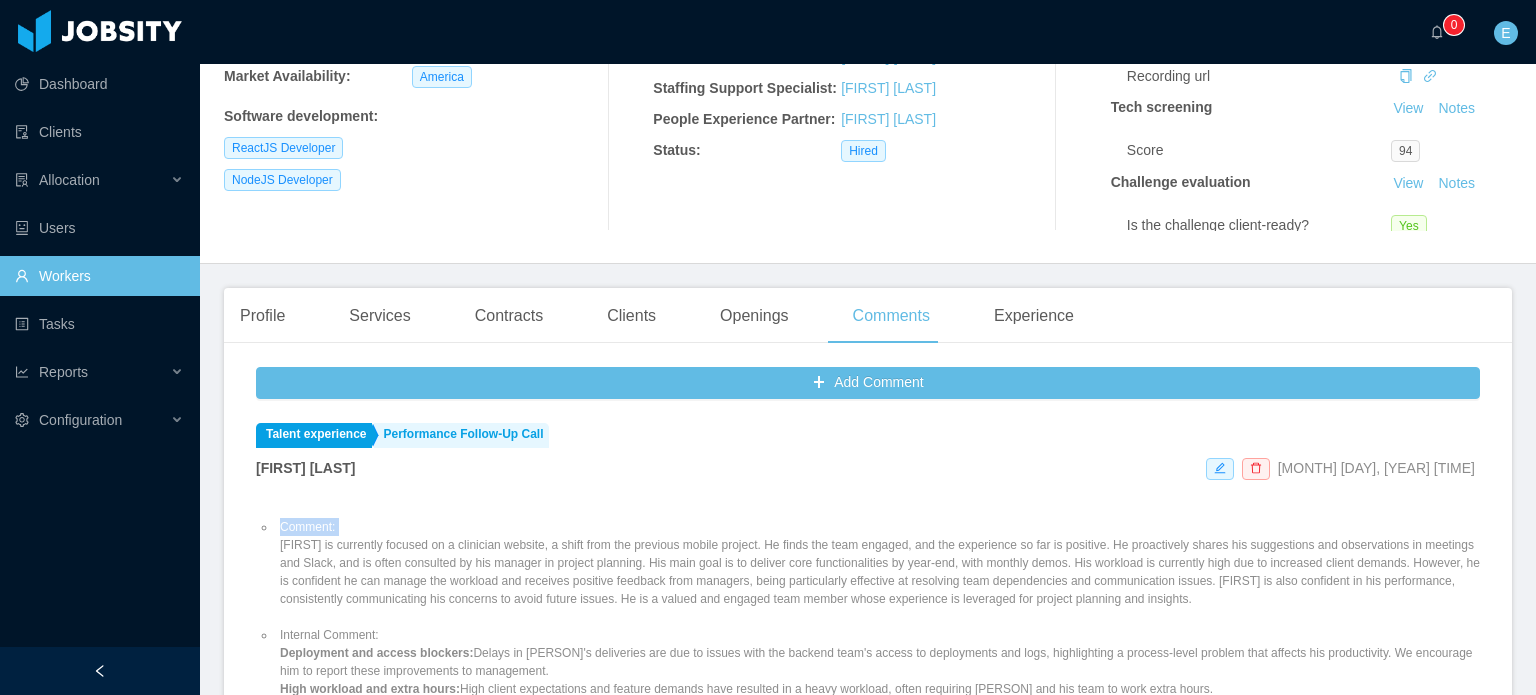 click on "Comment: [FIRST] is currently focused on a clinician website, a shift from the previous mobile project. He finds the team engaged, and the experience so far is positive. He proactively shares his suggestions and observations in meetings and Slack, and is often consulted by his manager in project planning. His main goal is to deliver core functionalities by year-end, with monthly demos. His workload is currently high due to increased client demands. However, he is confident he can manage the workload and receives positive feedback from managers, being particularly effective at resolving team dependencies and communication issues. [FIRST] is also confident in his performance, consistently communicating his concerns to avoid future issues. He is a valued and engaged team member whose experience is leveraged for project planning and insights." at bounding box center [878, 563] 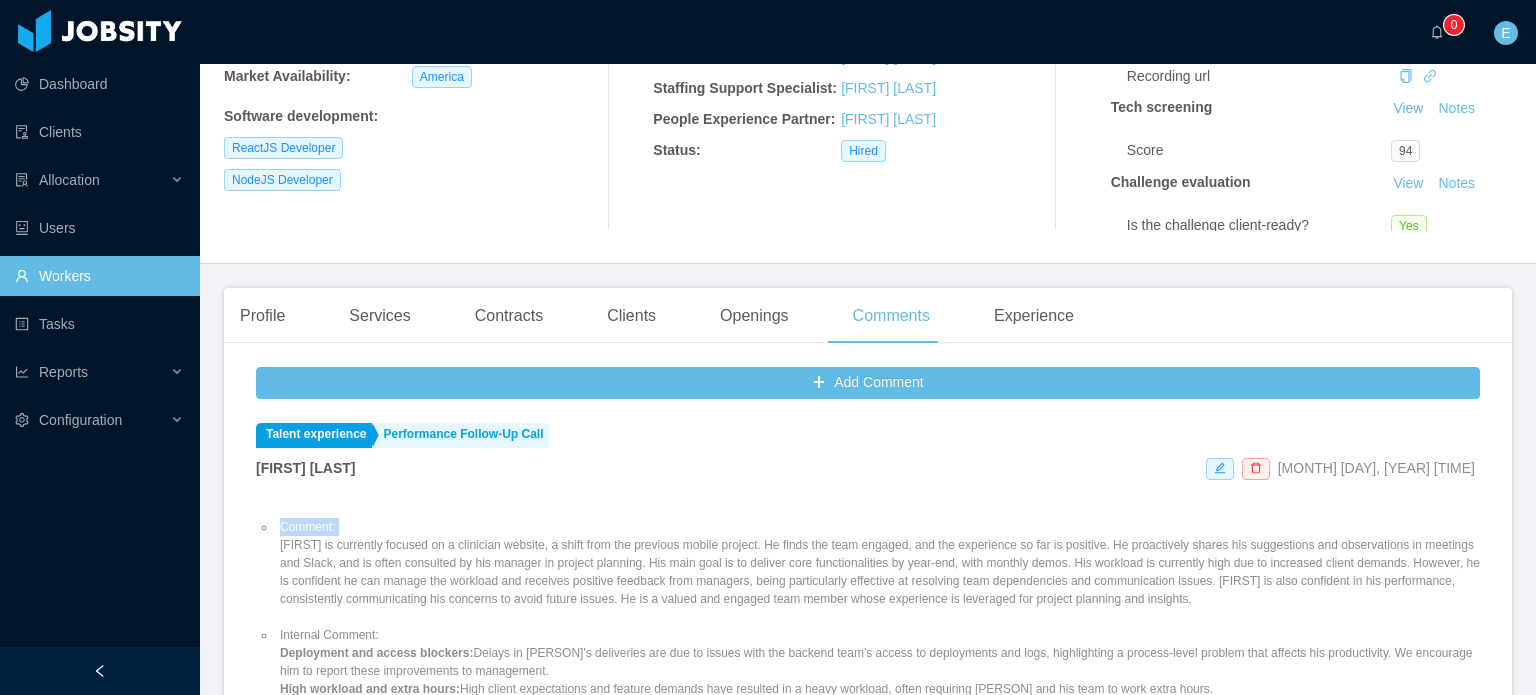 copy on "Comment:" 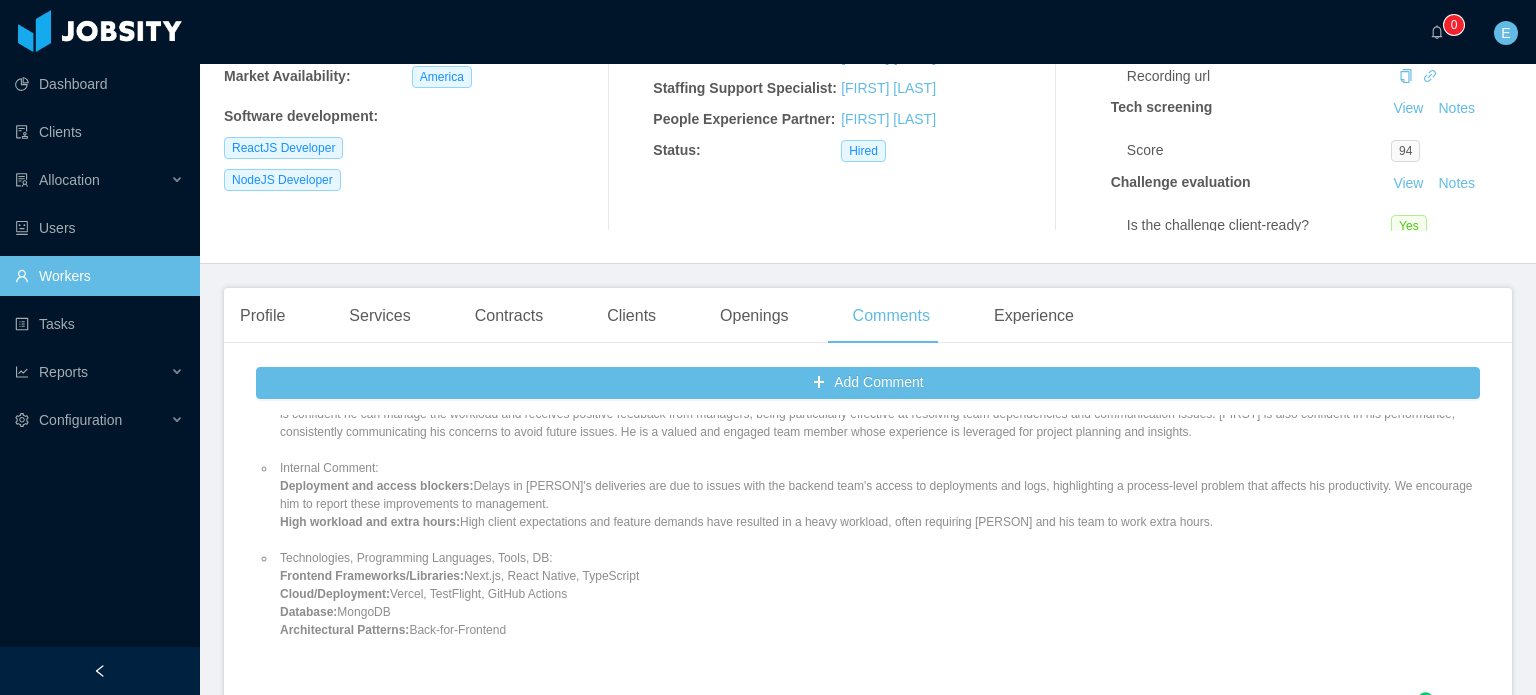 scroll, scrollTop: 200, scrollLeft: 0, axis: vertical 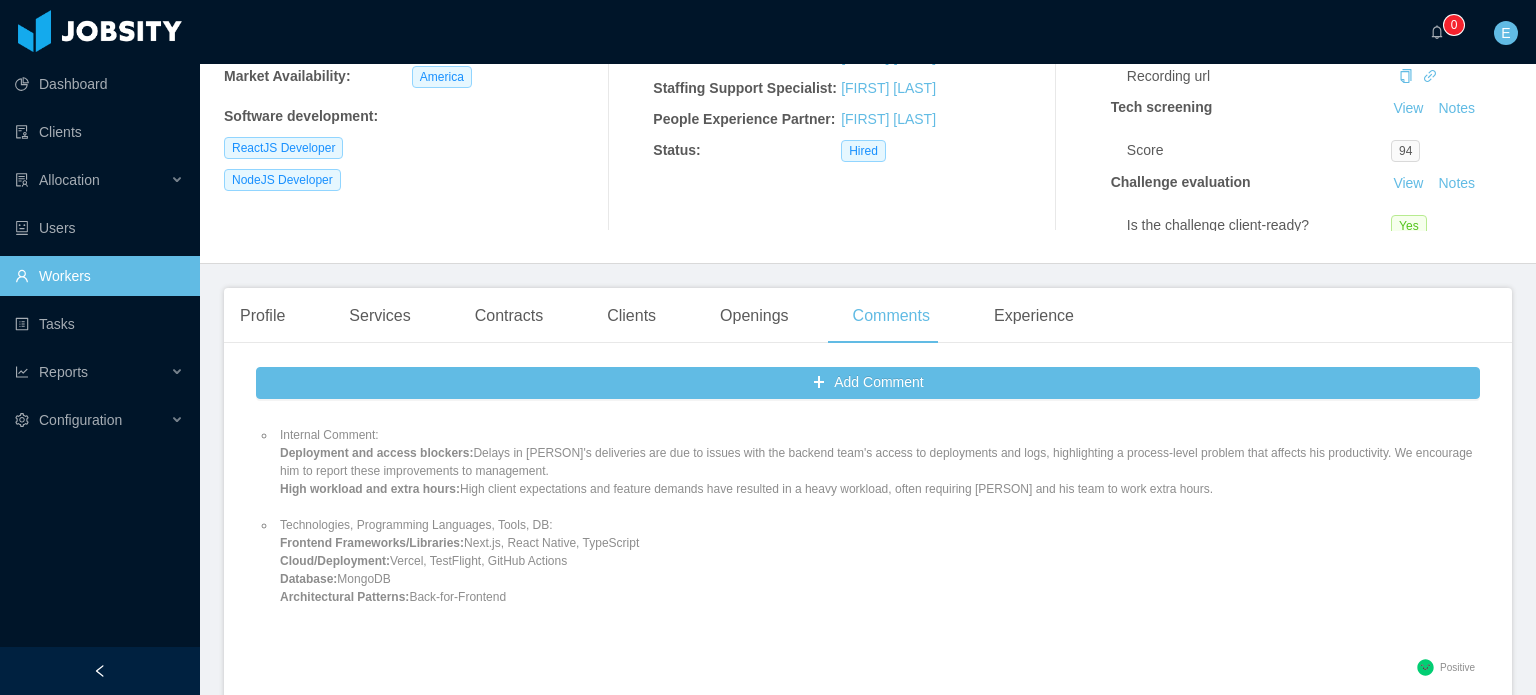 drag, startPoint x: 514, startPoint y: 593, endPoint x: 276, endPoint y: 440, distance: 282.9364 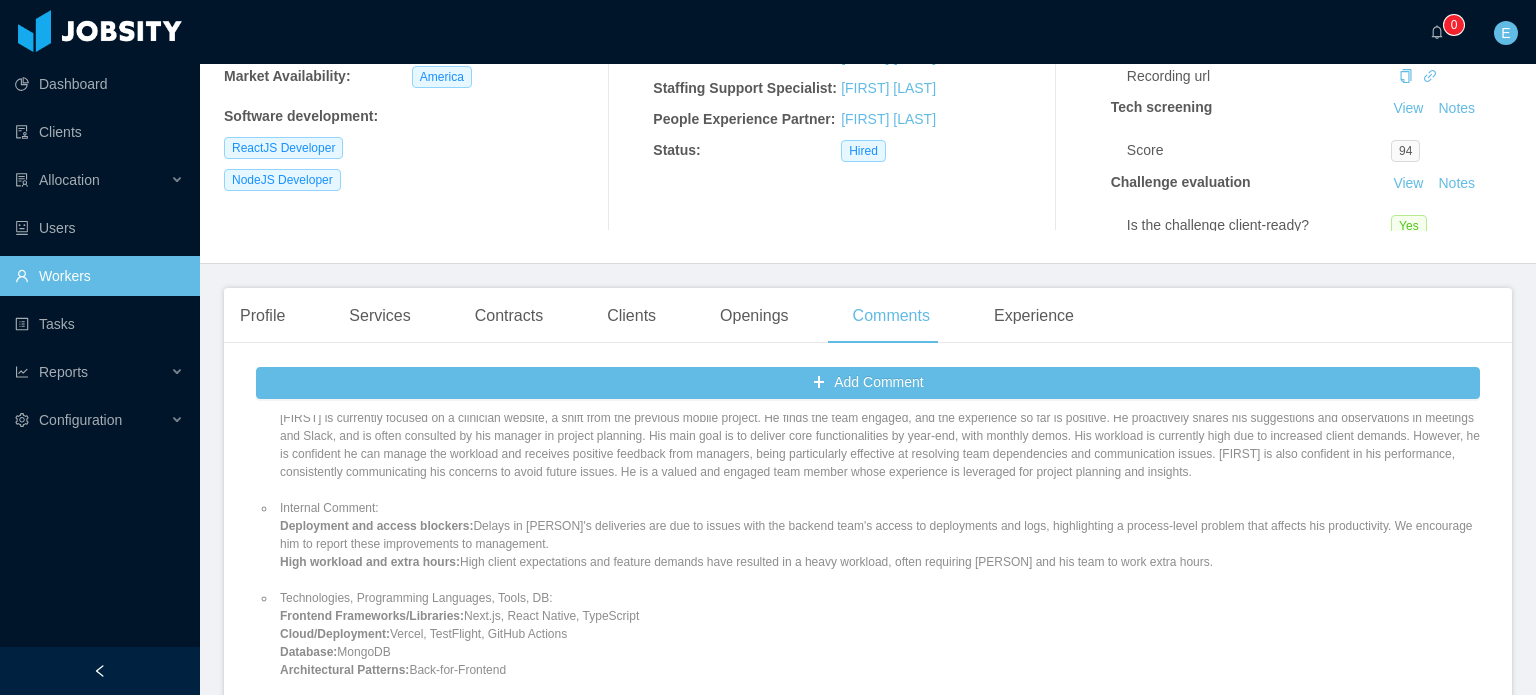 scroll, scrollTop: 0, scrollLeft: 0, axis: both 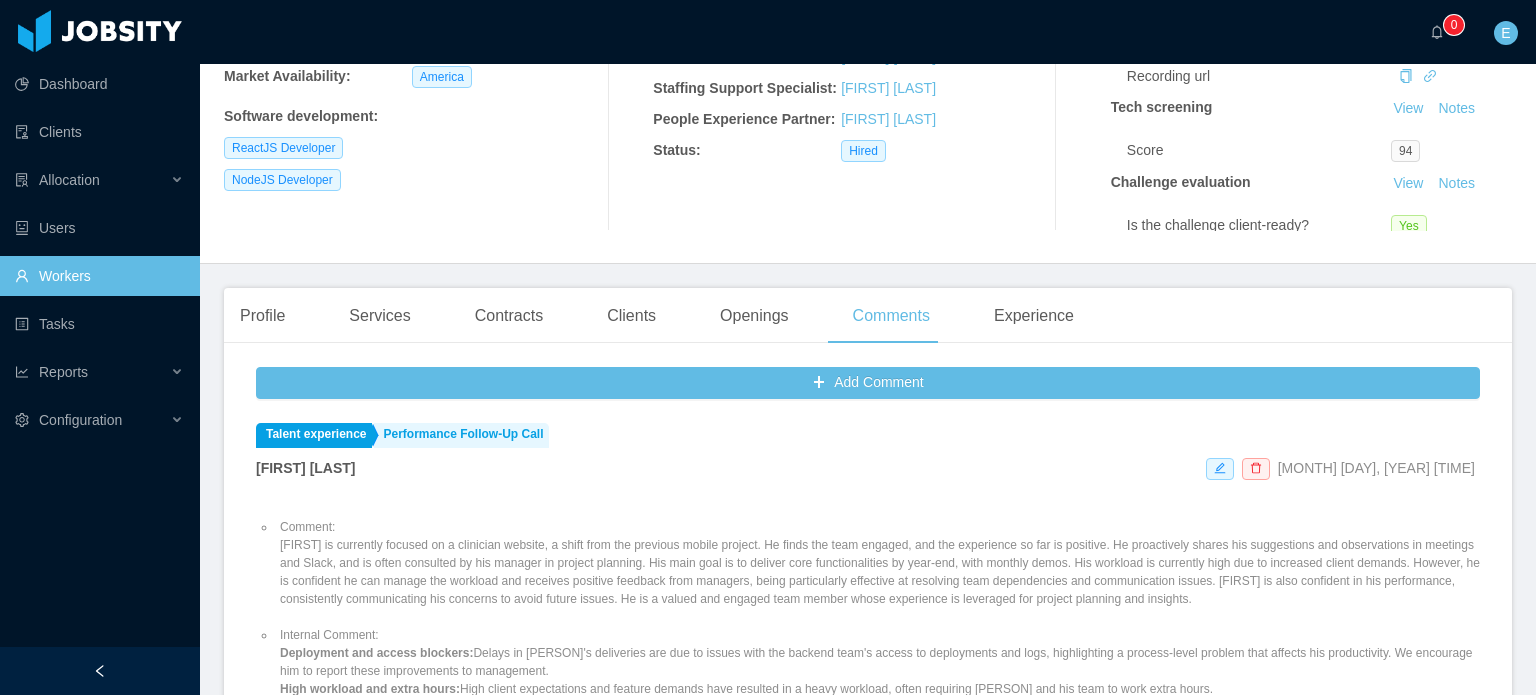 click on "Workers" at bounding box center [99, 276] 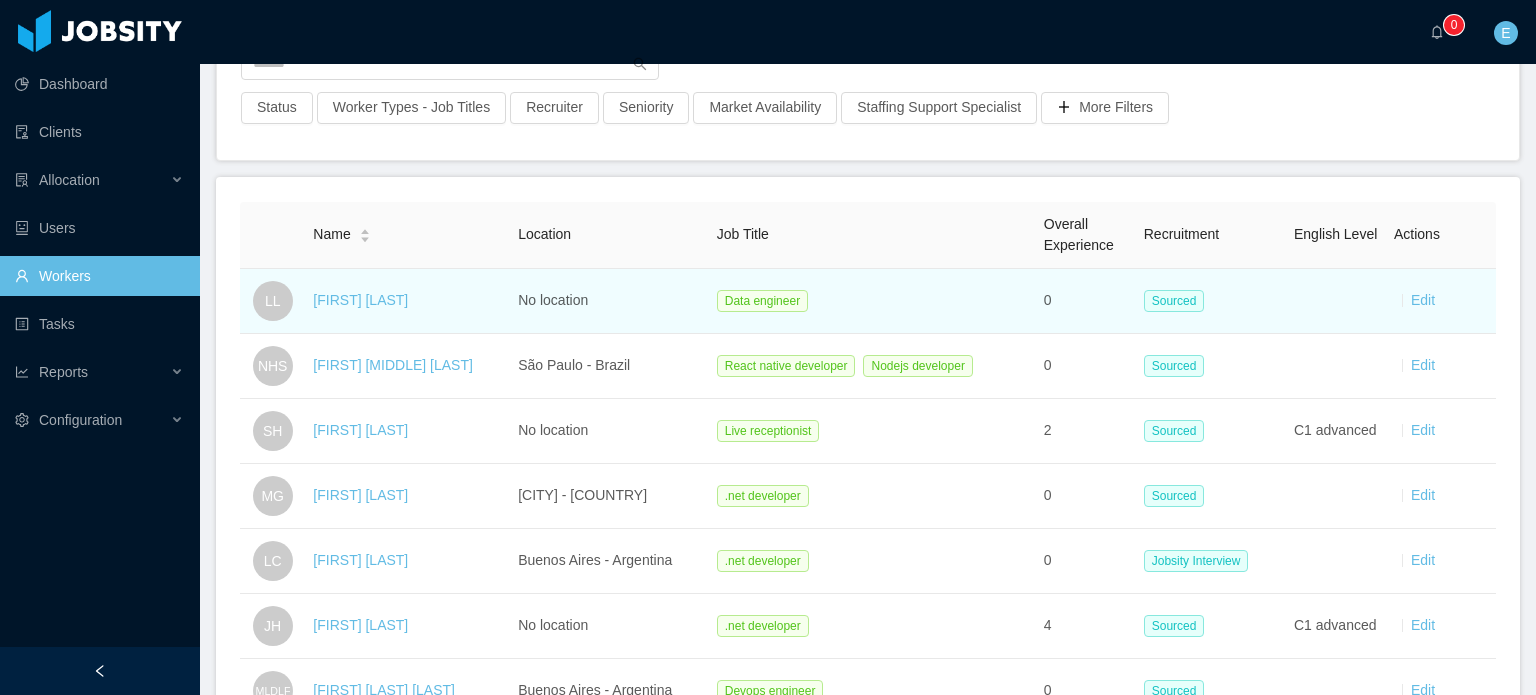 scroll, scrollTop: 0, scrollLeft: 0, axis: both 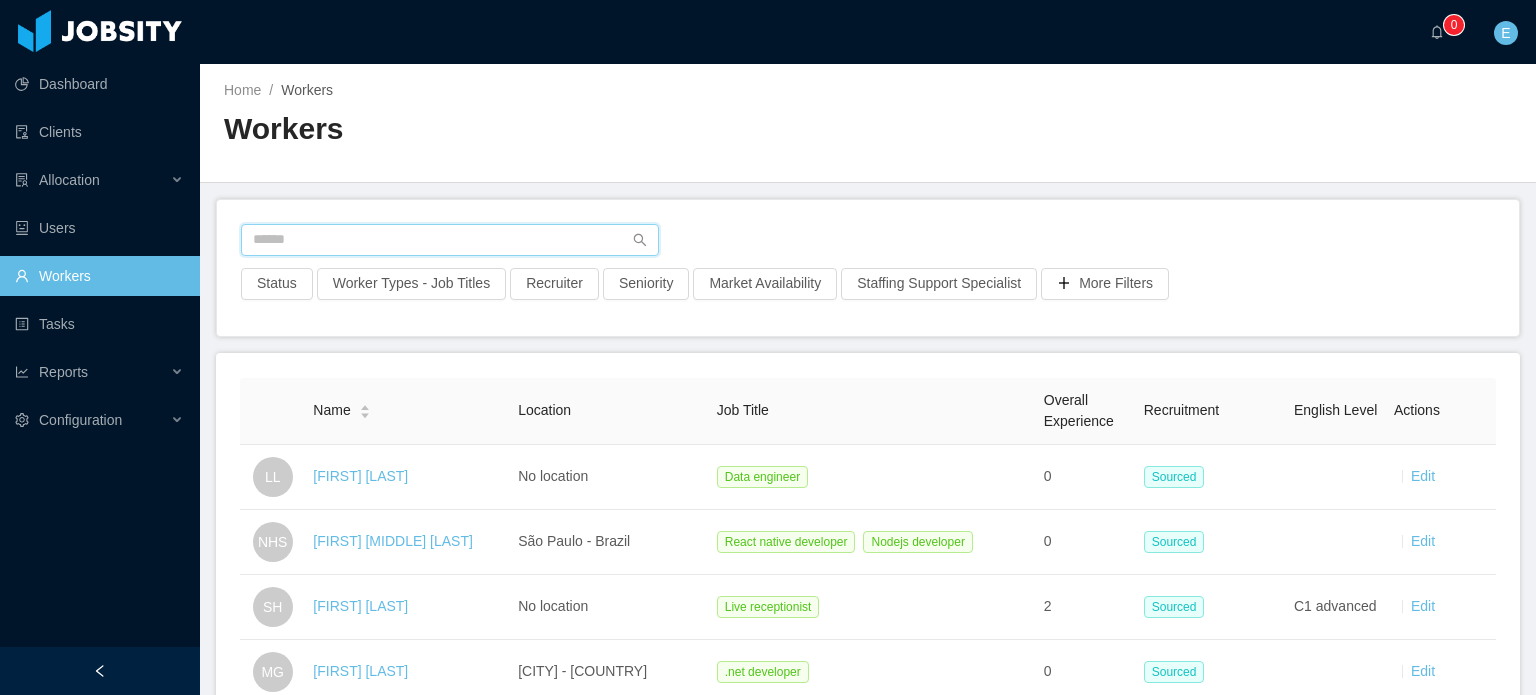 click at bounding box center [450, 240] 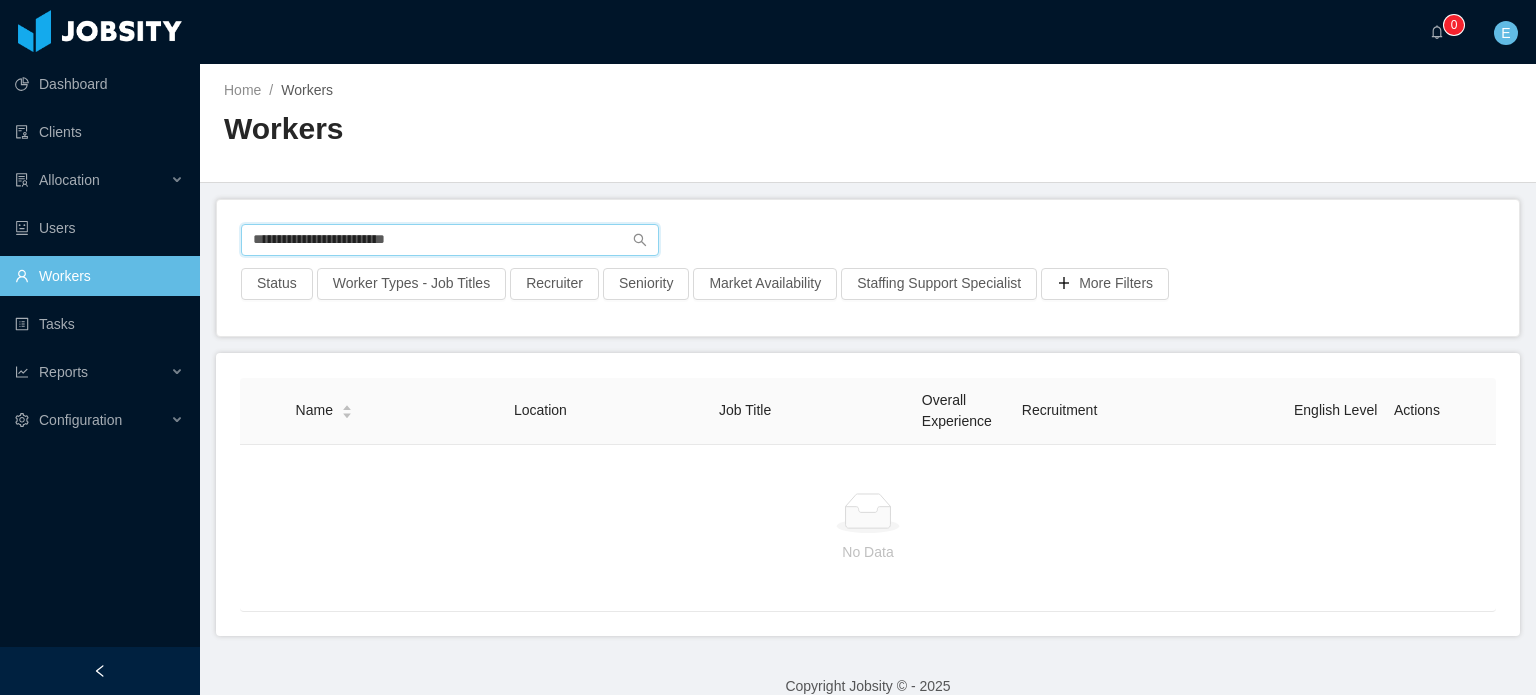 click on "**********" at bounding box center [450, 240] 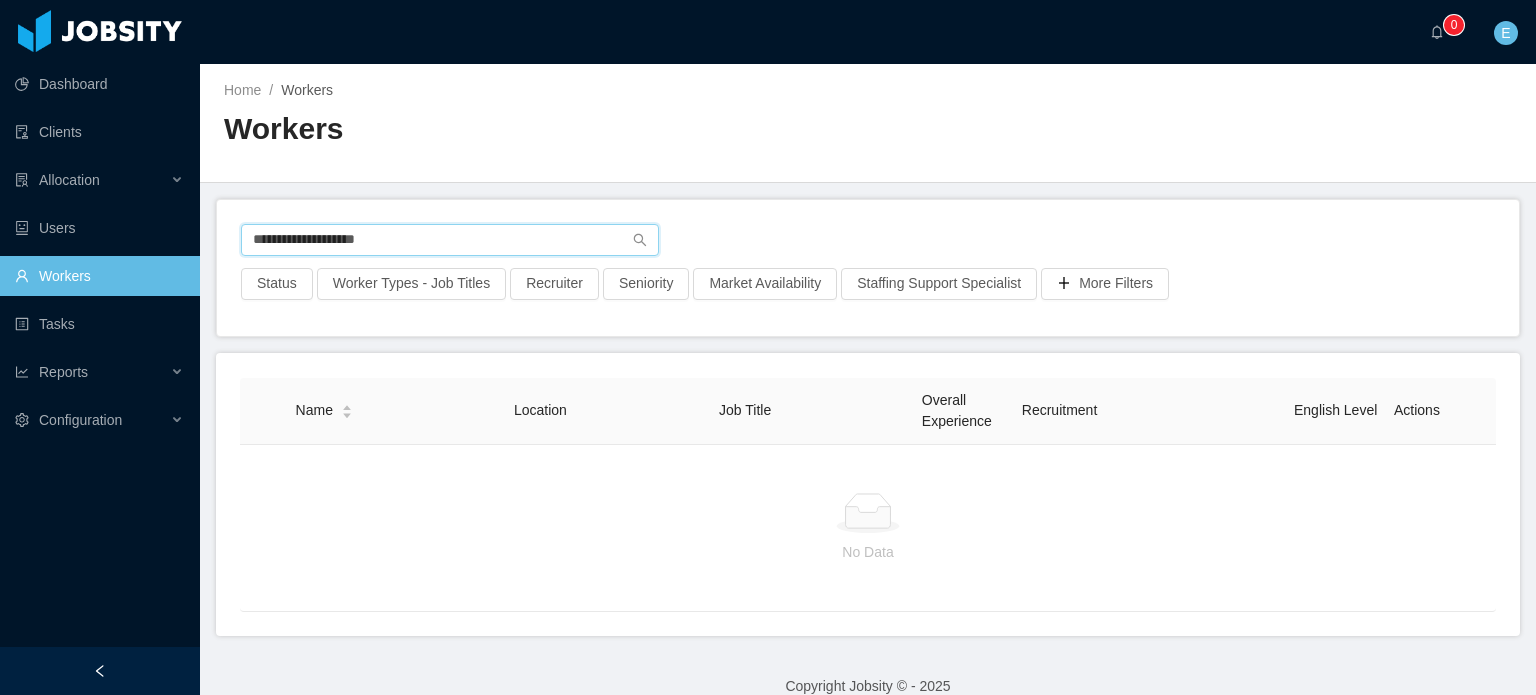 click on "**********" at bounding box center (450, 240) 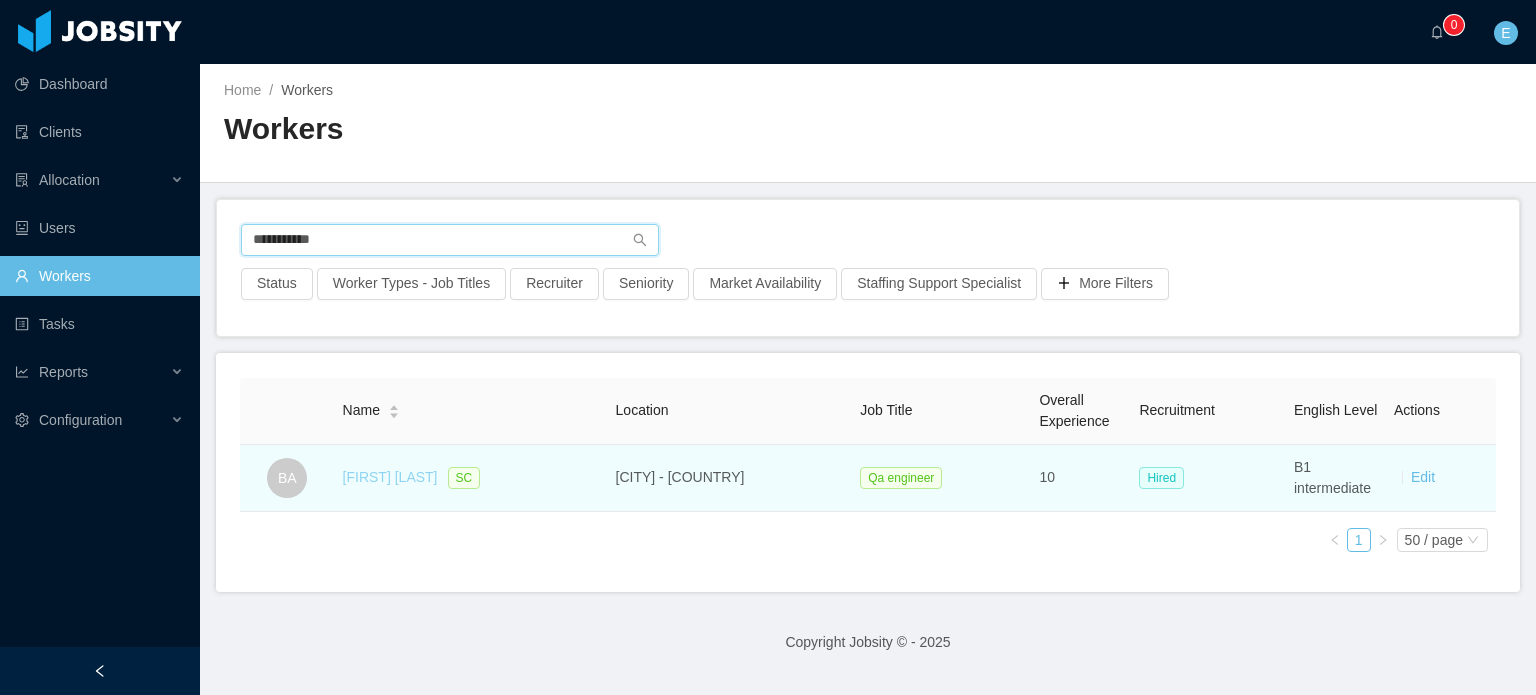type on "**********" 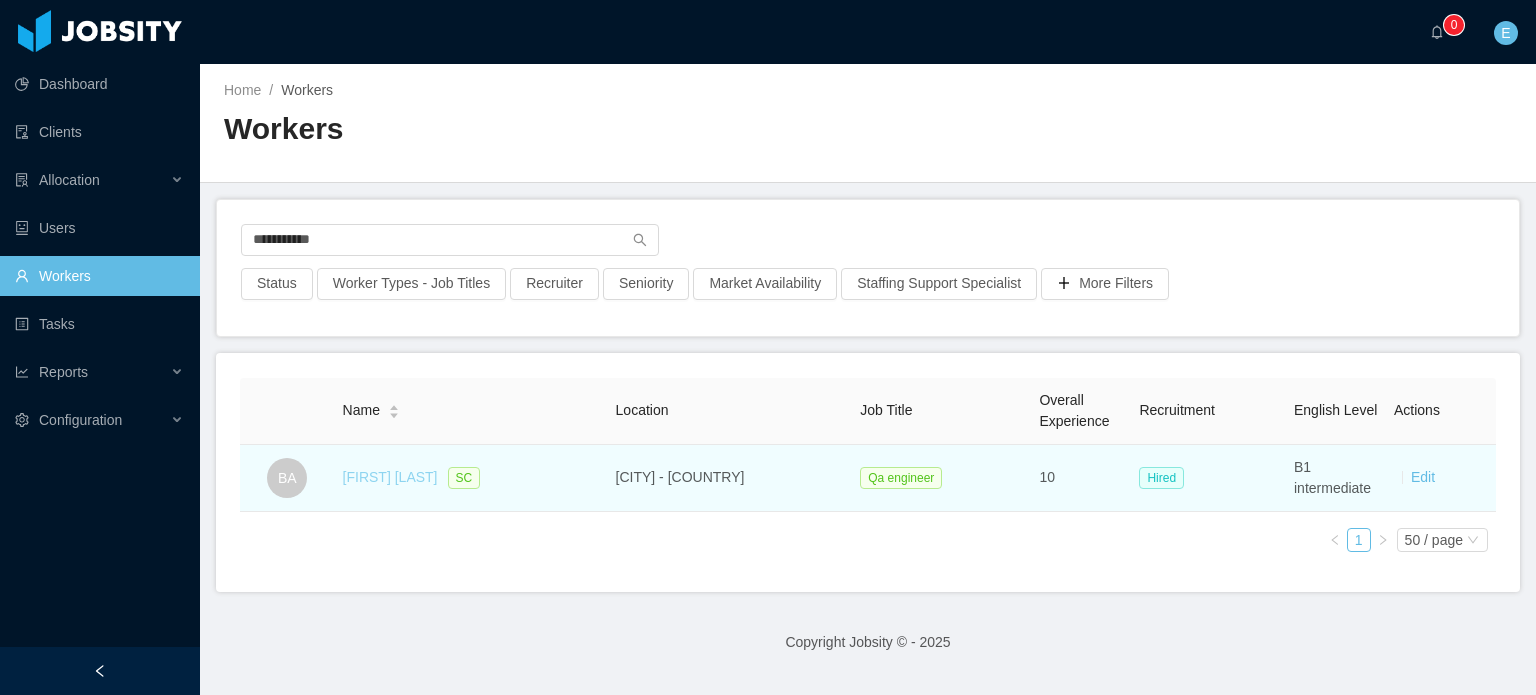 click on "[FIRST] [LAST]" at bounding box center [390, 477] 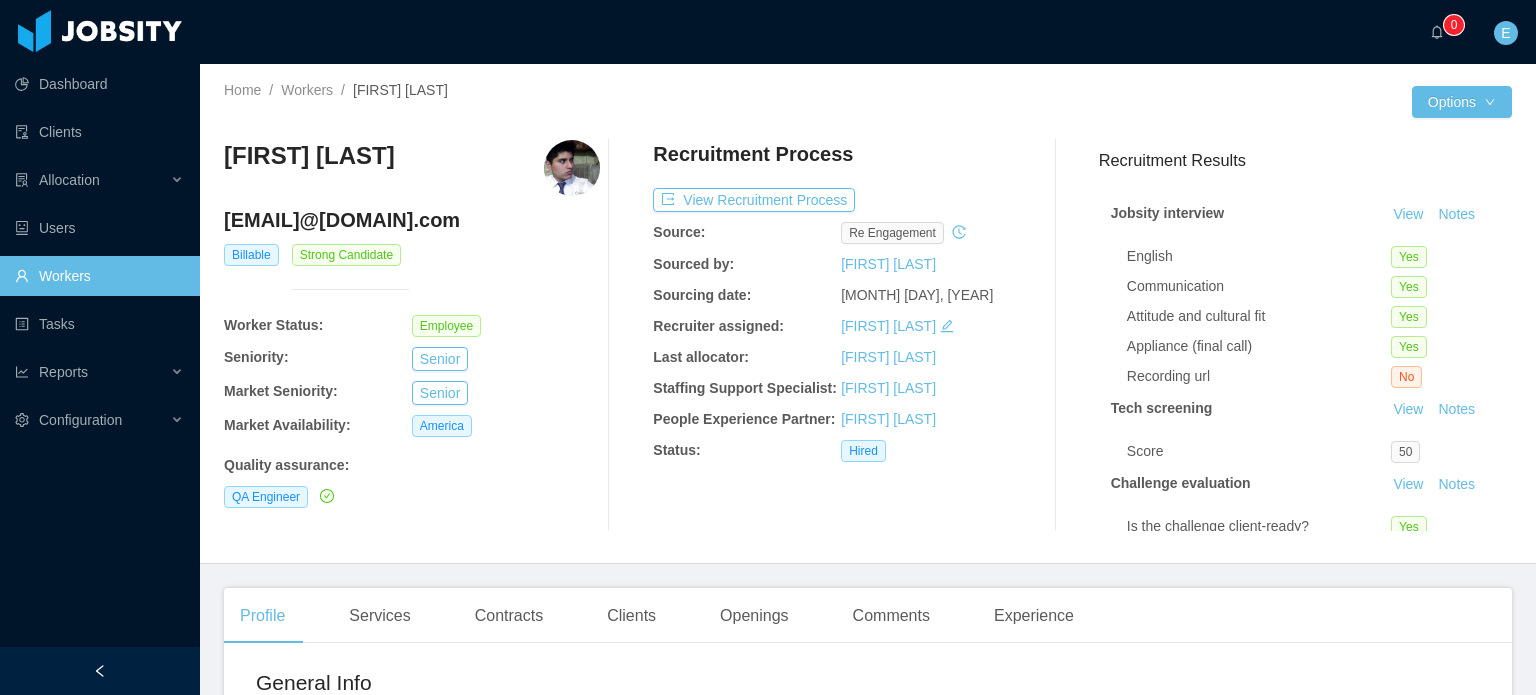 drag, startPoint x: 449, startPoint y: 224, endPoint x: 228, endPoint y: 227, distance: 221.02036 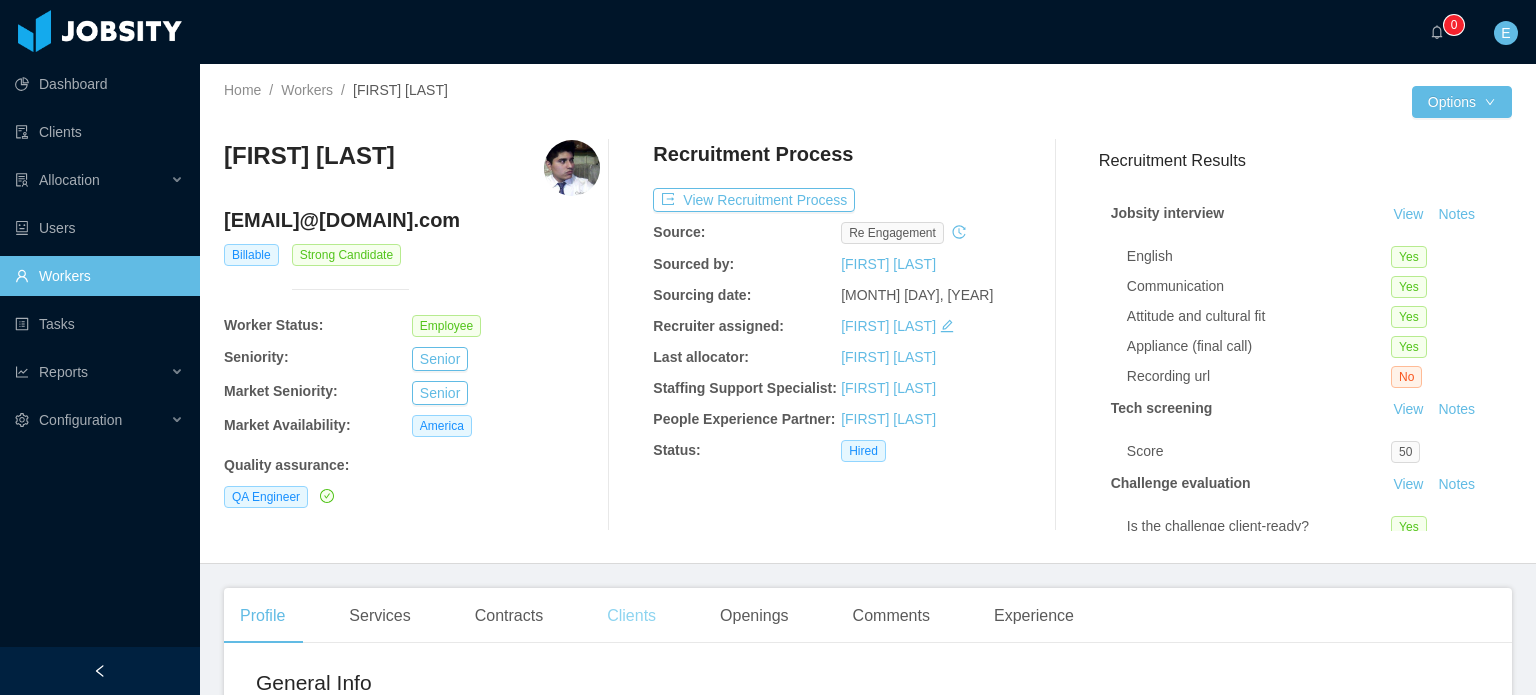 click on "Clients" at bounding box center (631, 616) 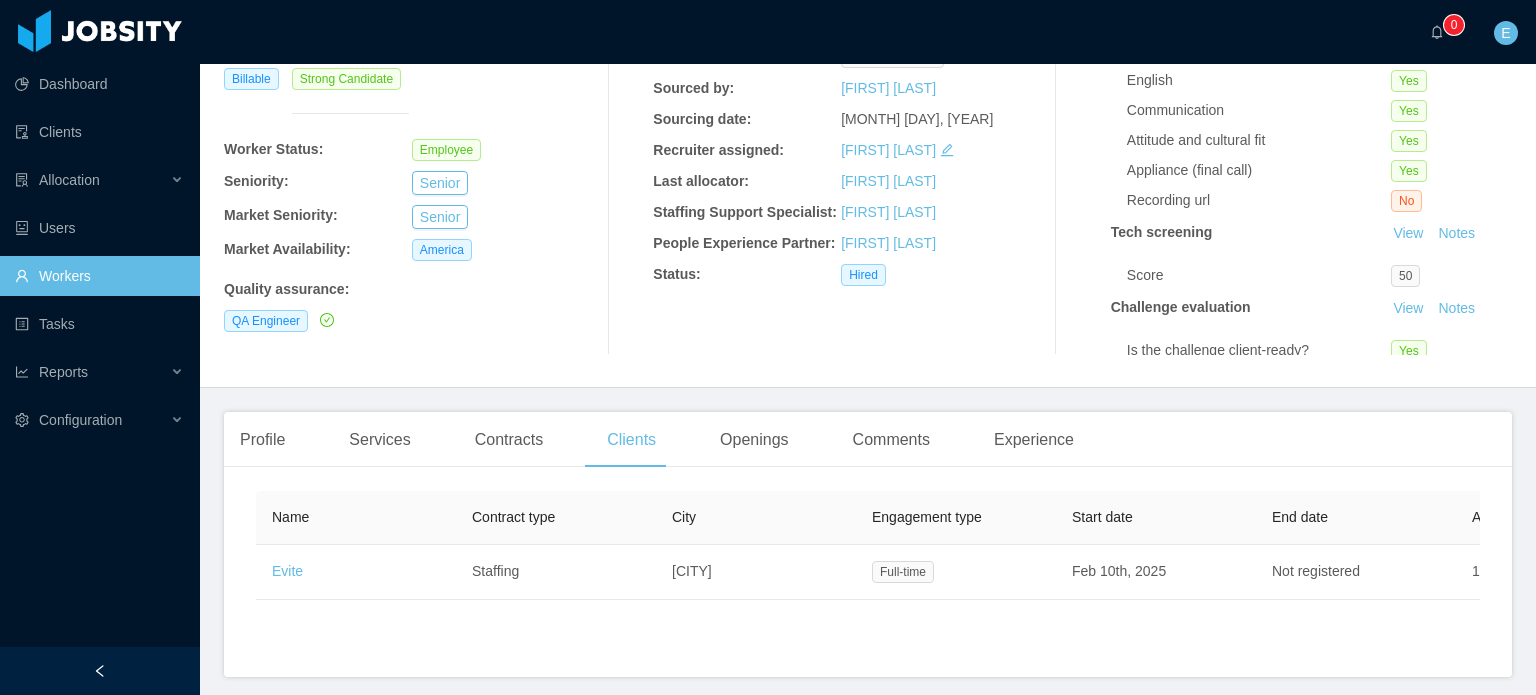 scroll, scrollTop: 265, scrollLeft: 0, axis: vertical 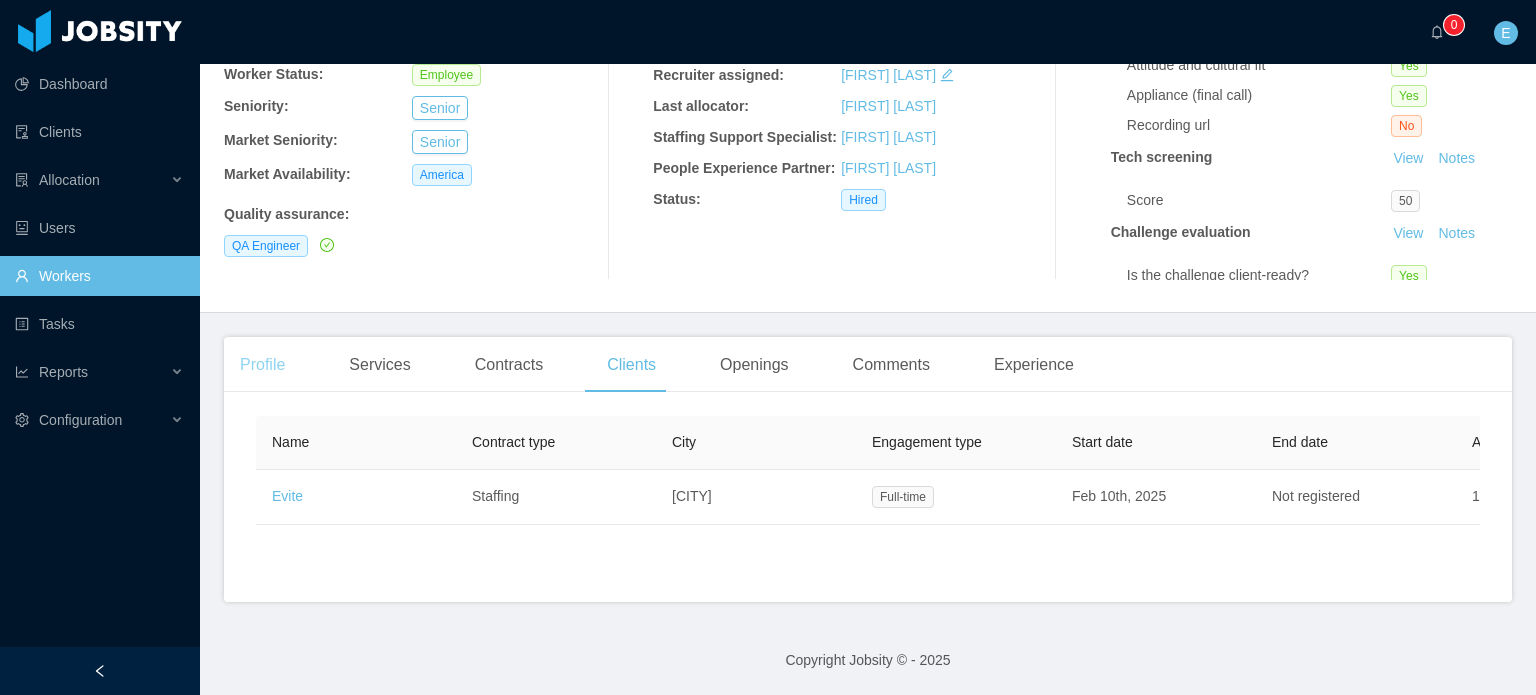 click on "Profile" at bounding box center [262, 365] 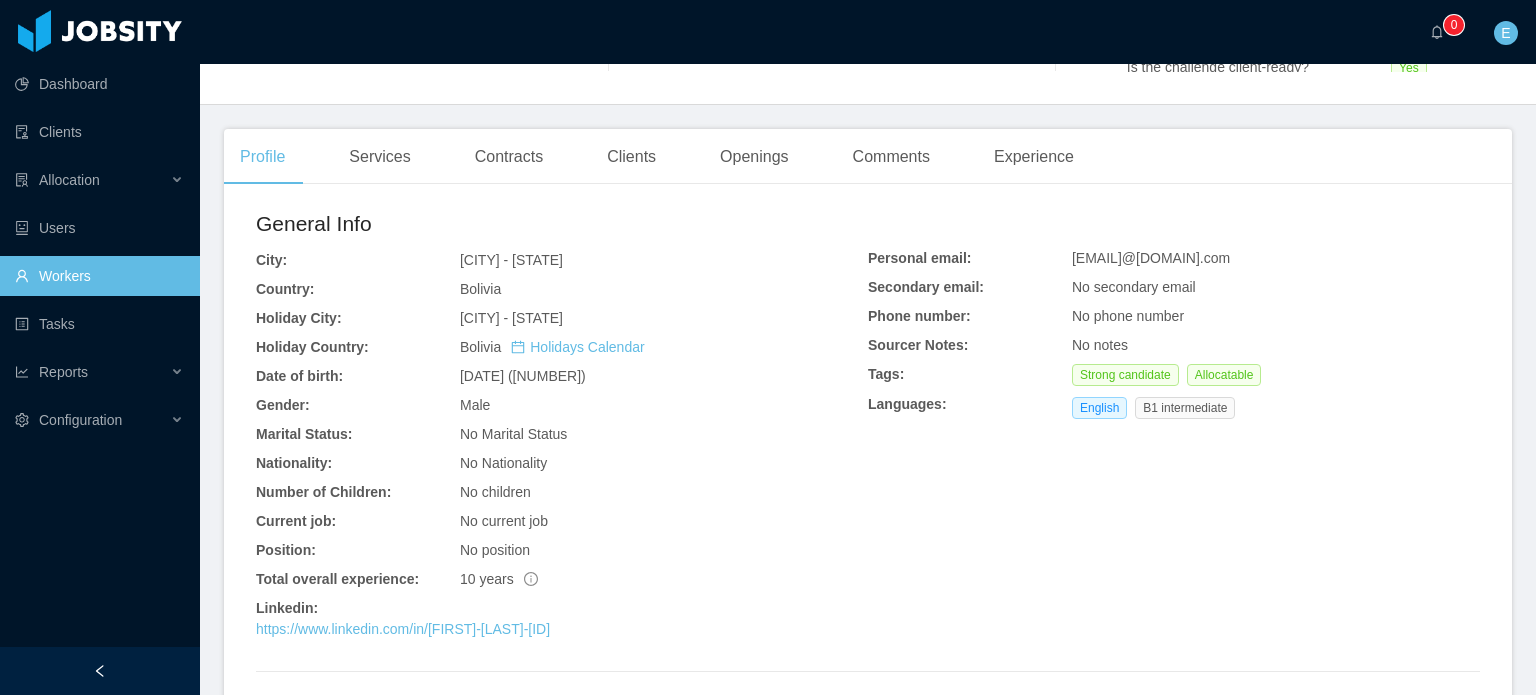 scroll, scrollTop: 465, scrollLeft: 0, axis: vertical 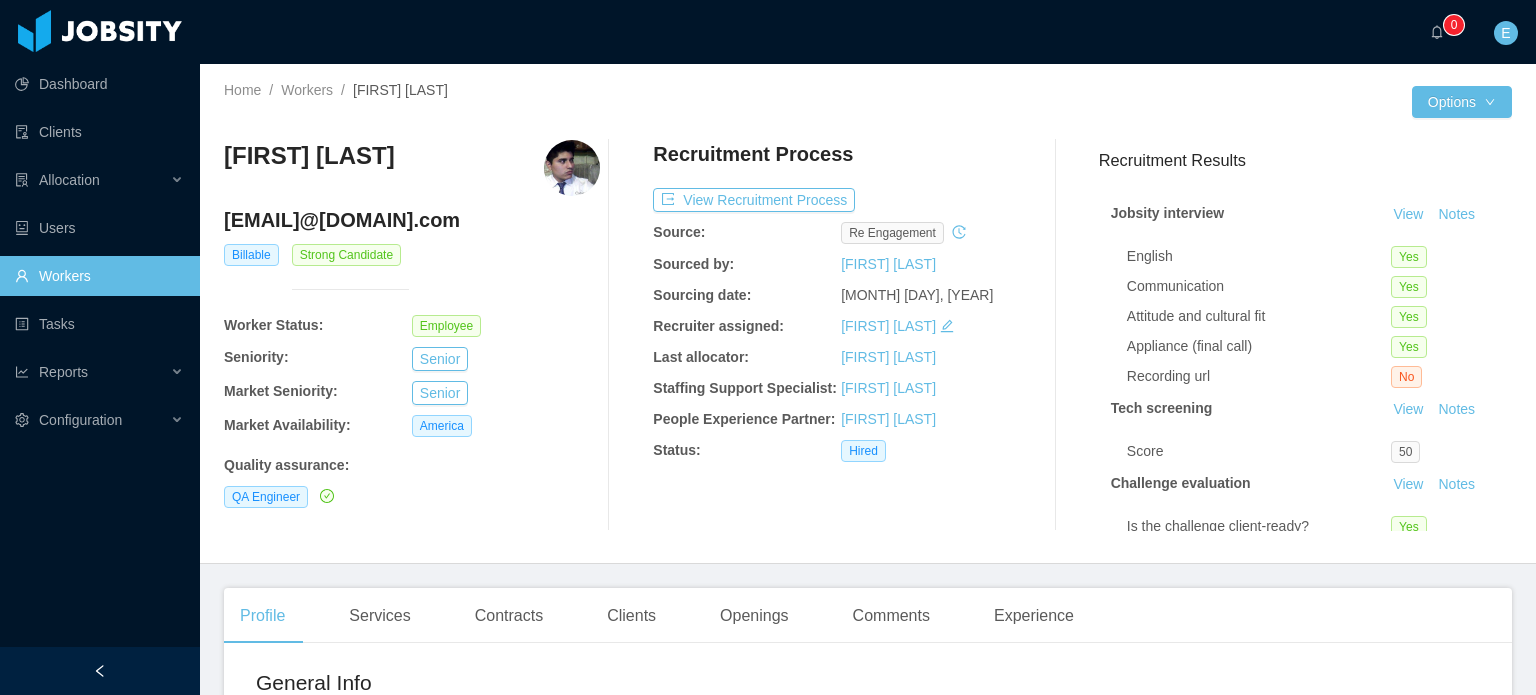 click on "Workers" at bounding box center [99, 276] 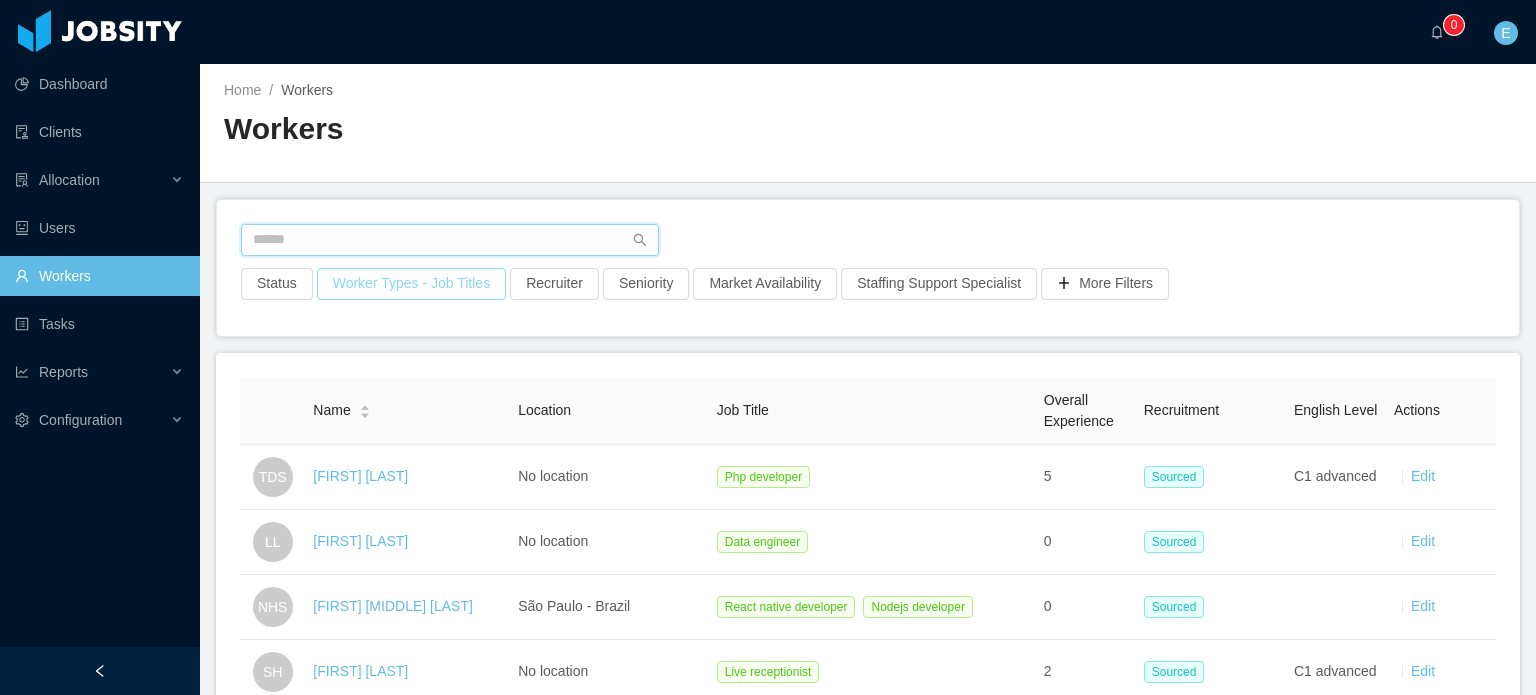 click at bounding box center (450, 240) 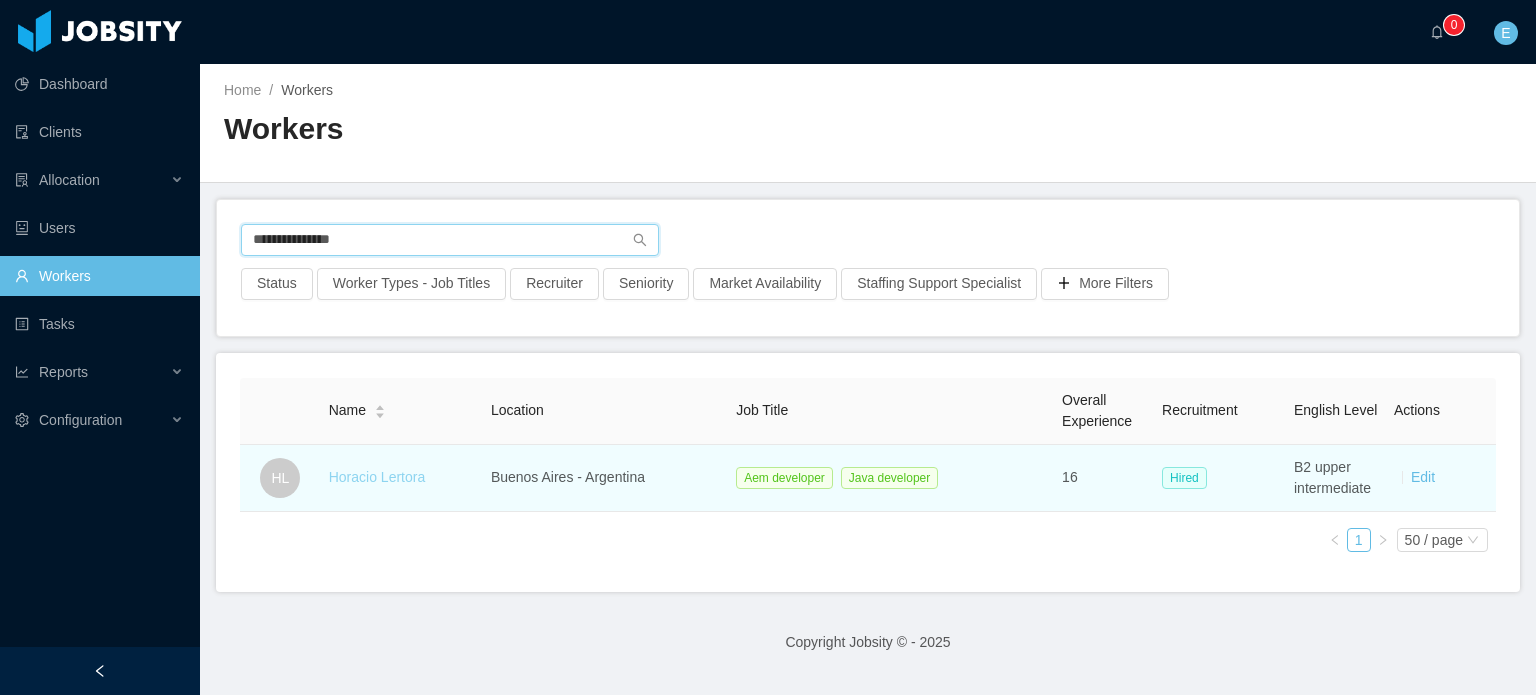 type on "**********" 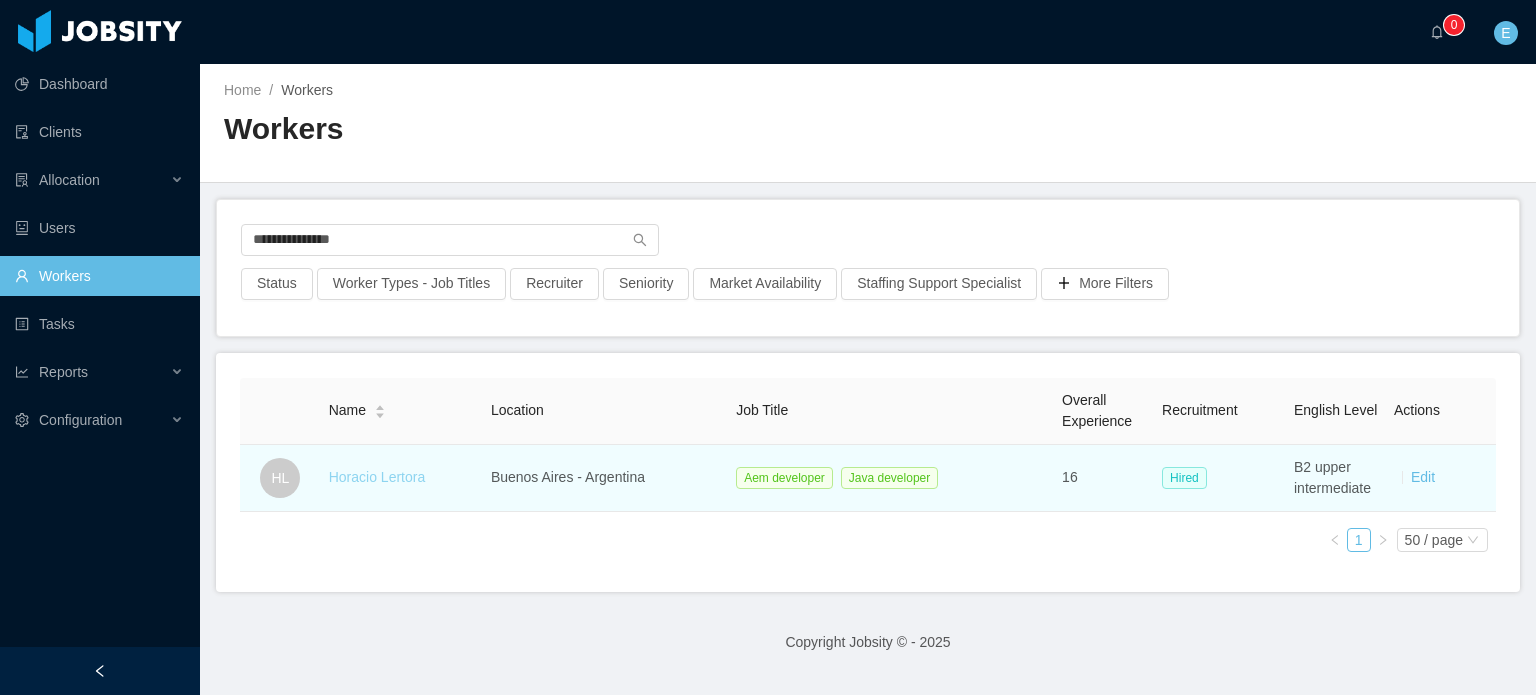 click on "Horacio Lertora" at bounding box center [377, 477] 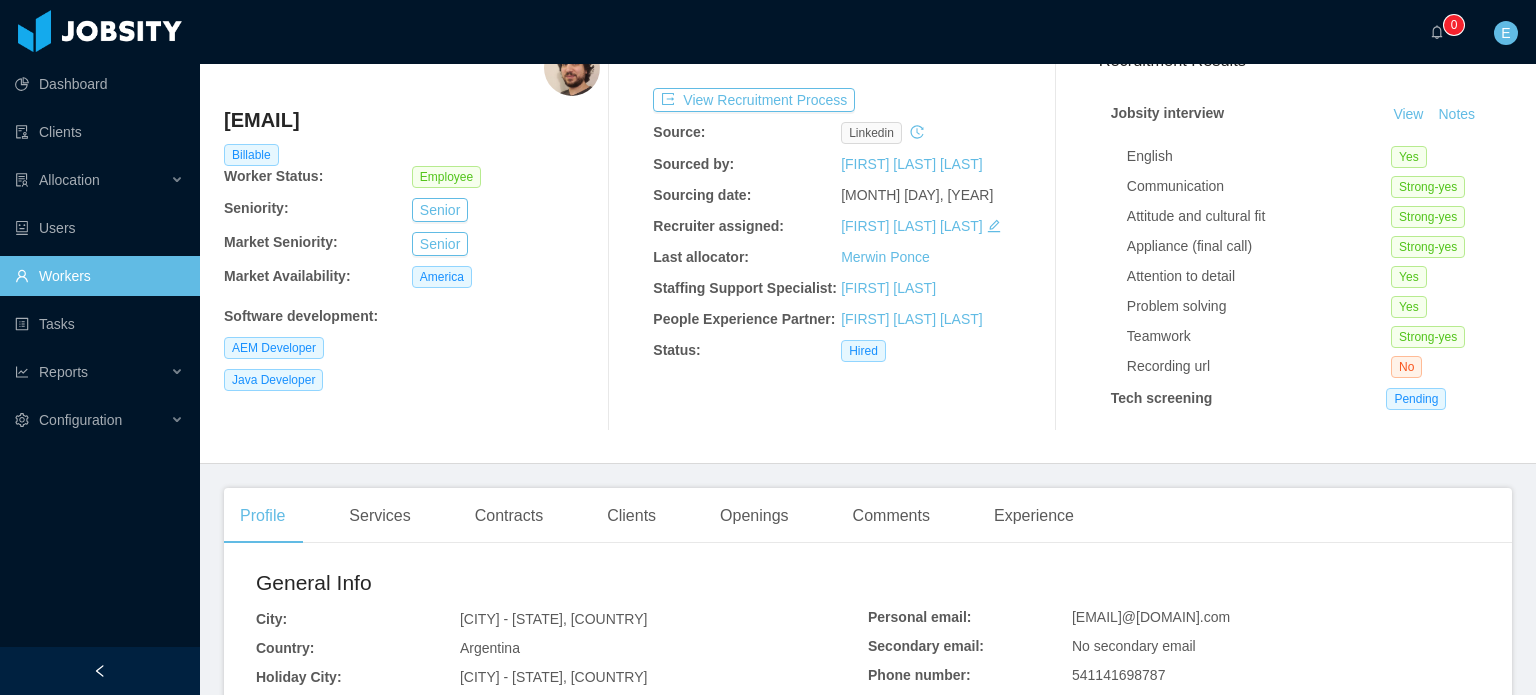 scroll, scrollTop: 100, scrollLeft: 0, axis: vertical 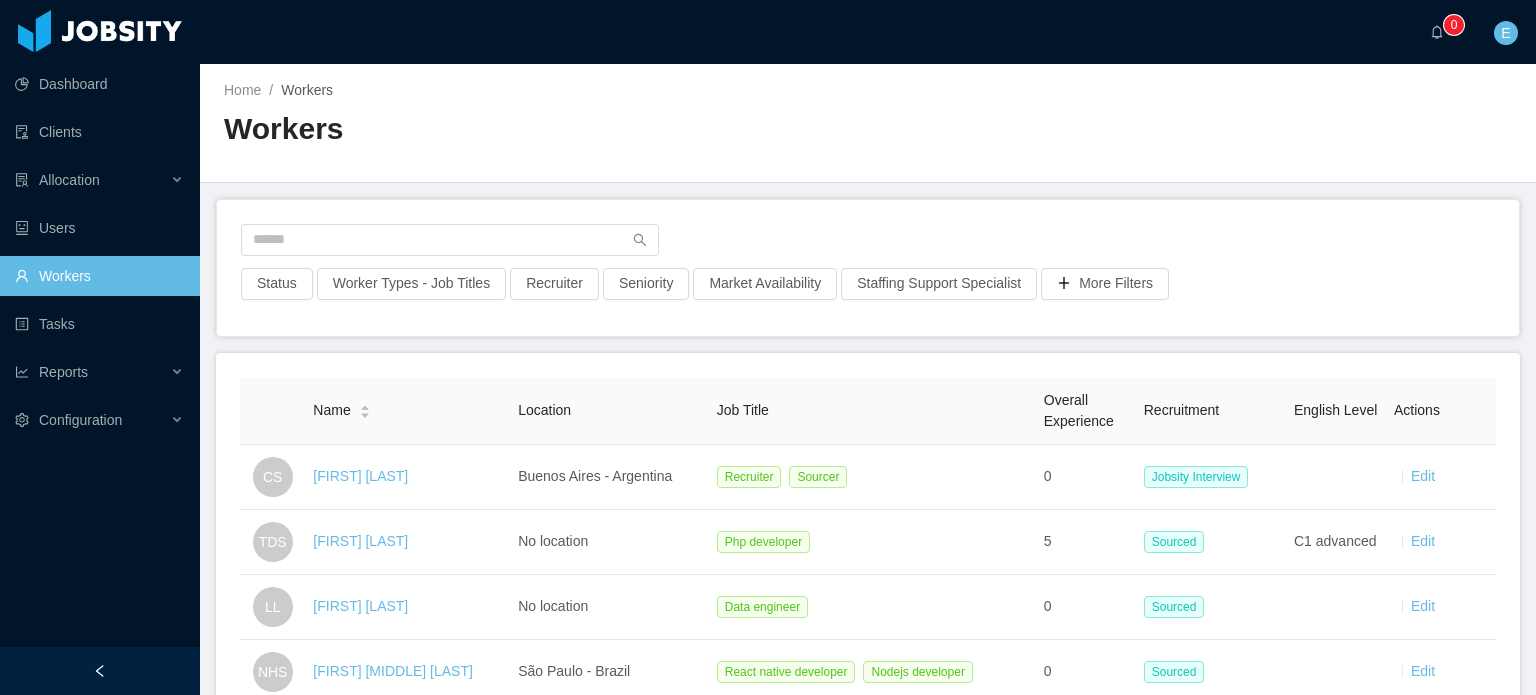 click on "Status Worker Types - Job Titles Recruiter Seniority   Market Availability Staffing Support Specialist More Filters" at bounding box center [868, 268] 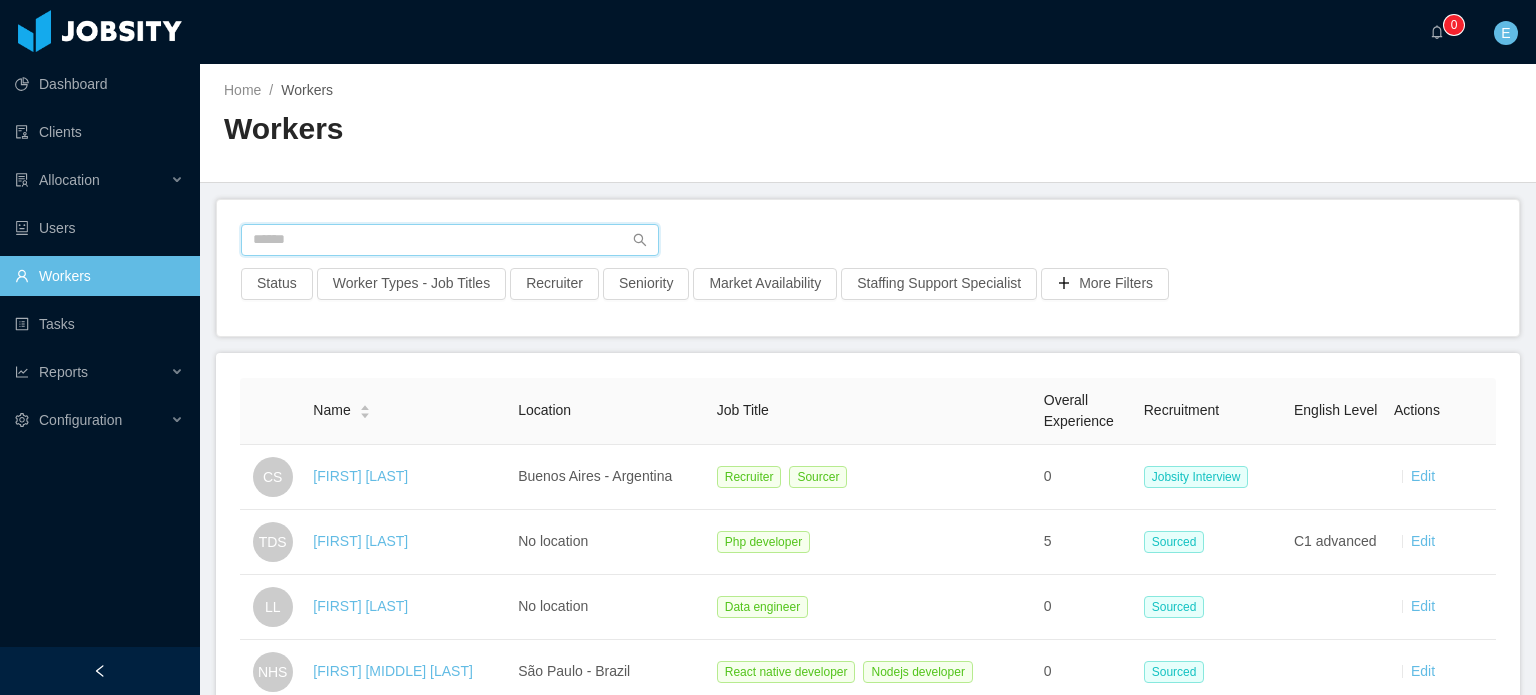 click at bounding box center (450, 240) 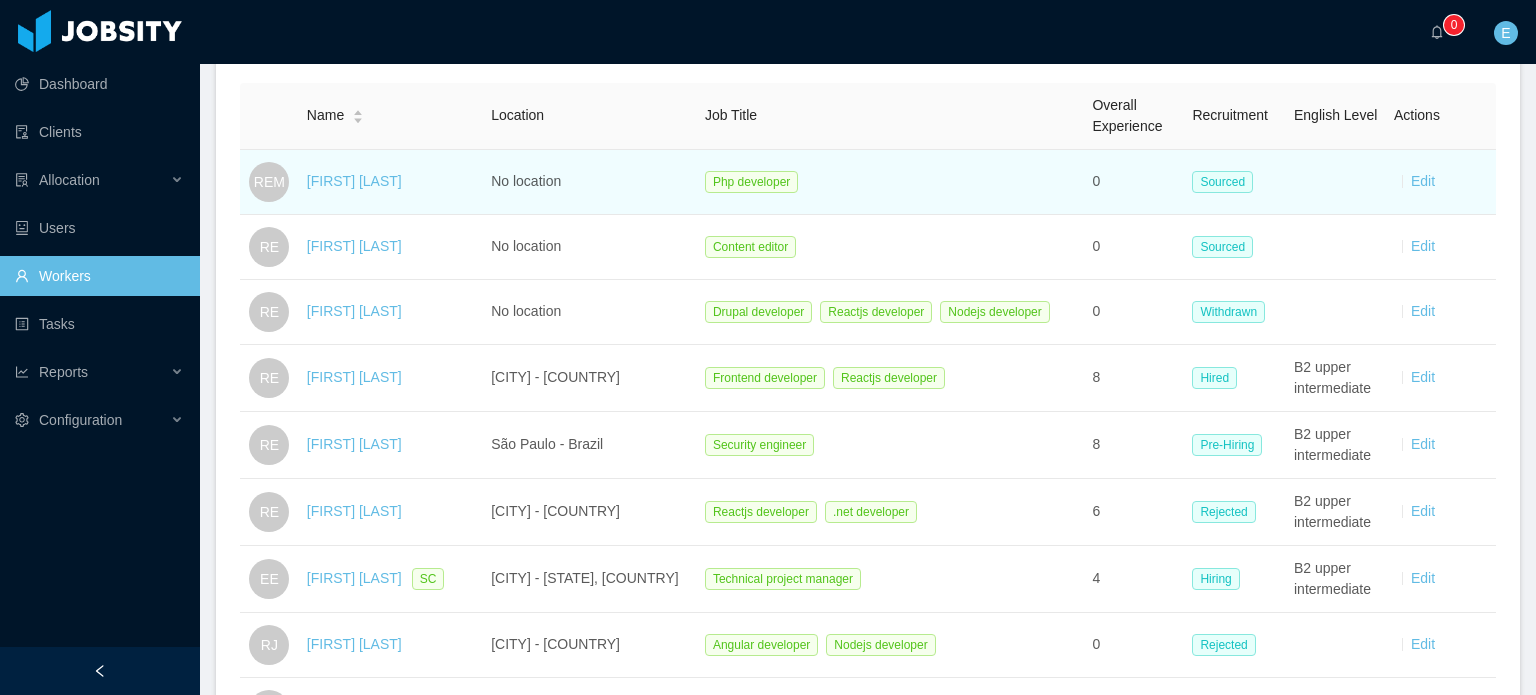 scroll, scrollTop: 300, scrollLeft: 0, axis: vertical 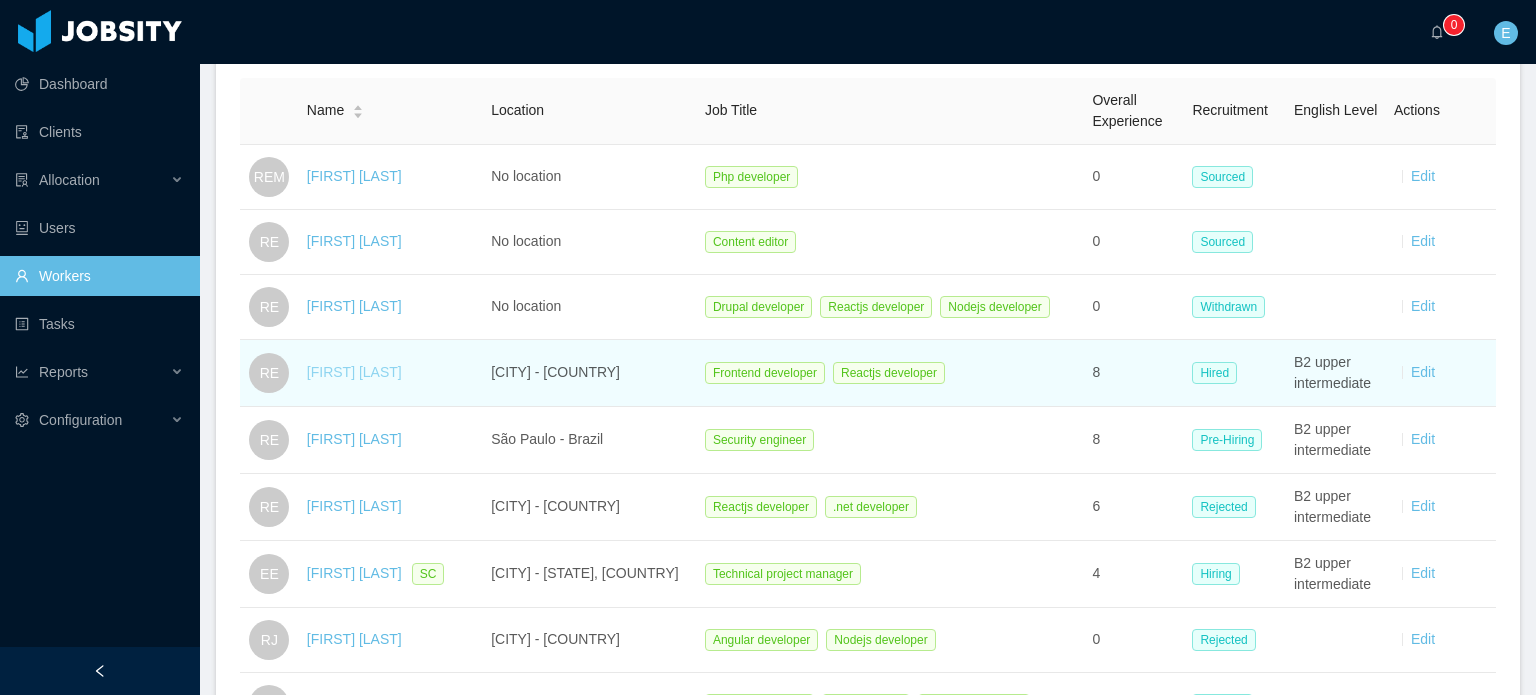 type on "*********" 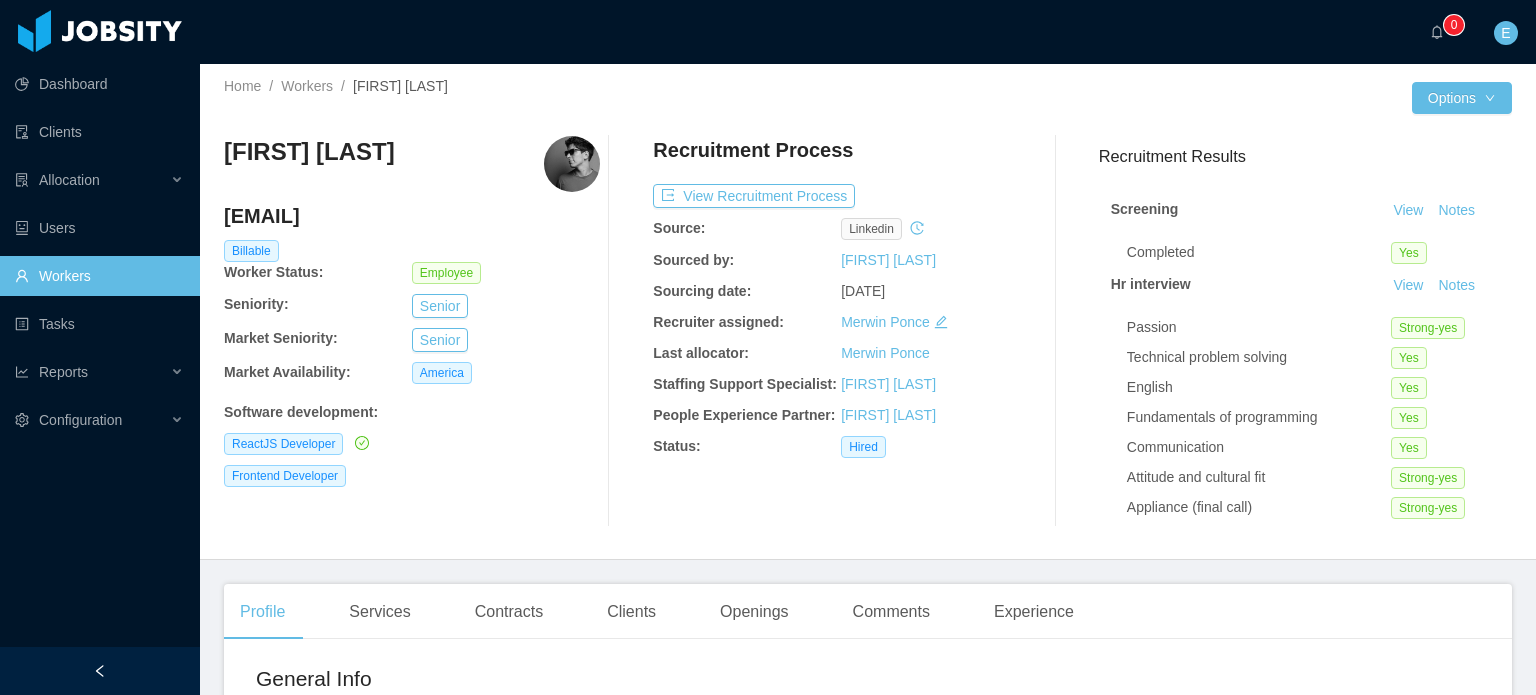 scroll, scrollTop: 0, scrollLeft: 0, axis: both 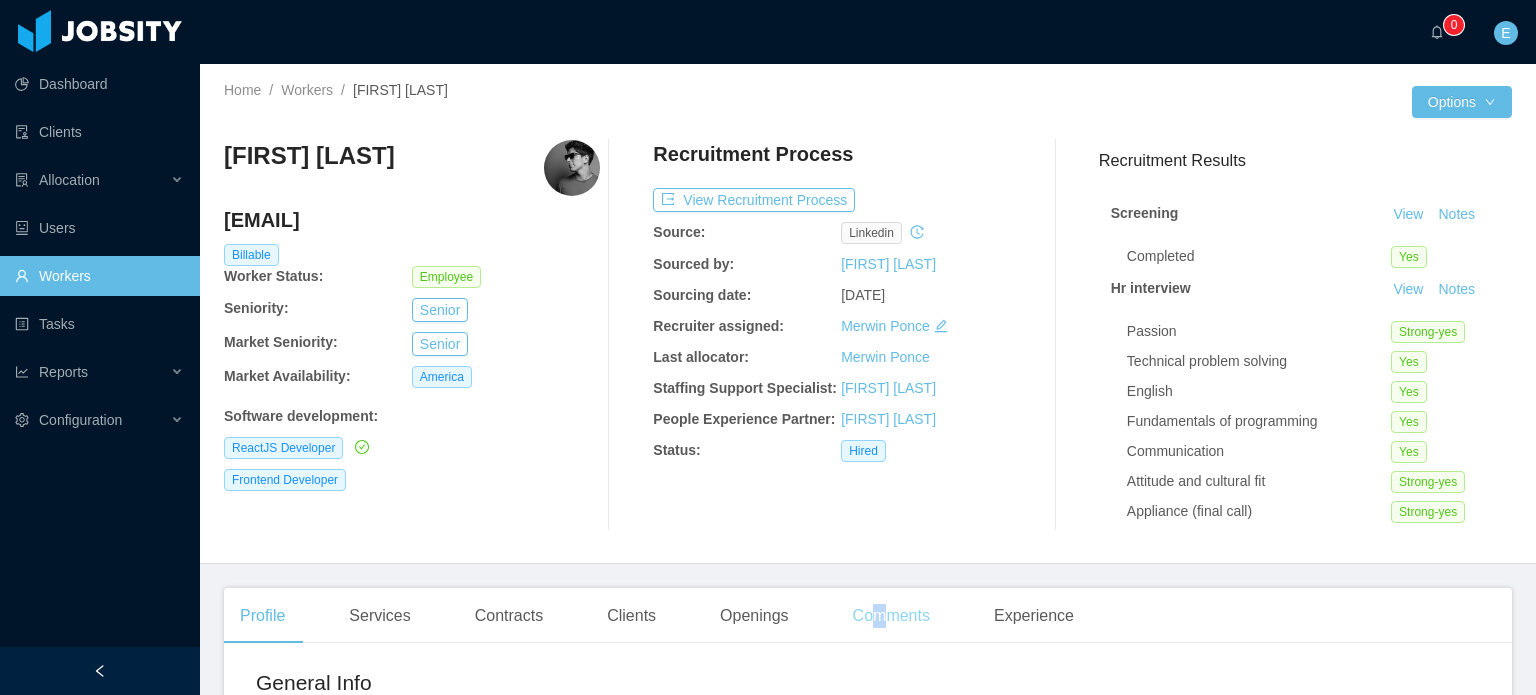 click on "Comments" at bounding box center [891, 616] 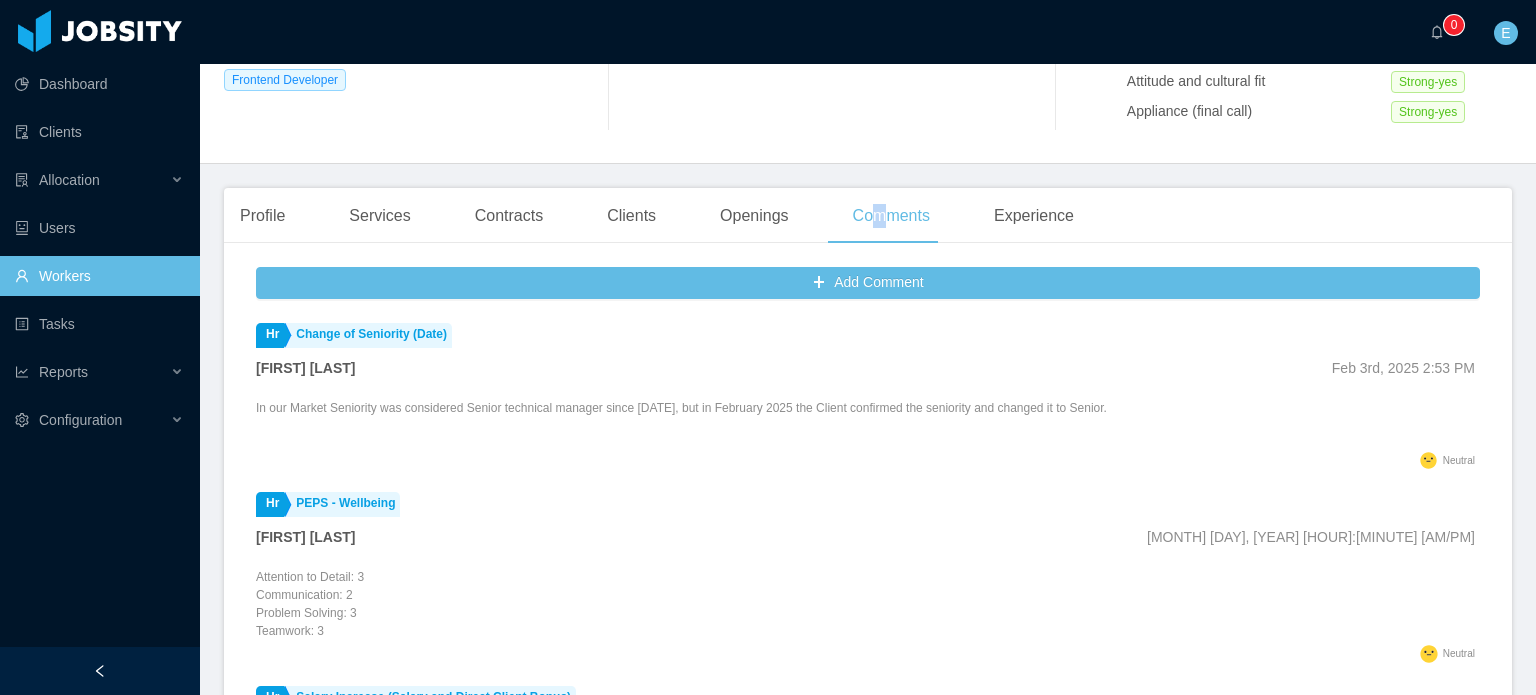 scroll, scrollTop: 244, scrollLeft: 0, axis: vertical 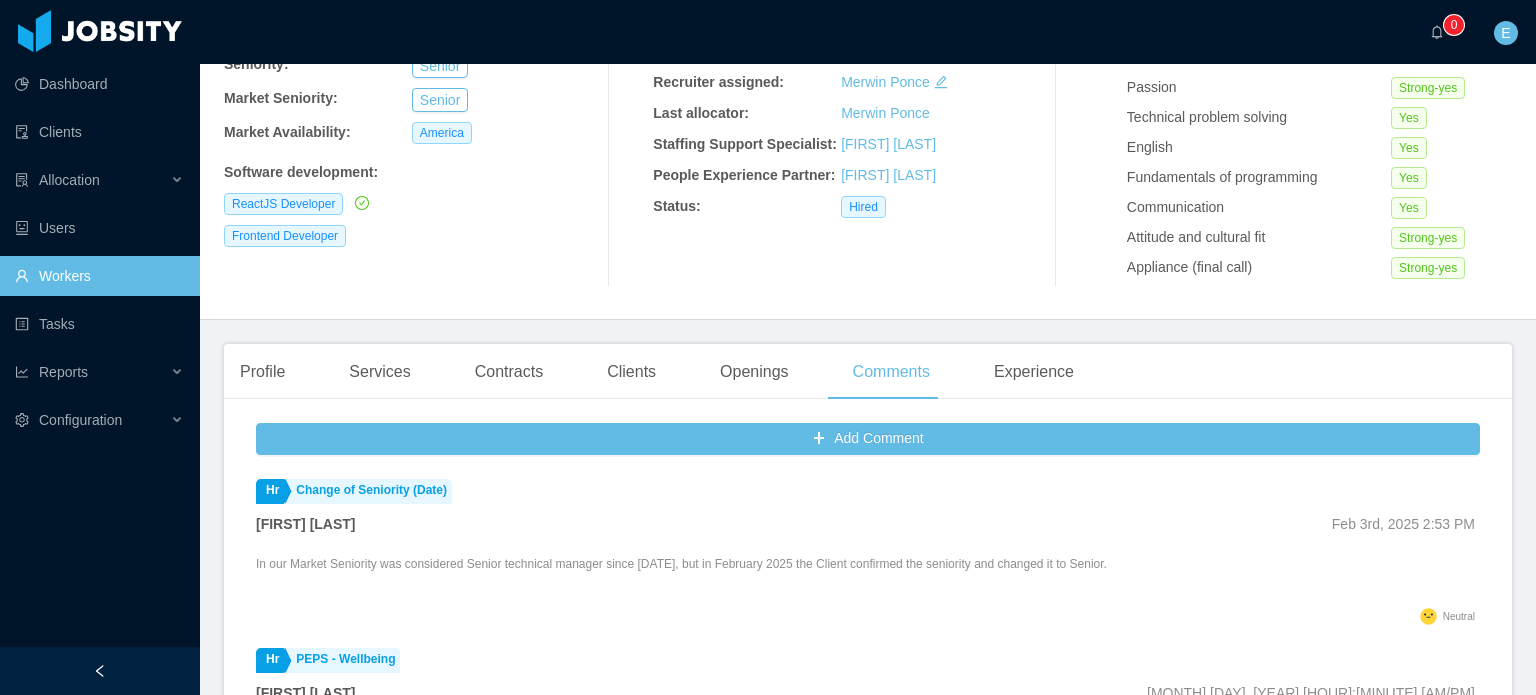 click on "Hr Change of Seniority (Date) [FIRST] [LAST] [MONTH] [DAY], [YEAR] [HOUR]:[MINUTE] [AM/PM] In our Market Seniority was considered Senior technical manager since [MONTH] [DAY], [YEAR], but in [MONTH] [YEAR] the Client confirmed the seniority and changed it to Senior." at bounding box center (868, 556) 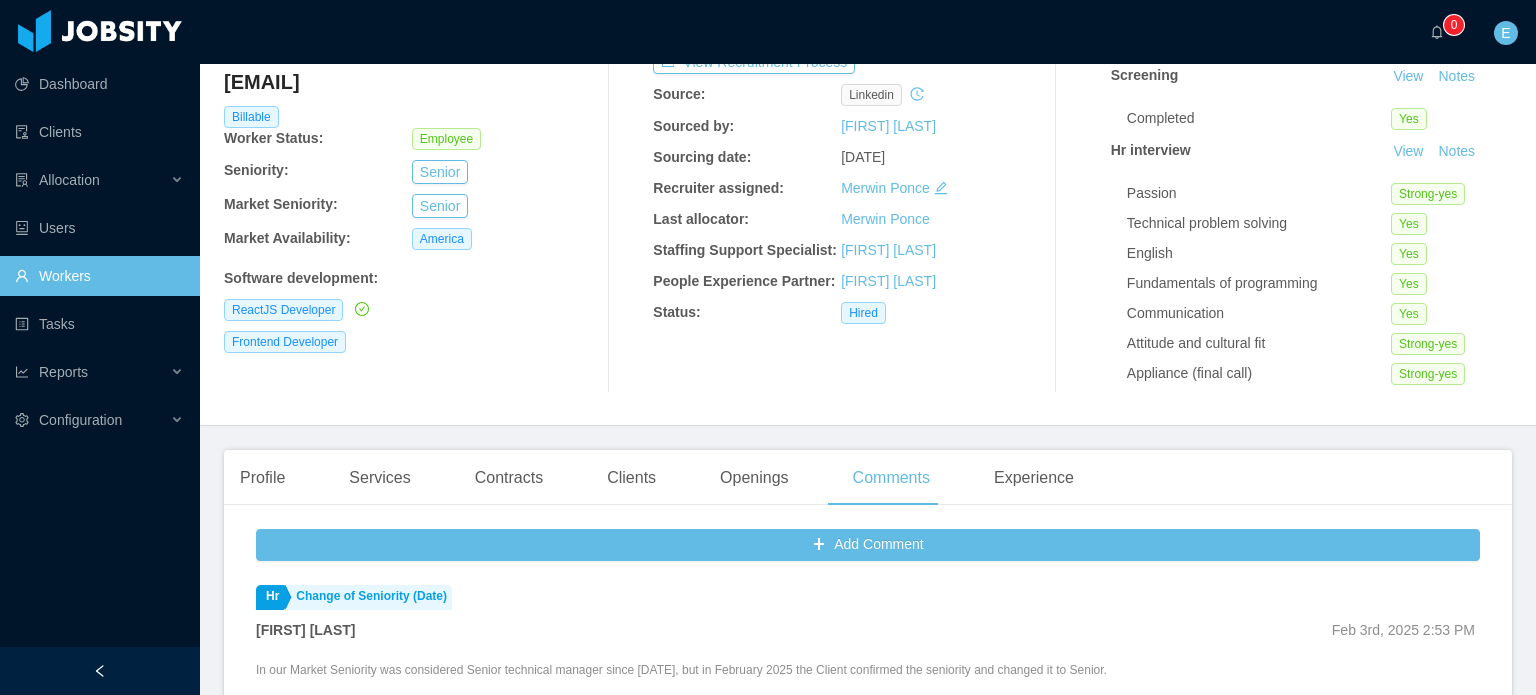 scroll, scrollTop: 0, scrollLeft: 0, axis: both 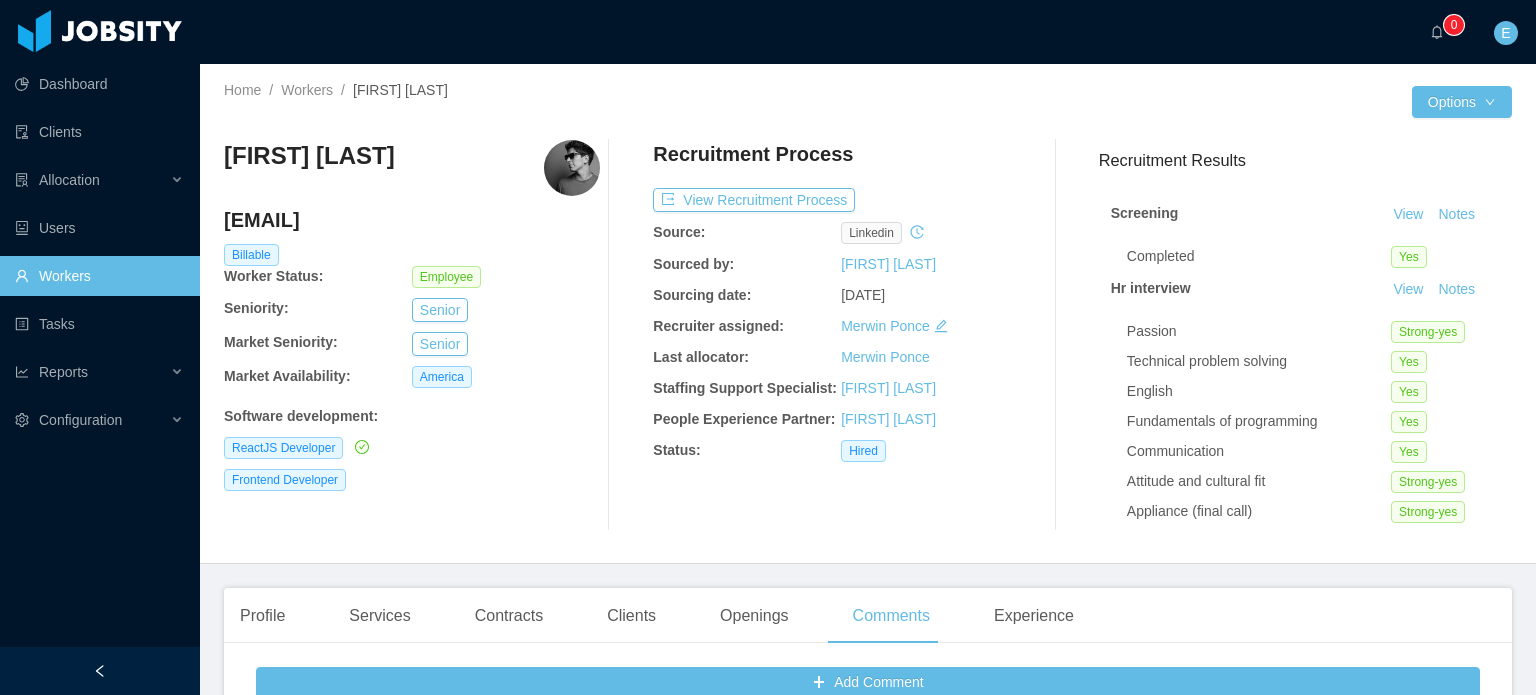click on "Workers" at bounding box center (99, 276) 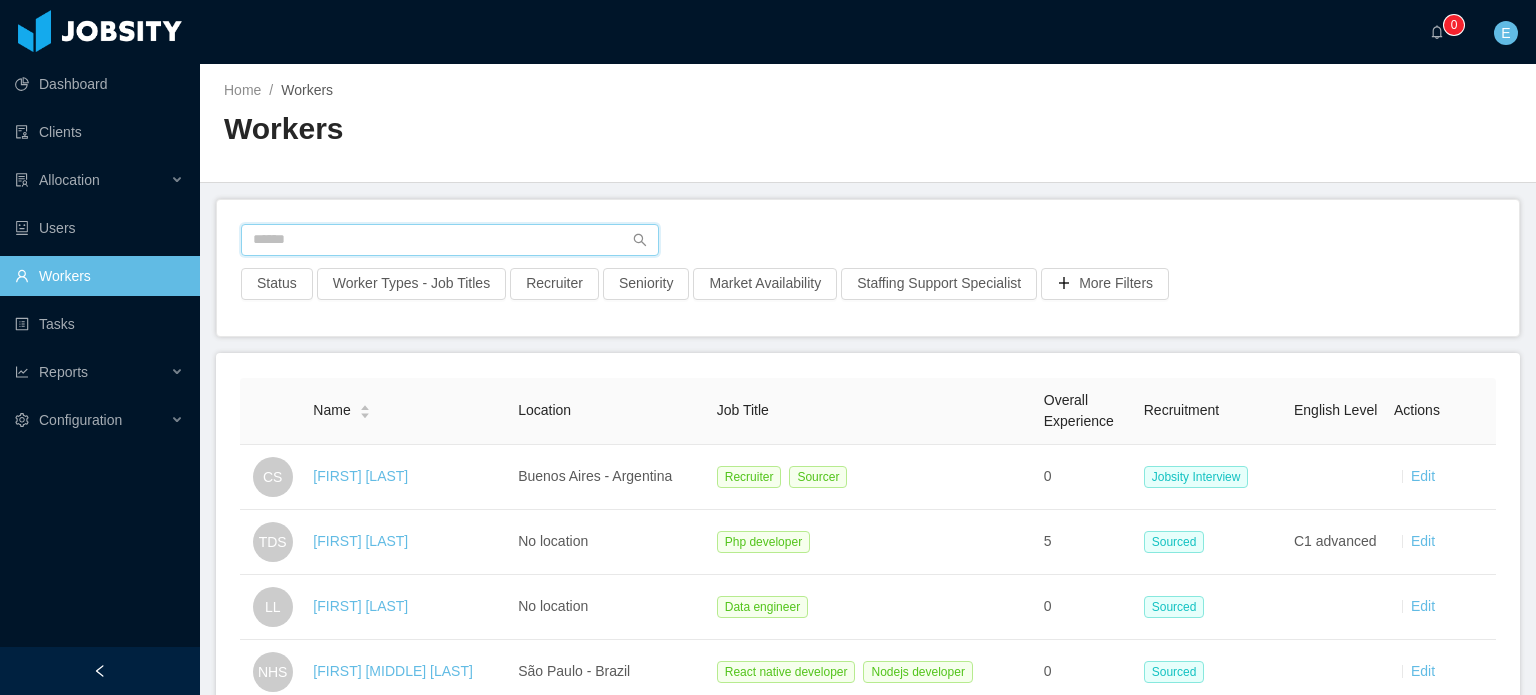 click at bounding box center [450, 240] 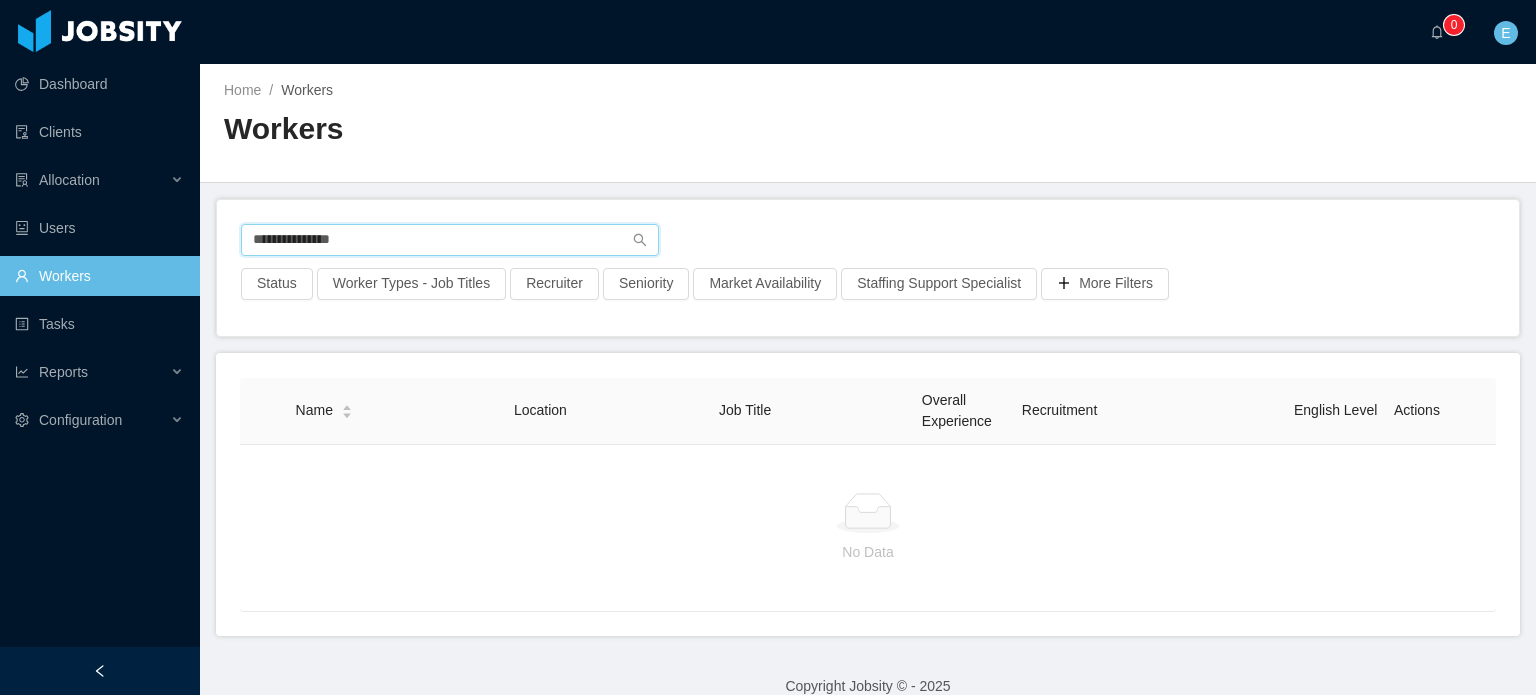 click on "**********" at bounding box center (450, 240) 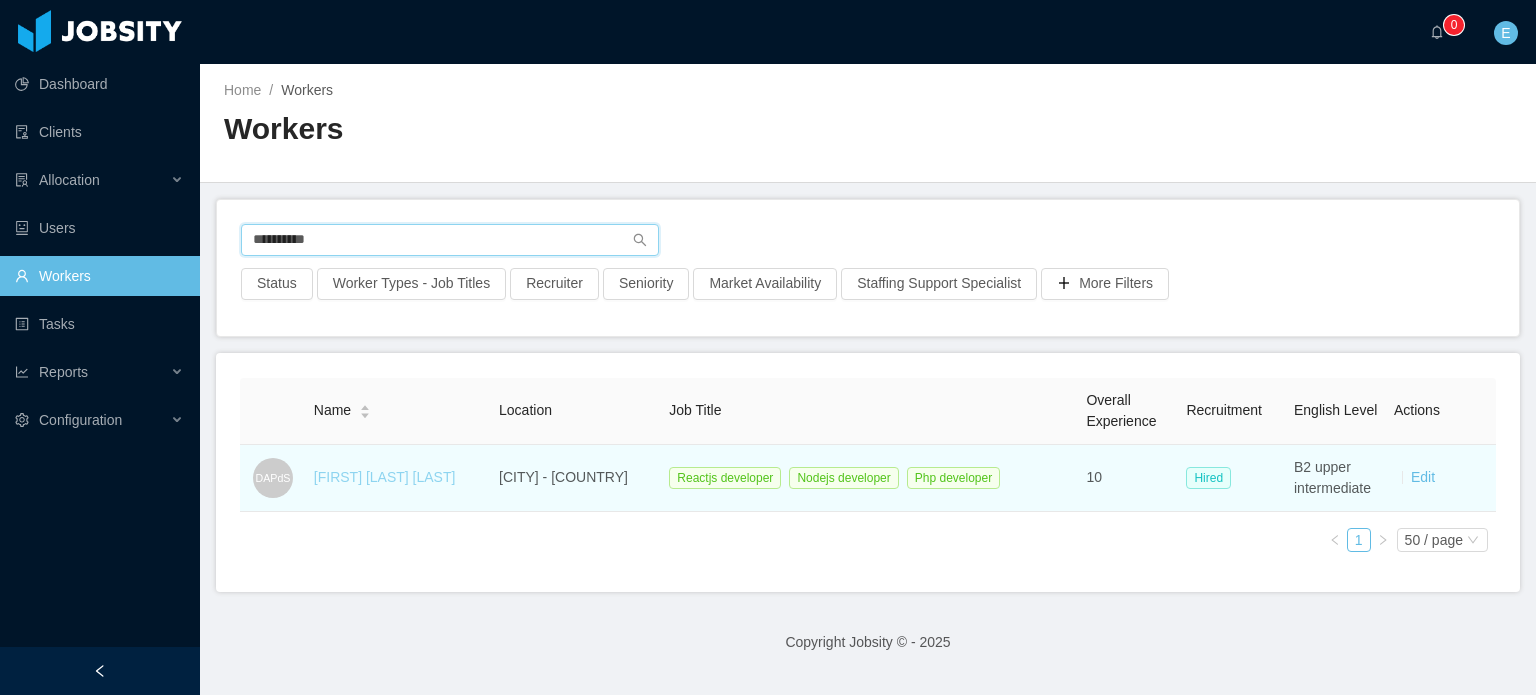 type on "**********" 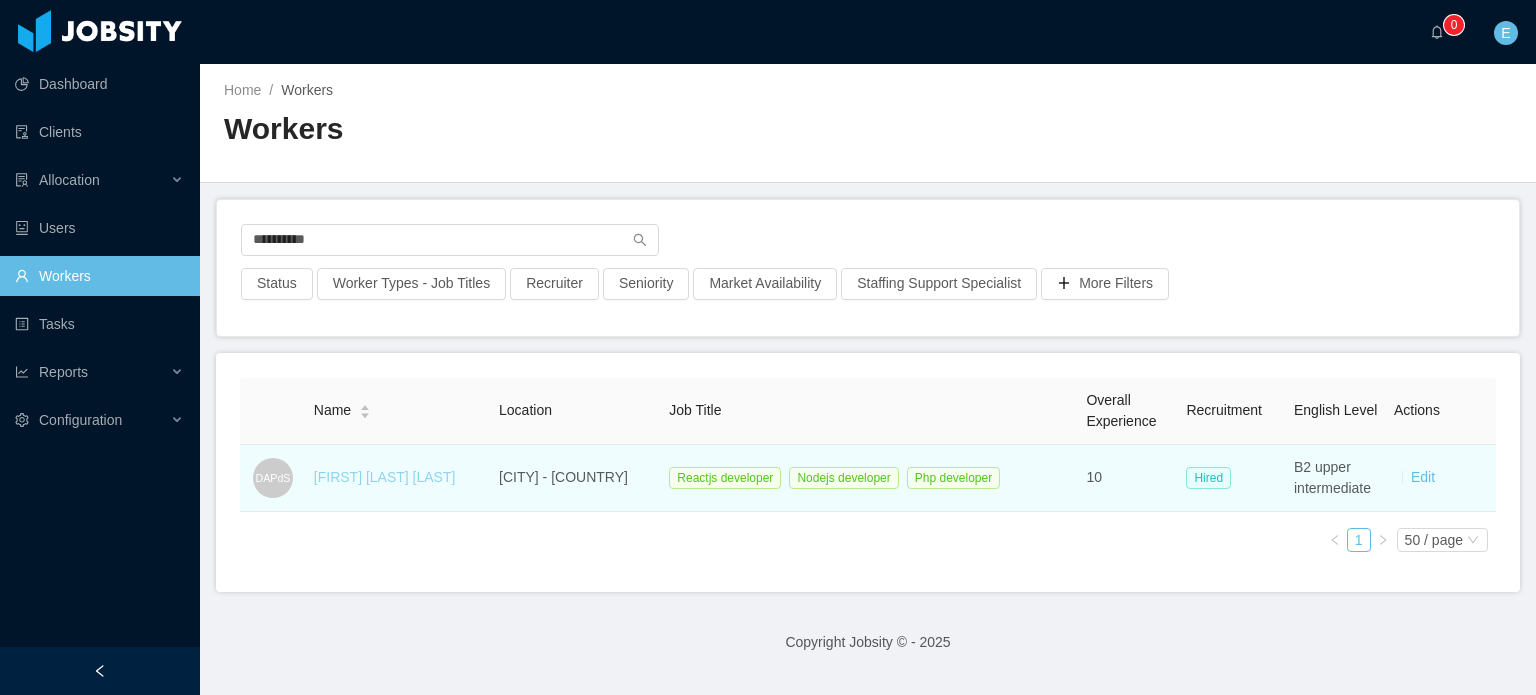 click on "[FIRST] [LAST] [LAST]" at bounding box center (385, 477) 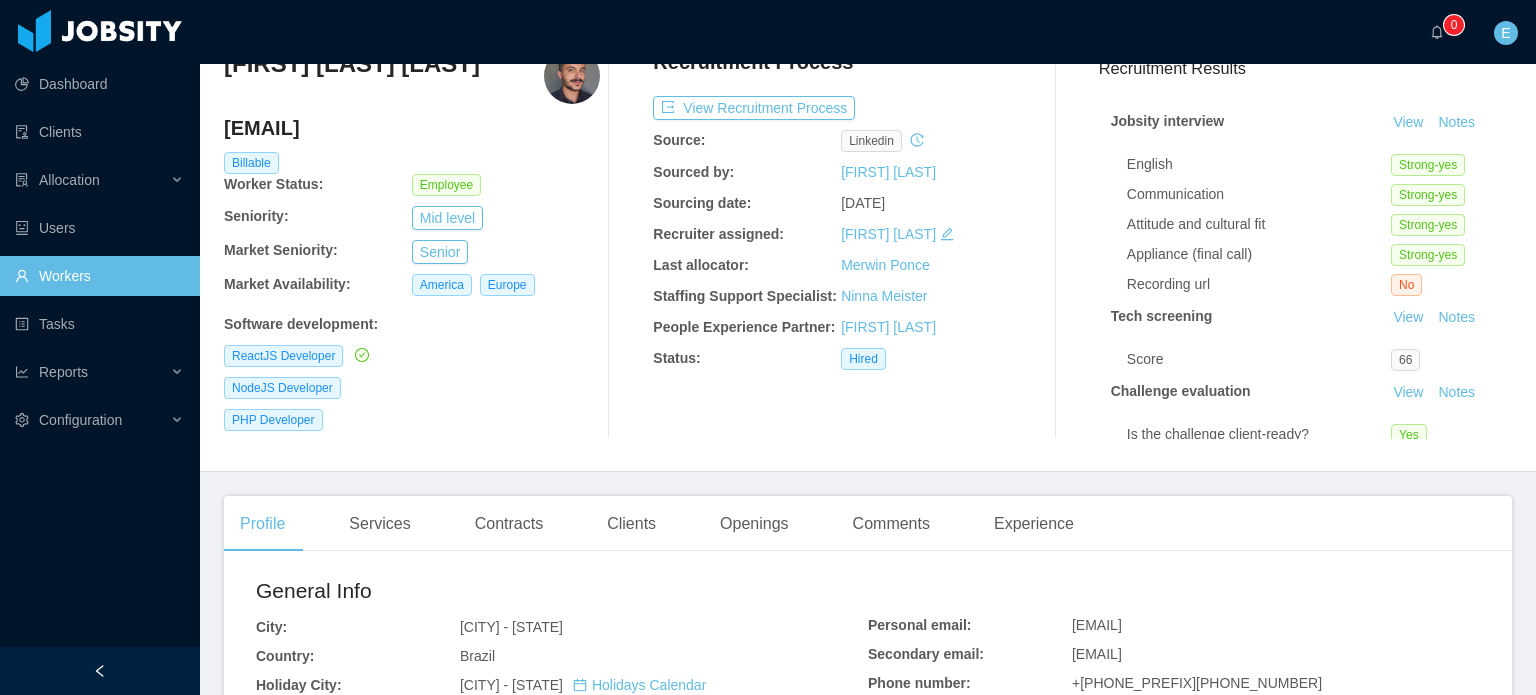 scroll, scrollTop: 100, scrollLeft: 0, axis: vertical 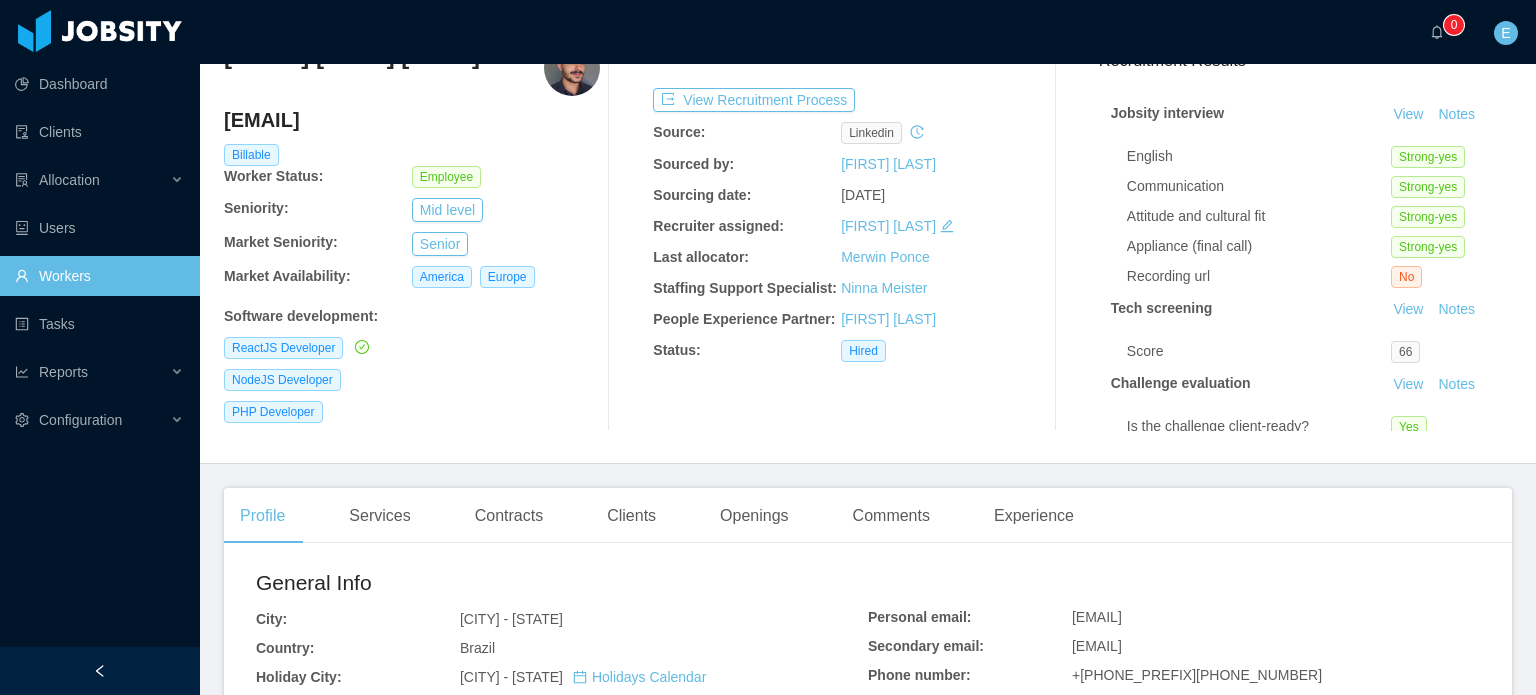 click on "Clients" at bounding box center (631, 516) 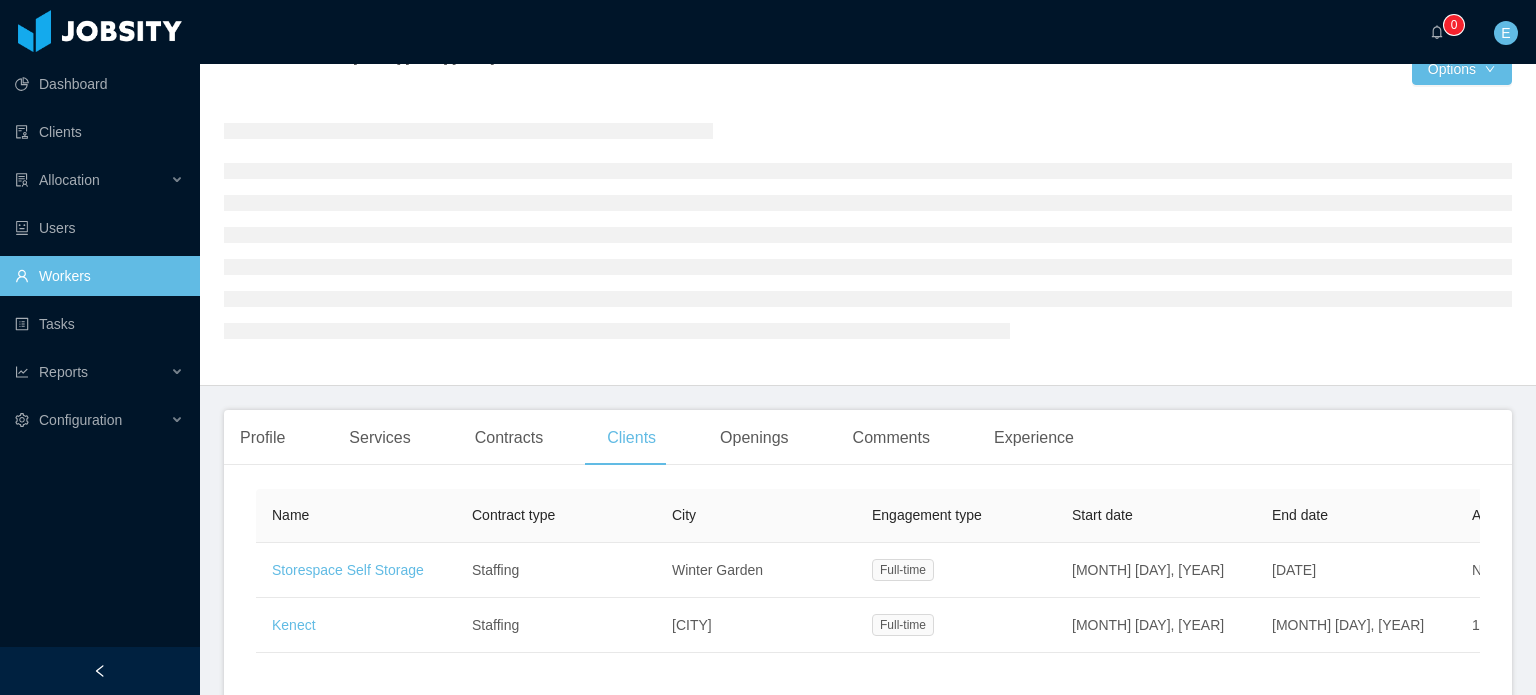 scroll, scrollTop: 0, scrollLeft: 0, axis: both 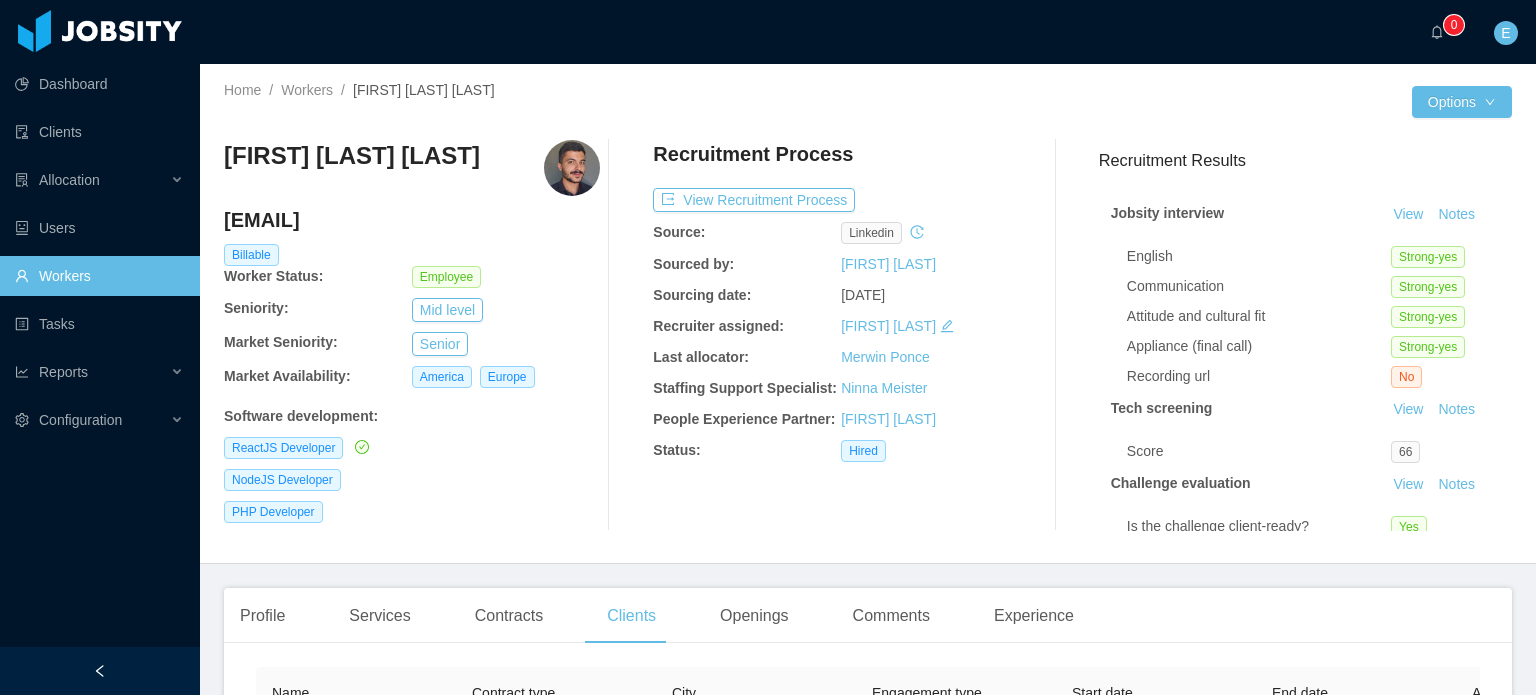 click on "Workers" at bounding box center (99, 276) 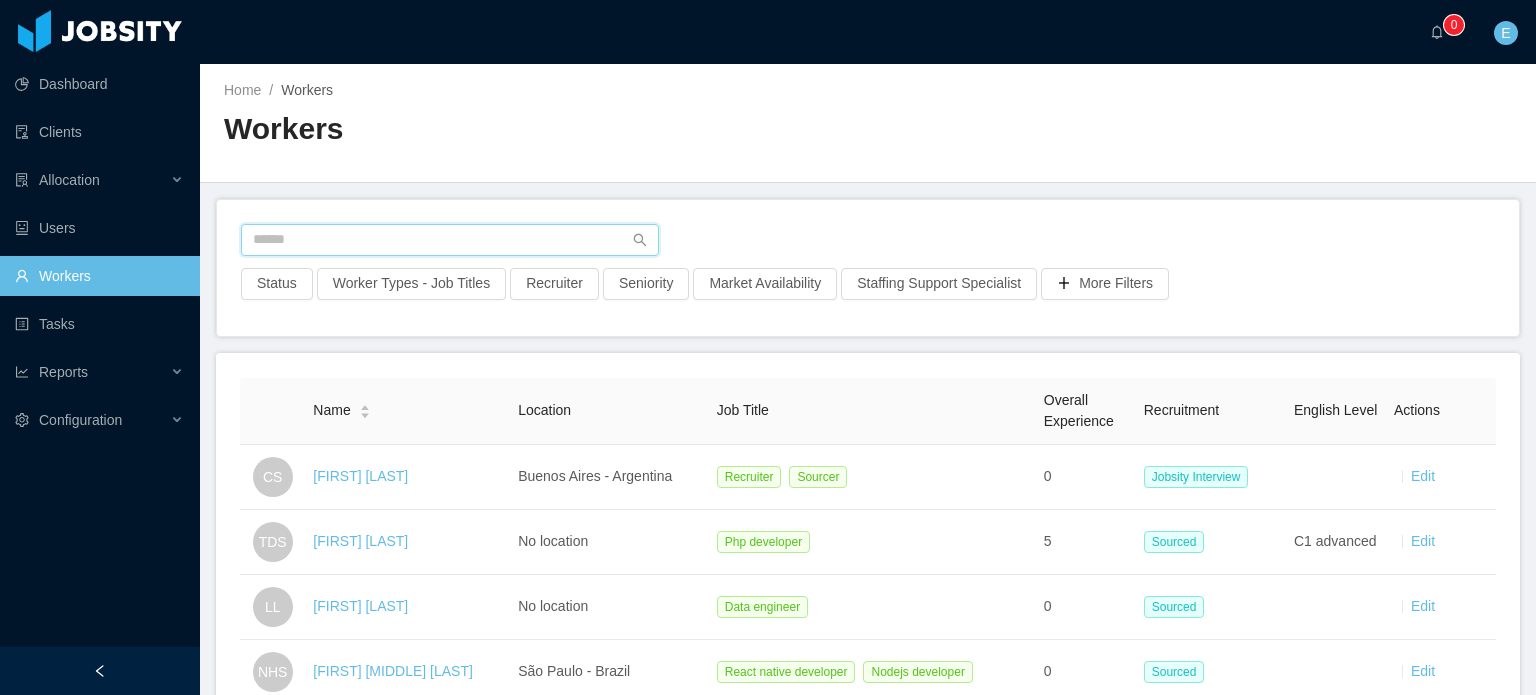 click at bounding box center (450, 240) 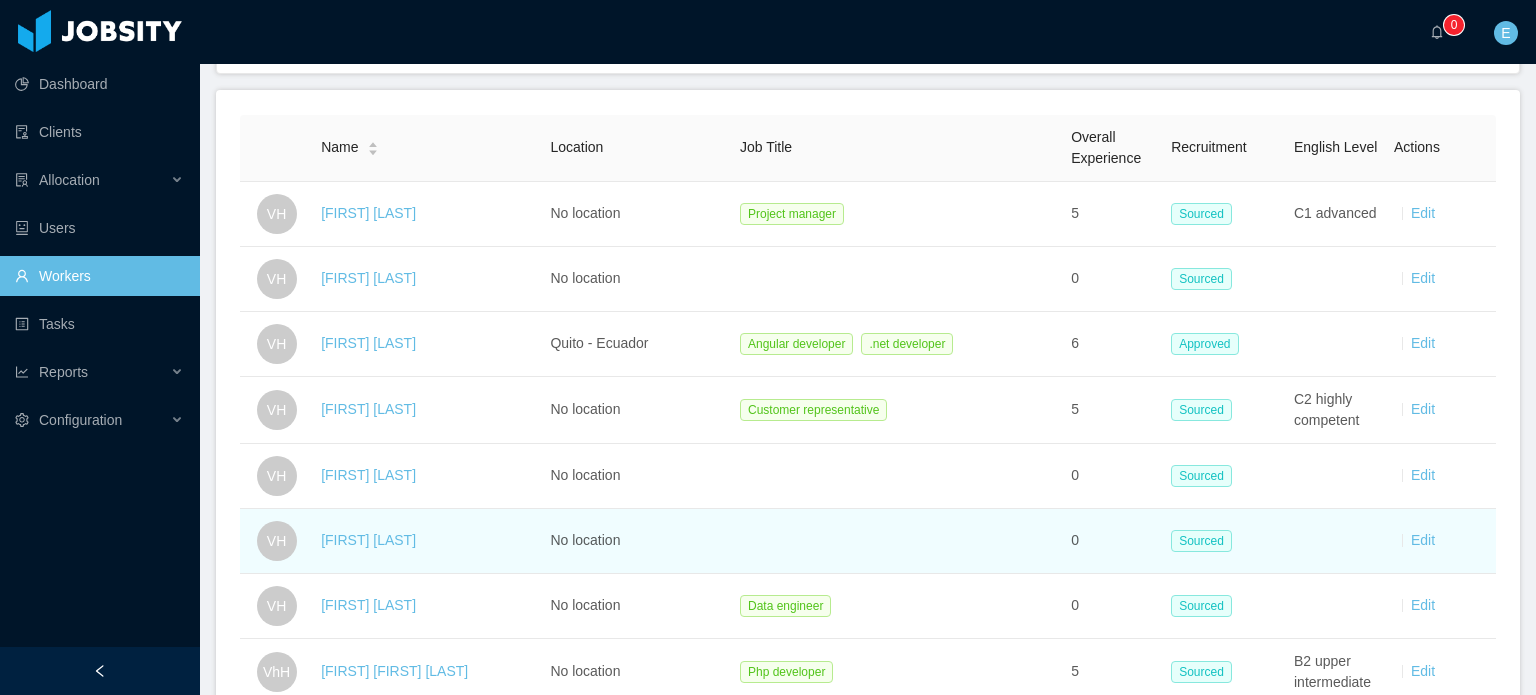 scroll, scrollTop: 200, scrollLeft: 0, axis: vertical 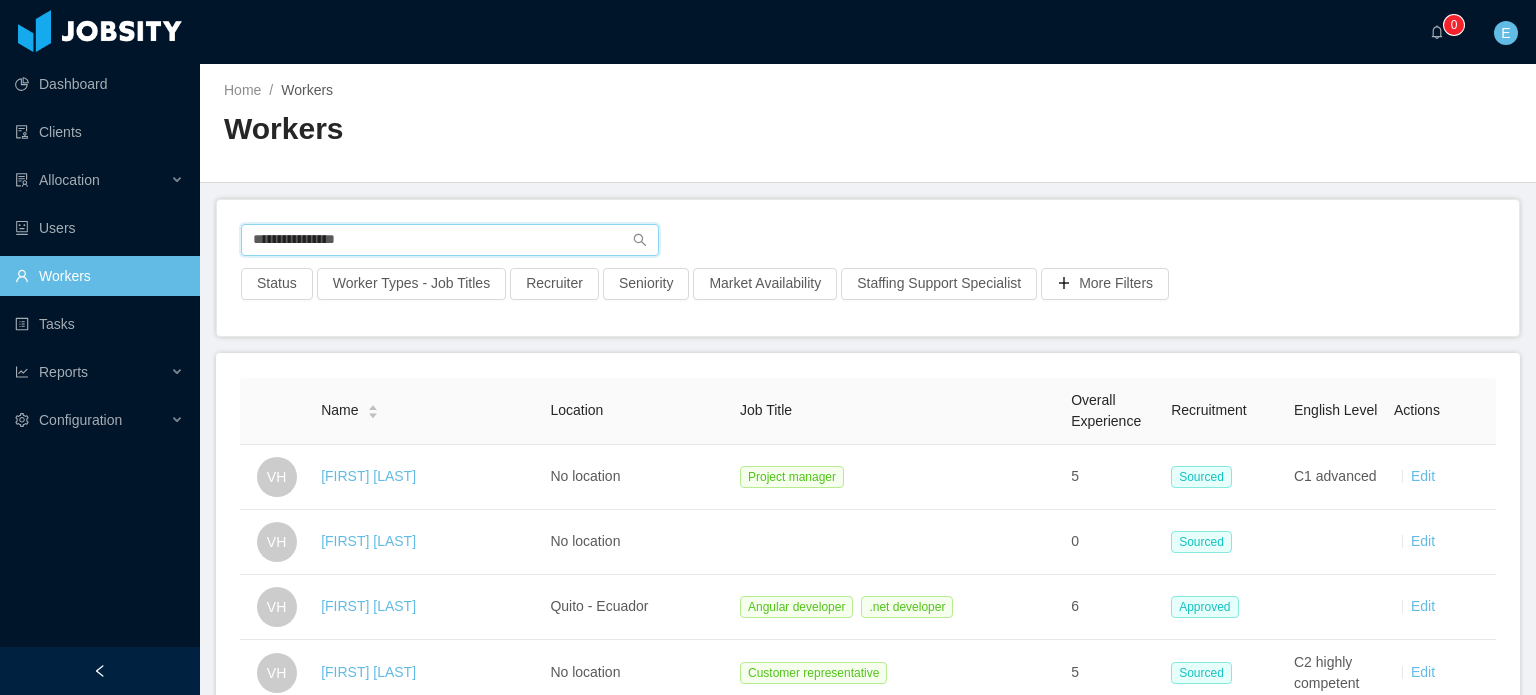 click on "**********" at bounding box center (450, 240) 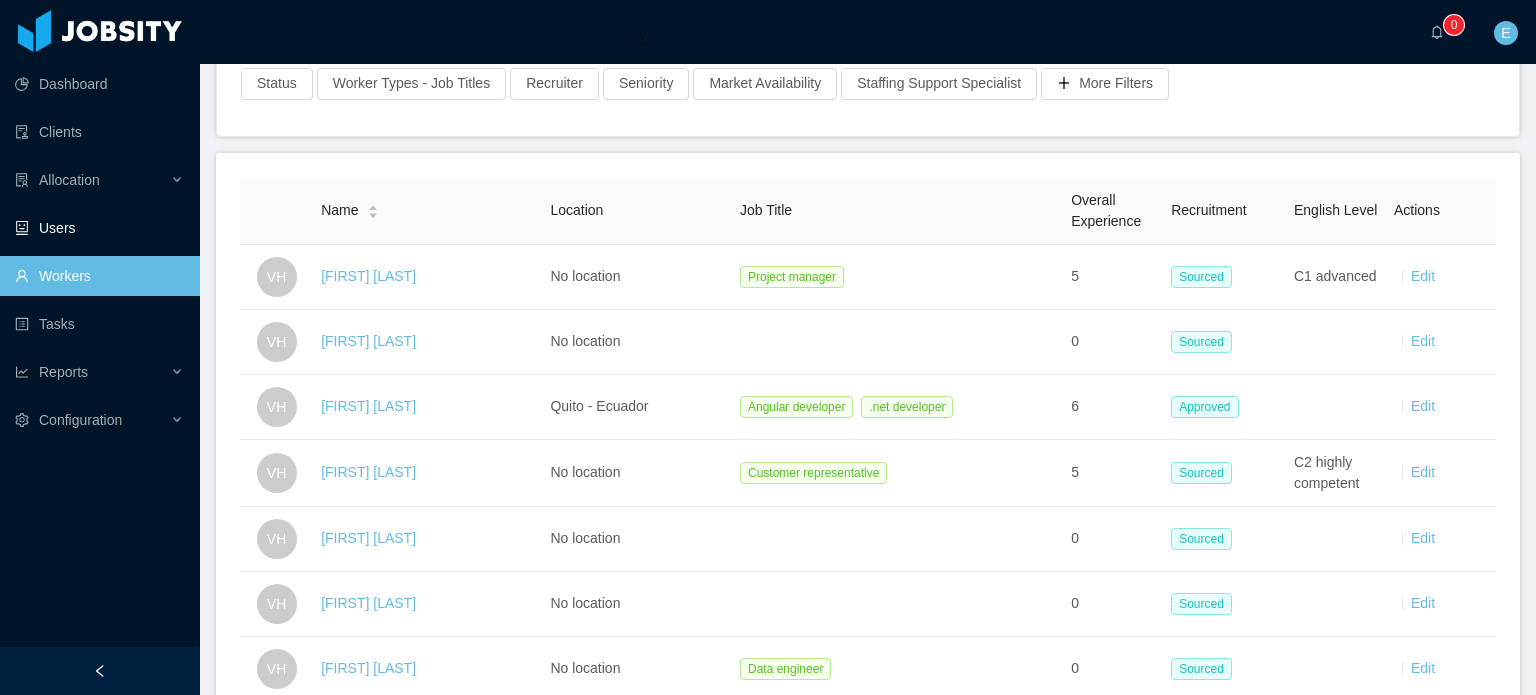 scroll, scrollTop: 200, scrollLeft: 0, axis: vertical 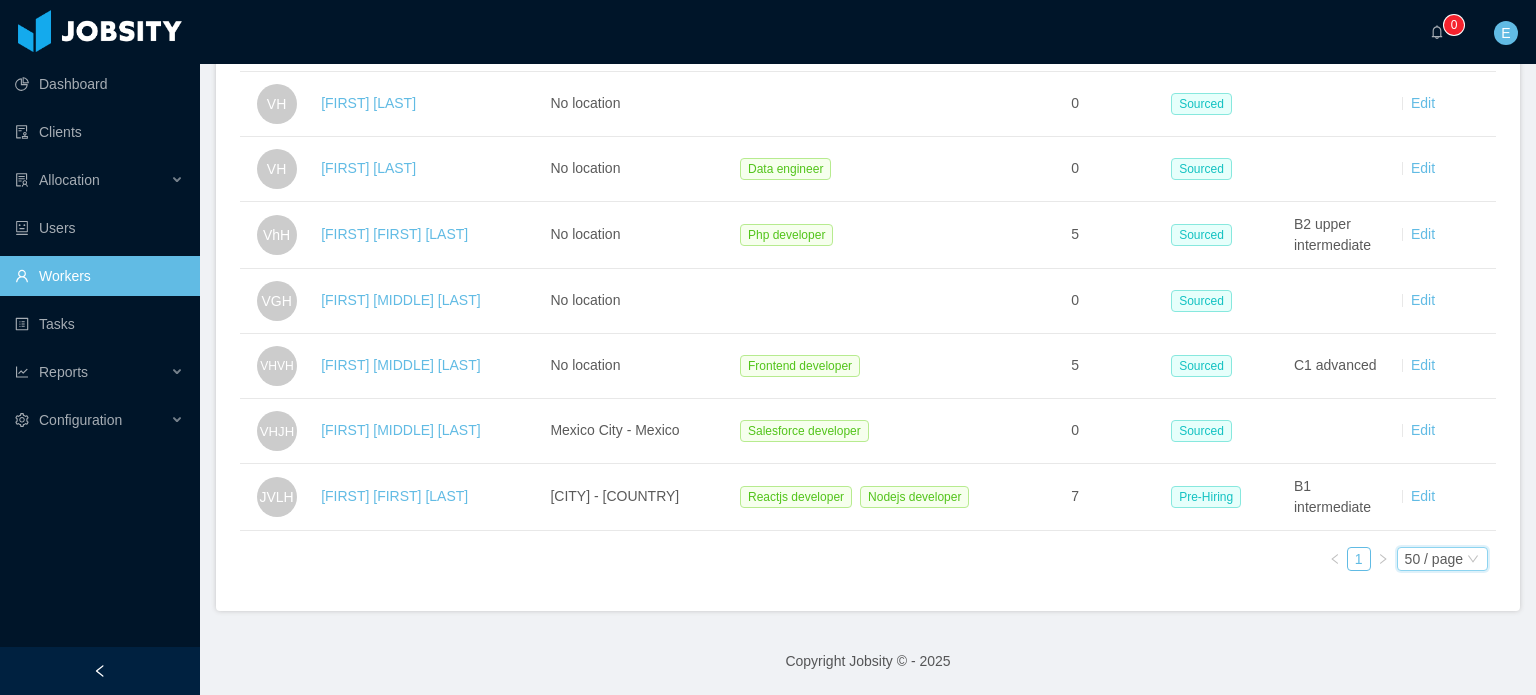 click on "50 / page" at bounding box center (1434, 559) 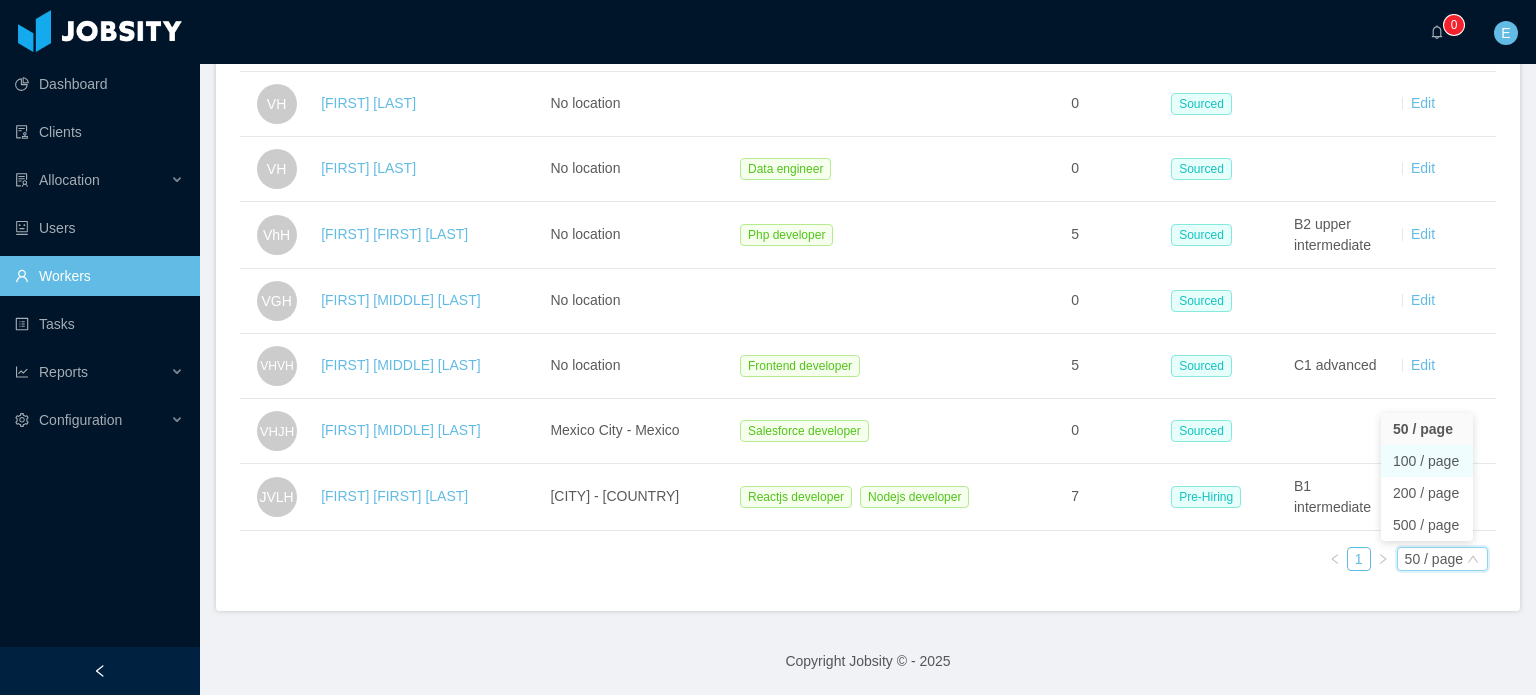 click on "100 / page" at bounding box center (1427, 461) 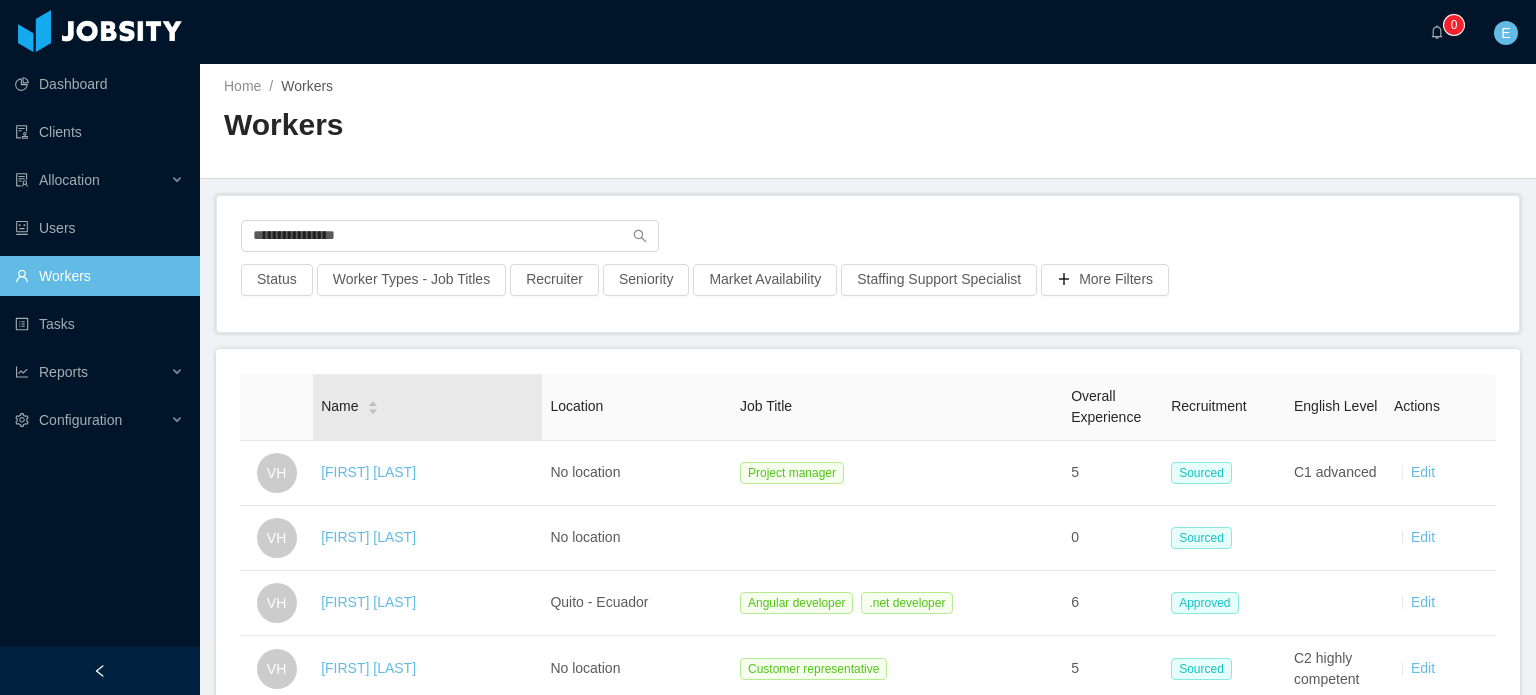 scroll, scrollTop: 0, scrollLeft: 0, axis: both 